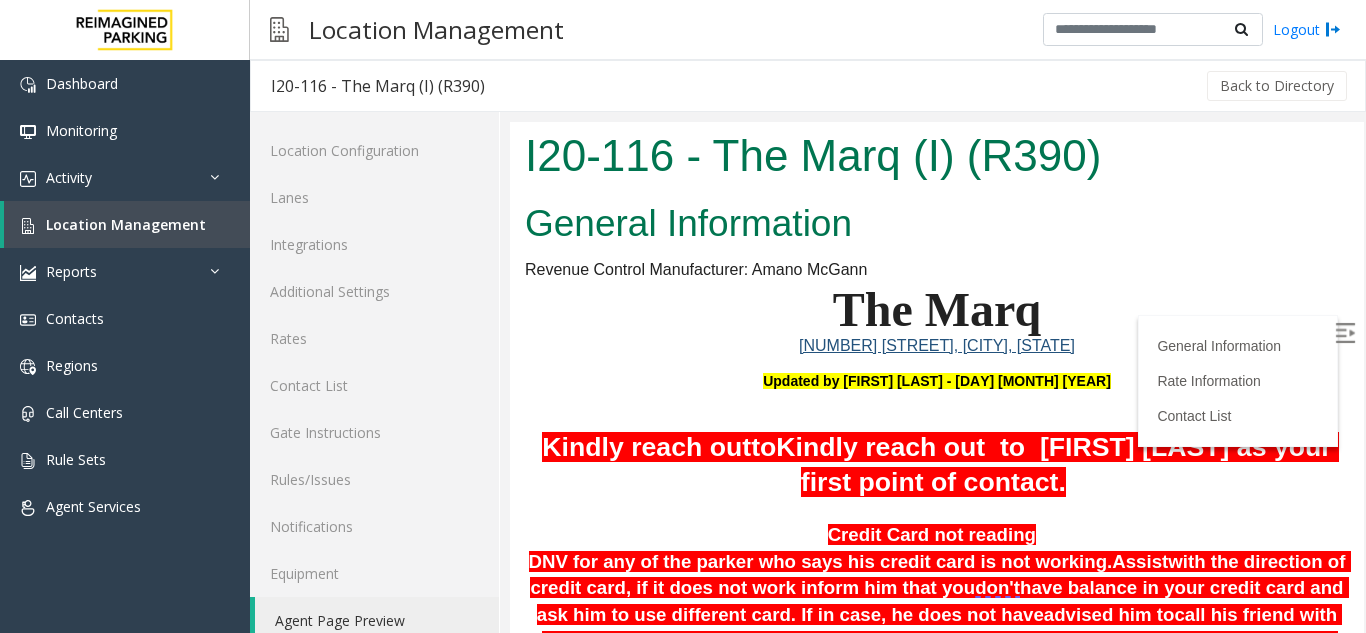 scroll, scrollTop: 406, scrollLeft: 0, axis: vertical 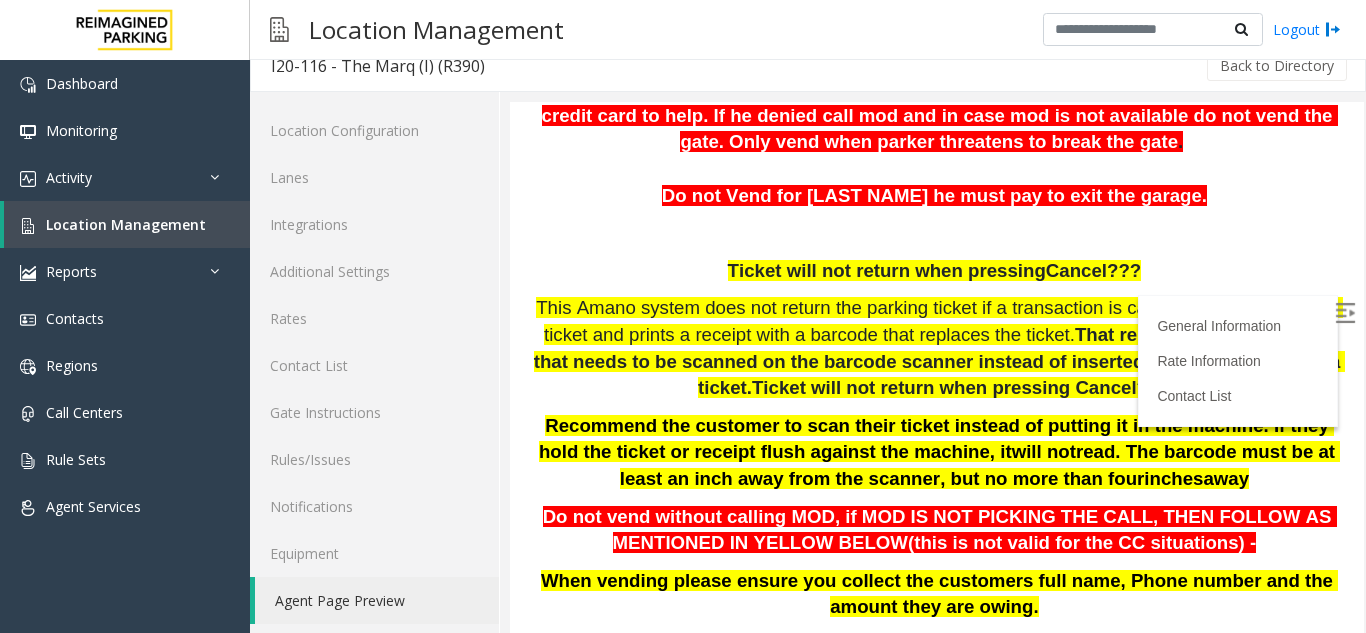 click on "Do not Vend for [LAST NAME] he must pay to exit the garage." at bounding box center [937, 196] 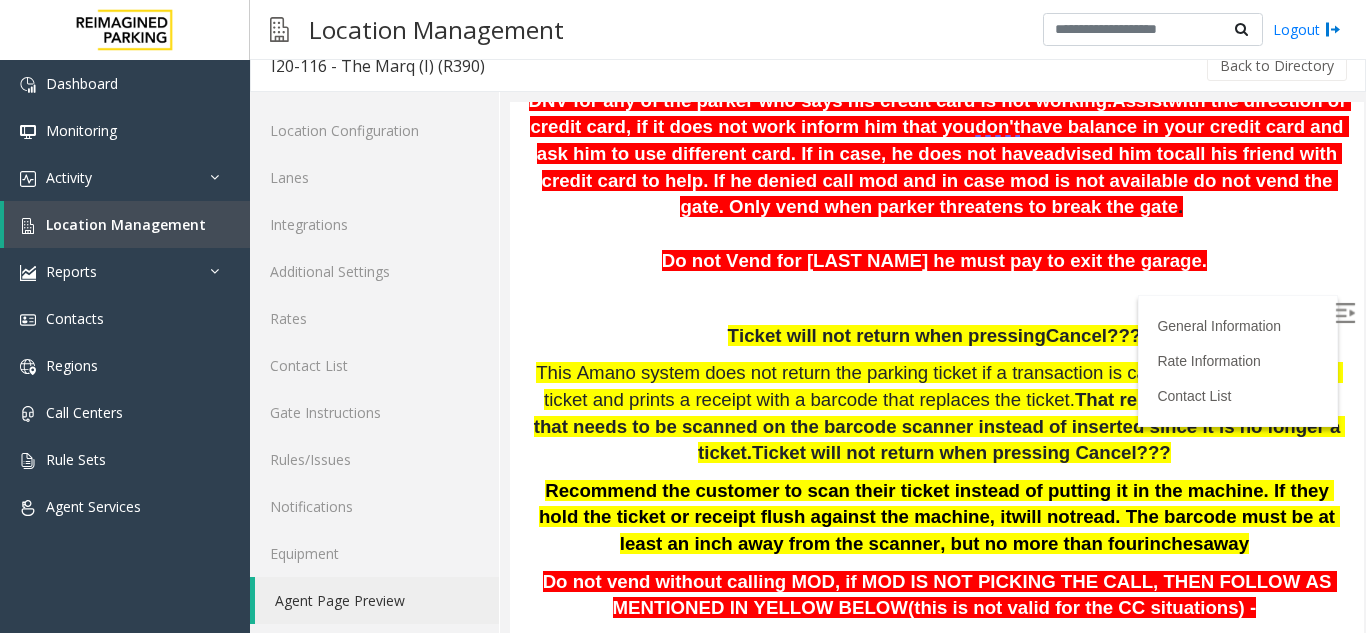 scroll, scrollTop: 406, scrollLeft: 0, axis: vertical 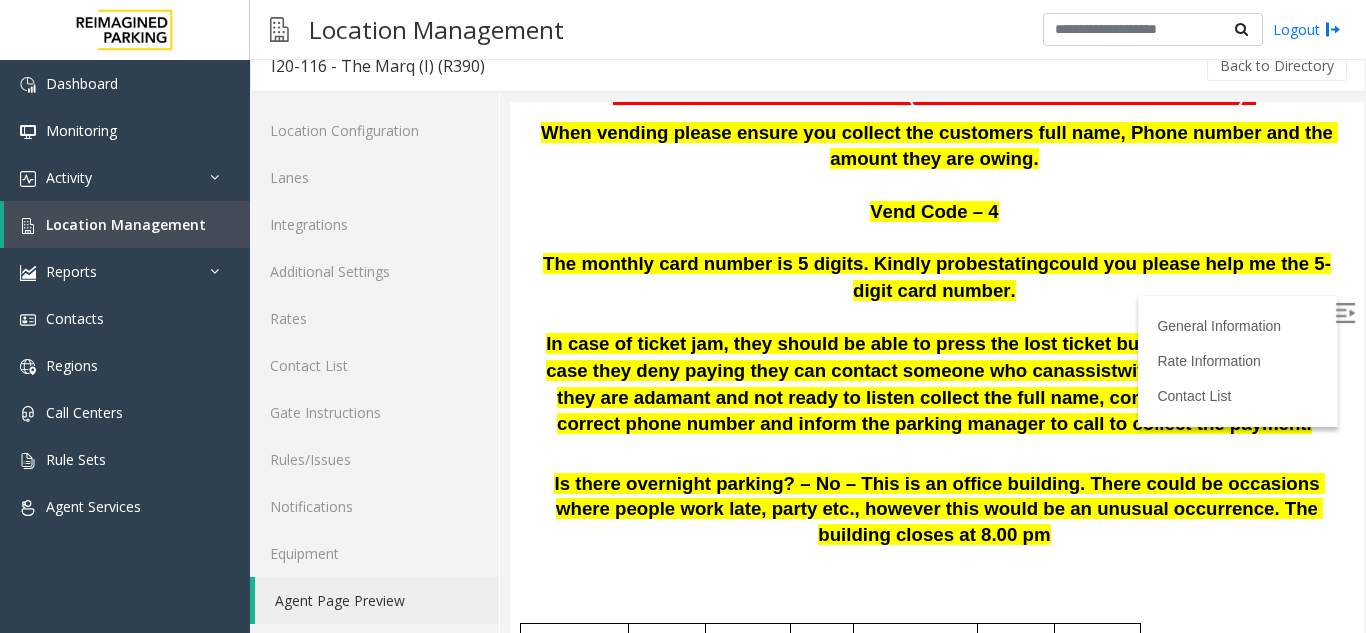 click at bounding box center [937, 318] 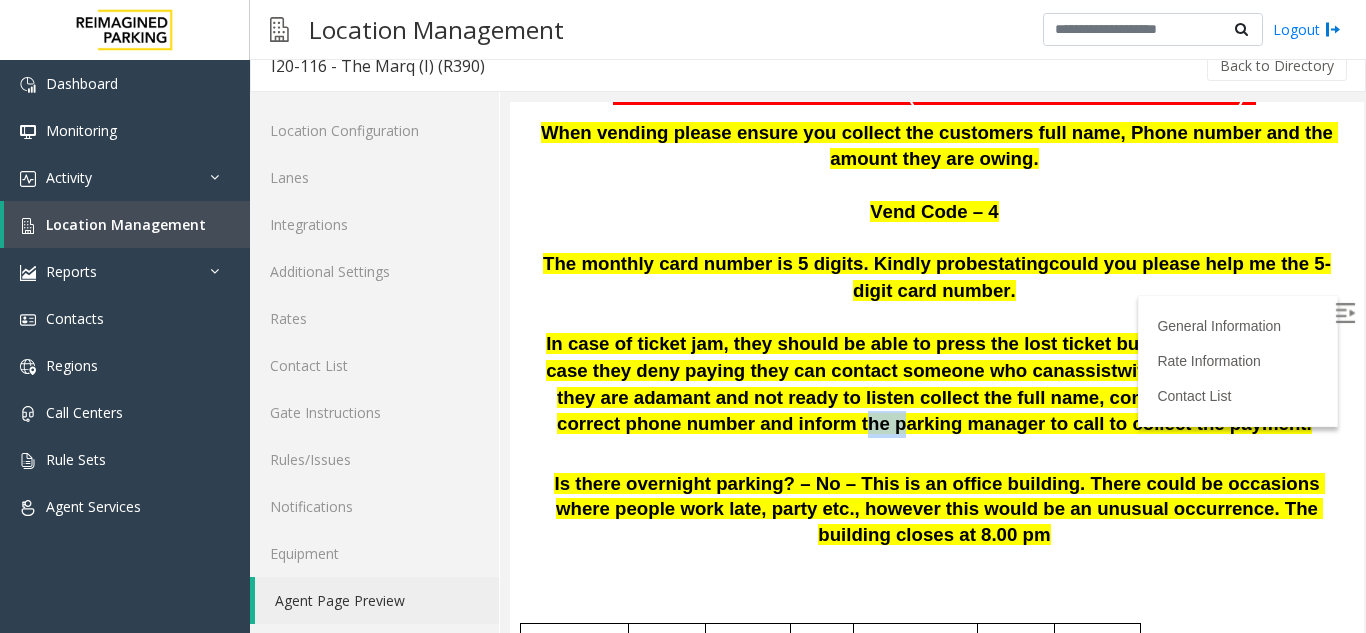 click on "In case of ticket jam, they should be able to press the lost ticket button to pay on-site. In case they deny paying they can contact someone who can  assist  with the payment. But if they are adamant and not ready to listen collect the full name, company name and the correct phone number and inform the parking manager to call to collect the payment." at bounding box center (937, 384) 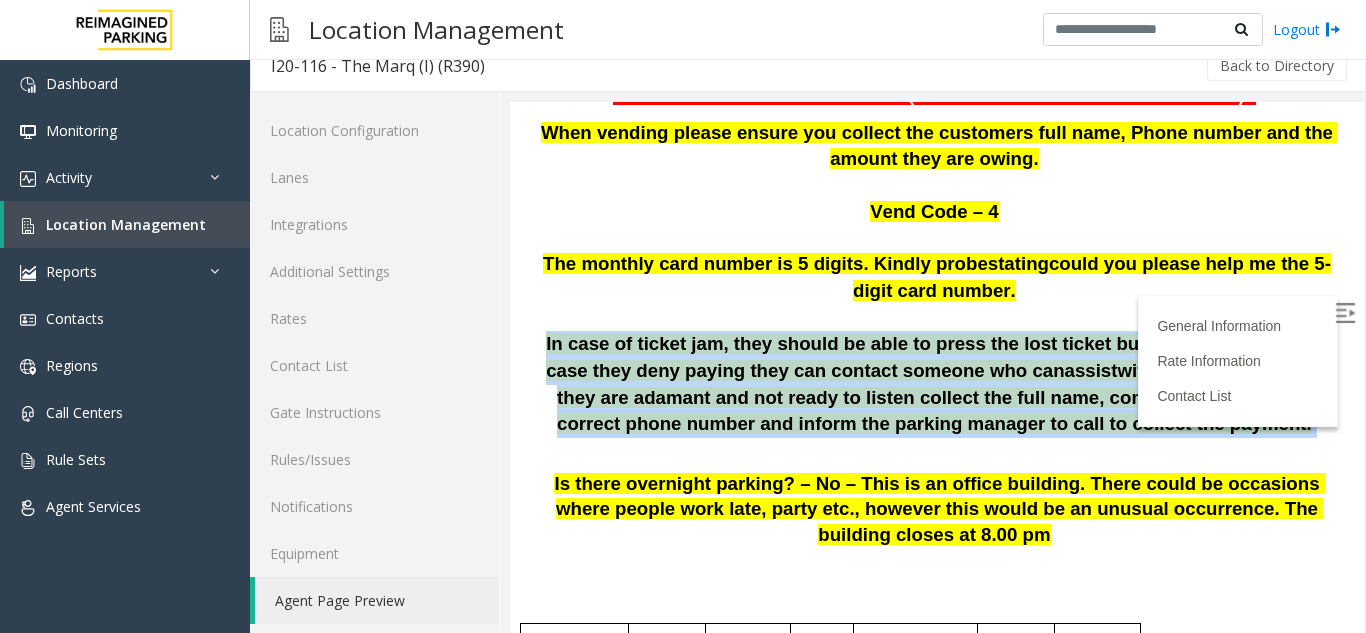 click on "In case of ticket jam, they should be able to press the lost ticket button to pay on-site. In case they deny paying they can contact someone who can  assist  with the payment. But if they are adamant and not ready to listen collect the full name, company name and the correct phone number and inform the parking manager to call to collect the payment." at bounding box center [937, 384] 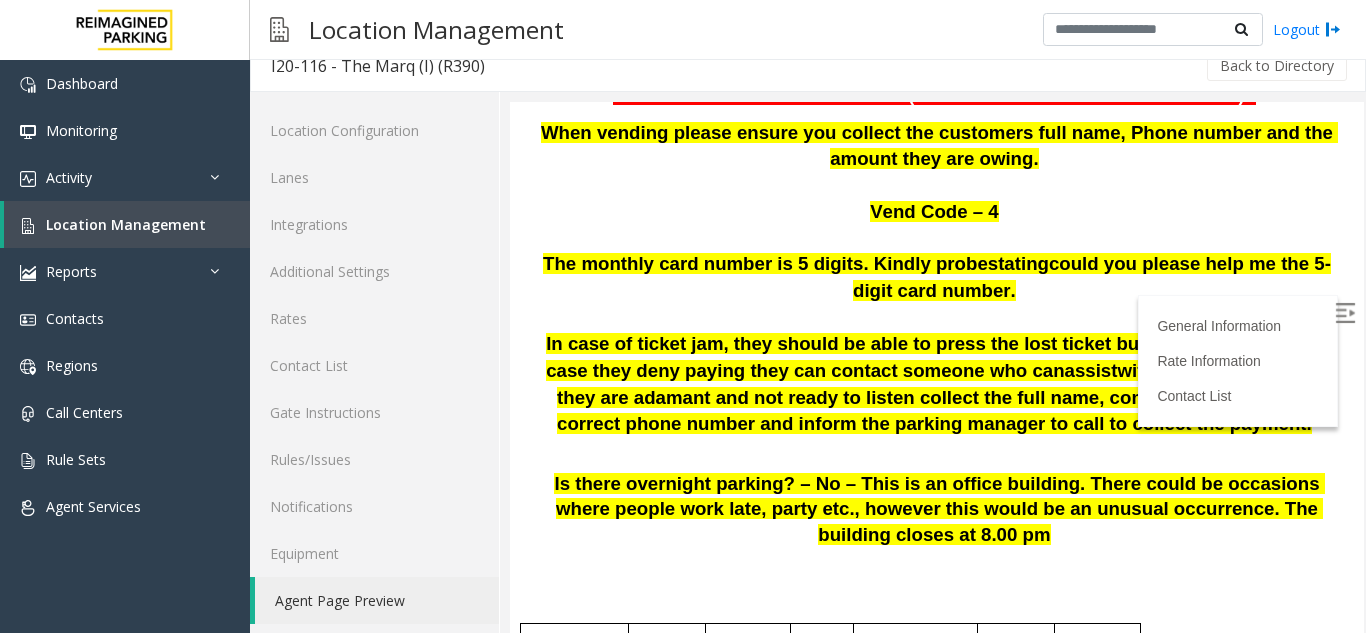 click on "with the payment. But if they are adamant and not ready to listen collect the full name, company name and the correct phone number and inform the parking manager to call to collect the payment." at bounding box center (945, 397) 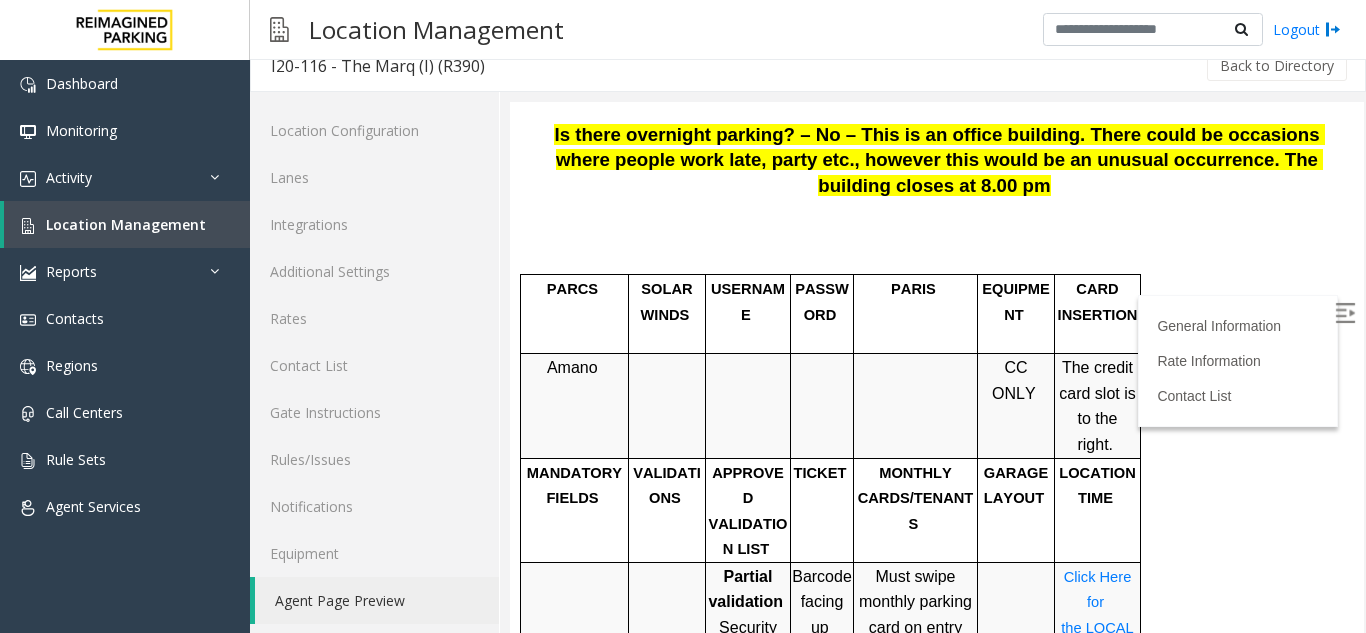 scroll, scrollTop: 1254, scrollLeft: 0, axis: vertical 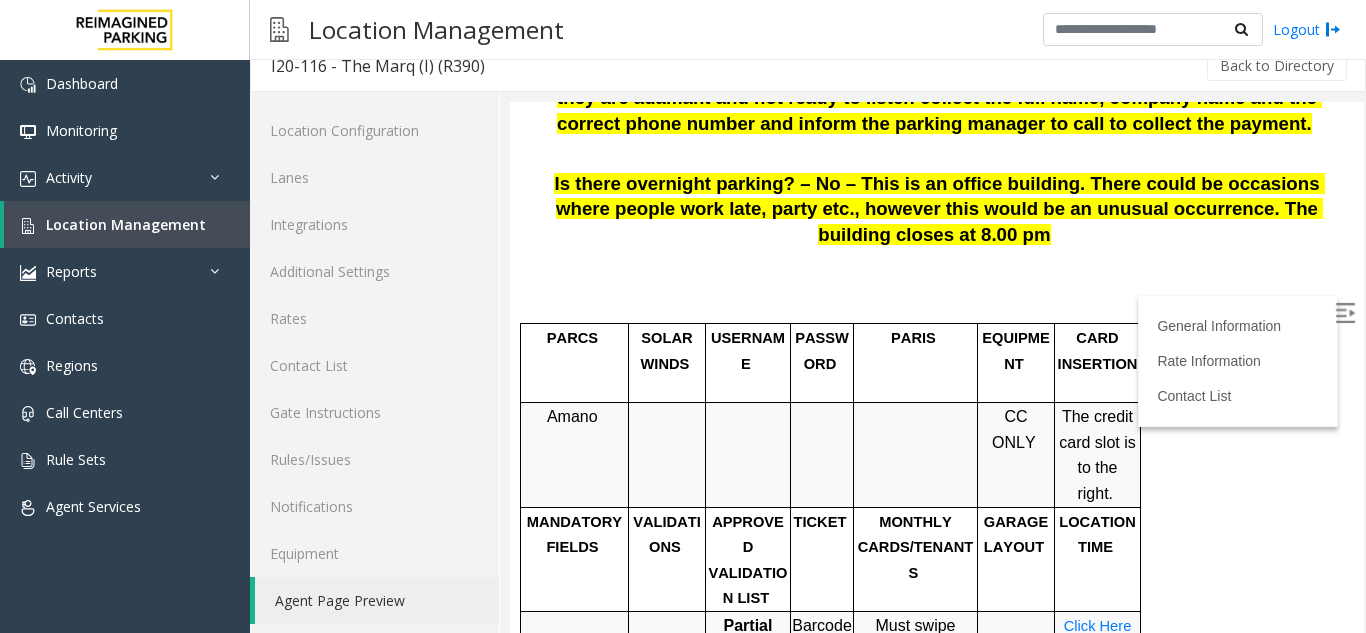 click at bounding box center [937, 299] 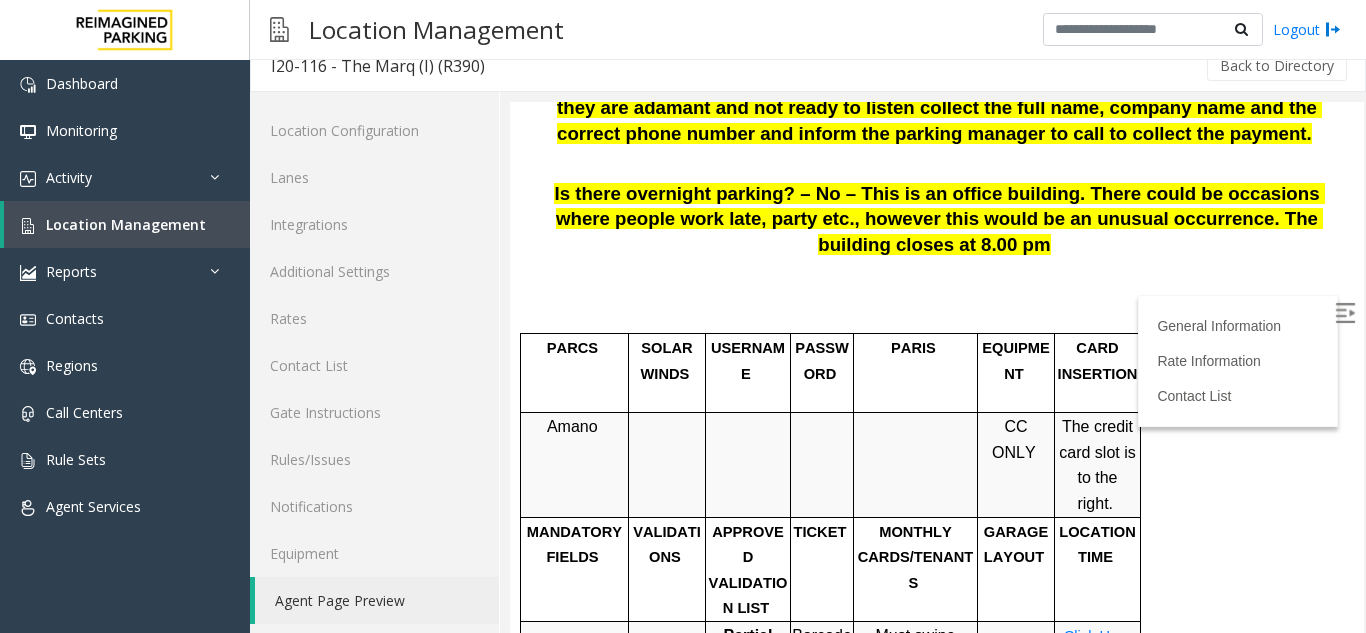 scroll, scrollTop: 1304, scrollLeft: 0, axis: vertical 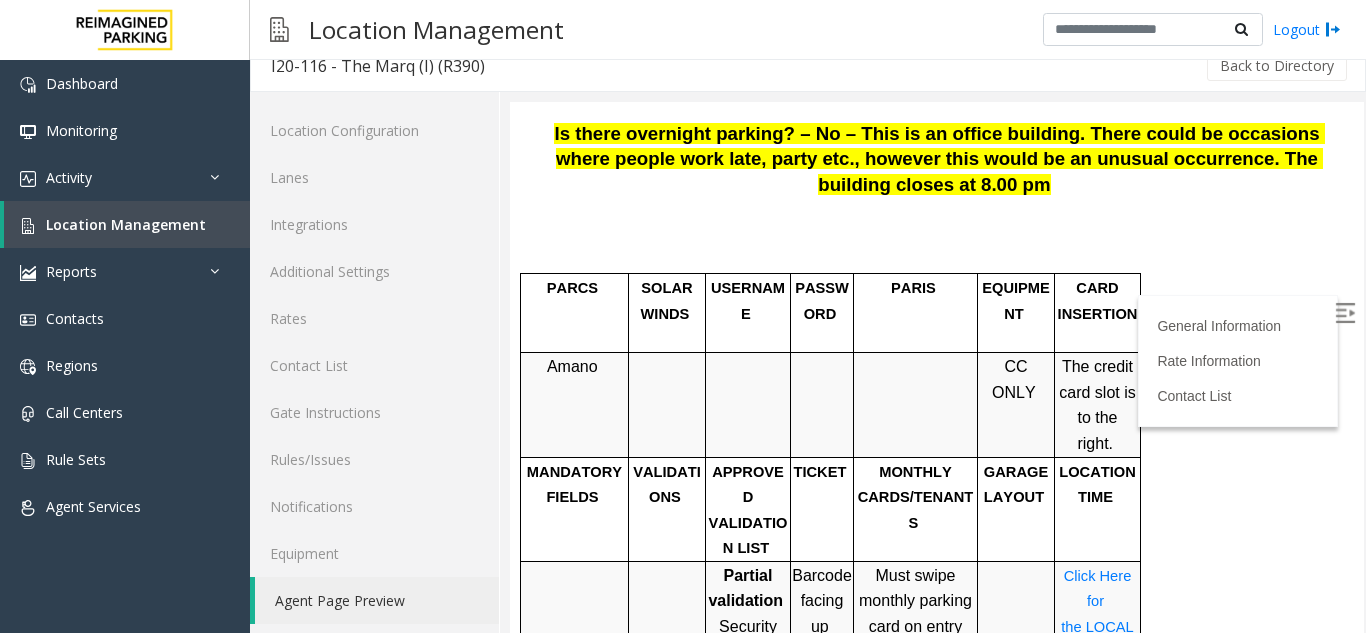 click on "PARCS   SOLAR WINDS   USERNAME   PASSWORD   PARIS   EQUIPMENT   CARD INSERTION   Amano                    CC ONLY   The credit card slot is to the right.   MANDATORY FIELDS   VALIDATIONS   APPROVED VALIDATION LIST   TICKET   MONTHLY CARDS/TENANTS   GARAGE LAYOUT   LOCATION TIME         Partial validation   Security (40%)      Full Validation   AKF     Alight    Atomic Data     Bank of the West     CBRE     FDA     First Trust      Foley Mansfield      Inscape     Nilan Johnson     NorthPoint Logistics     Schrader Hernke     Scoular     Smith   Partner     Tarkett     Voya - Deskside Services     Voya – TEM     WSP inc.    Barcode facing up   Must swipe monthly parking card on entry and exit. If the monthly parker did not badge in and pulled a ticket instead, take their card number, name, and let them out.            Click Here for  the LOCAL TIME  APPROVED VENDOR   DO NOT VEND FOR   ENTRANCE/EXIT LANE INFO" at bounding box center [934, 1380] 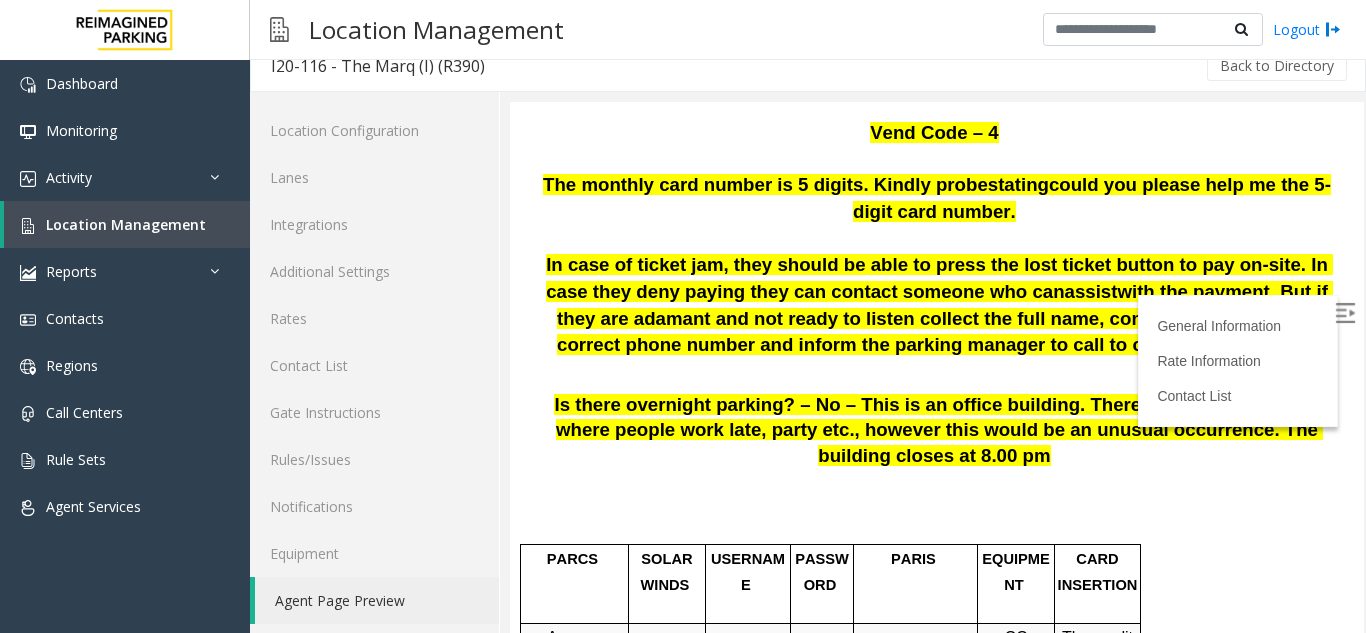 scroll, scrollTop: 1023, scrollLeft: 0, axis: vertical 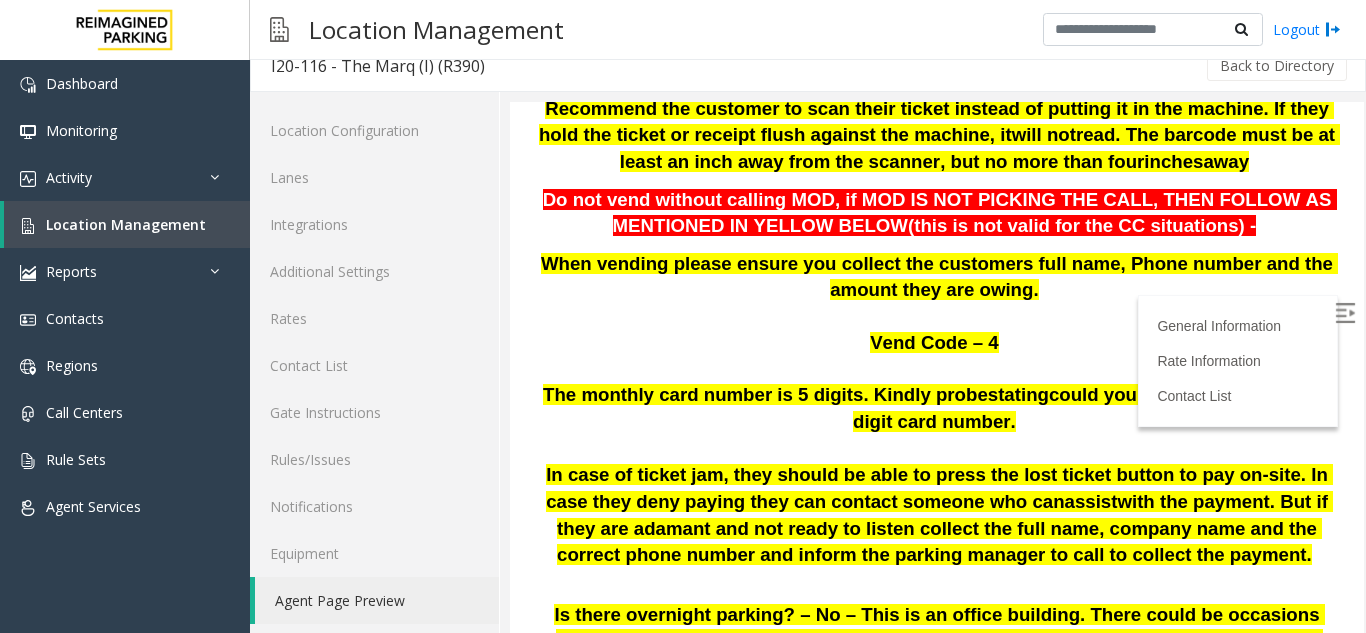 click on "Vend Code – 4" at bounding box center [937, 344] 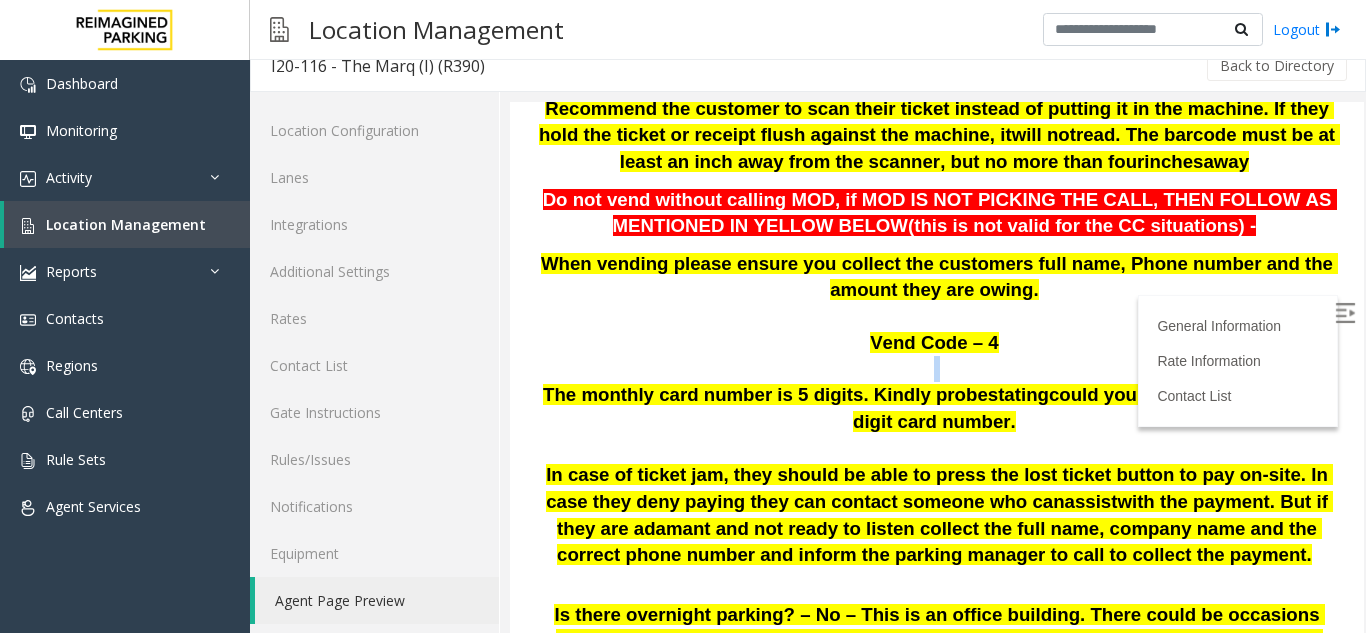 click on "Vend Code – 4" at bounding box center [937, 344] 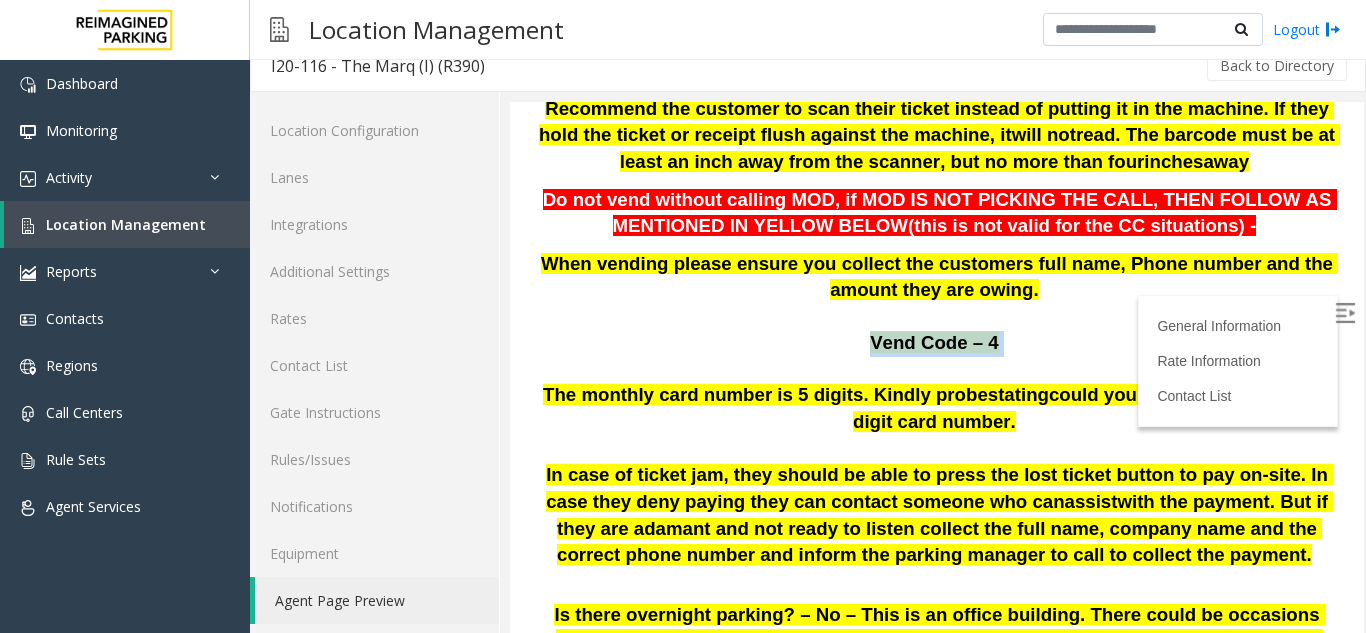 click on "Vend Code – 4" at bounding box center (937, 344) 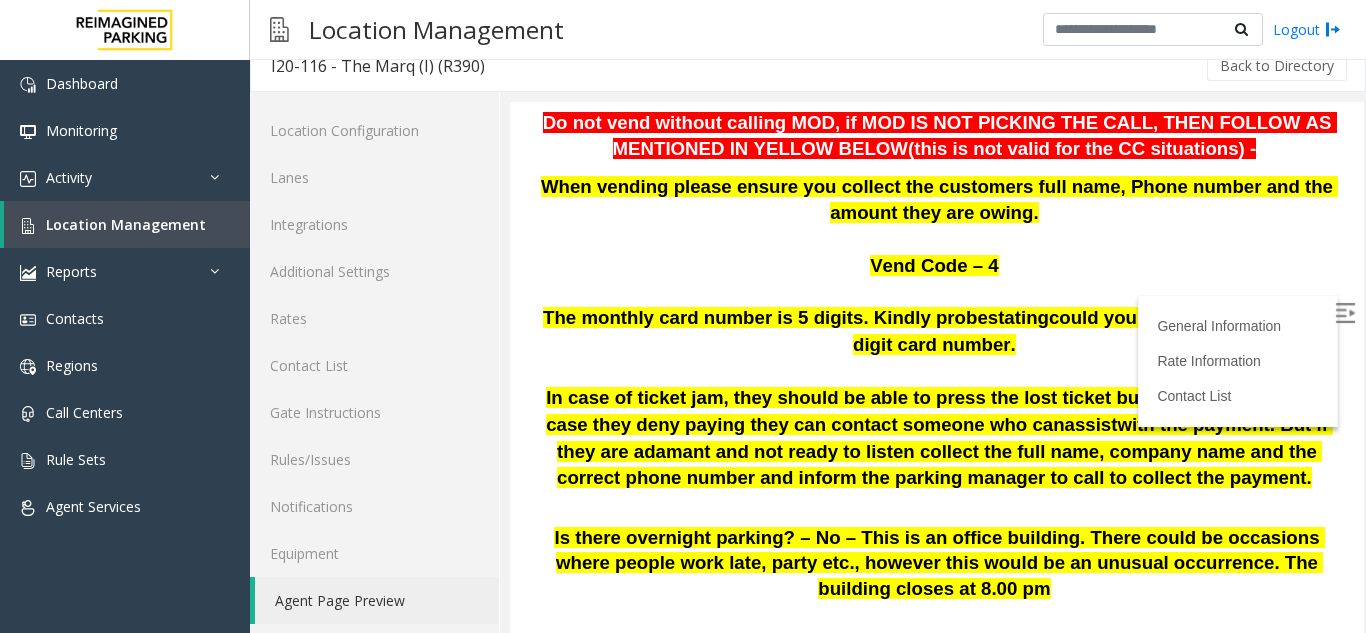 scroll, scrollTop: 823, scrollLeft: 0, axis: vertical 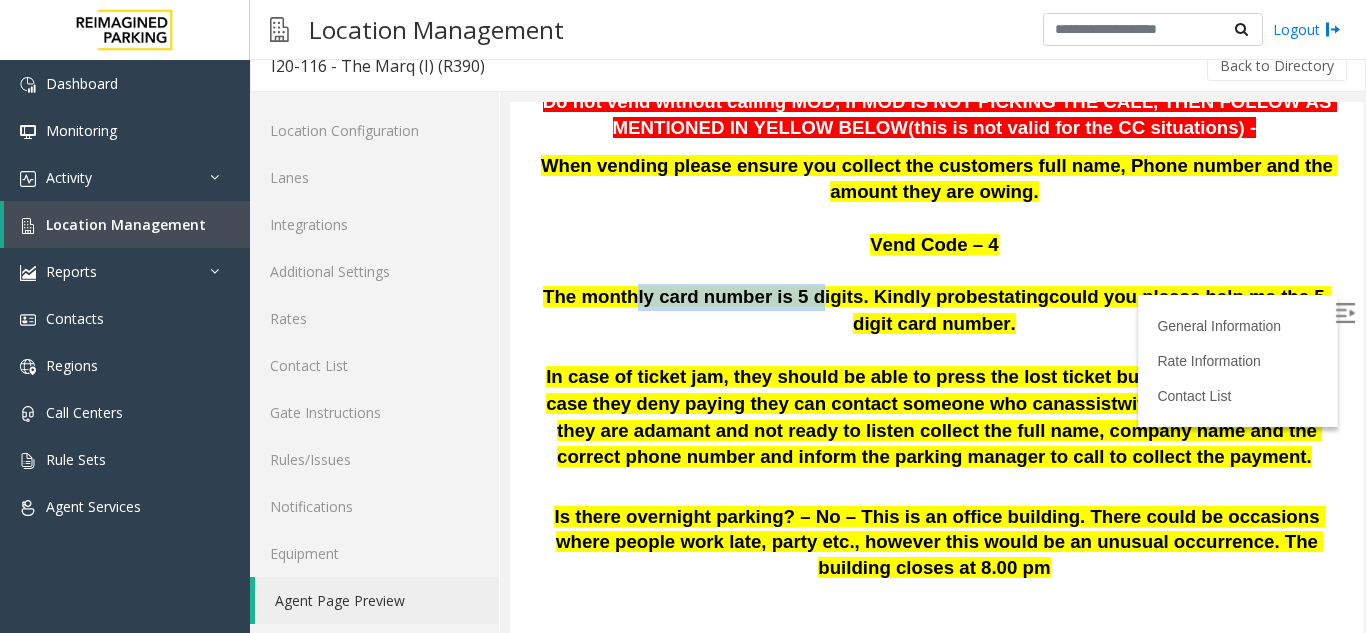 drag, startPoint x: 673, startPoint y: 304, endPoint x: 786, endPoint y: 305, distance: 113.004425 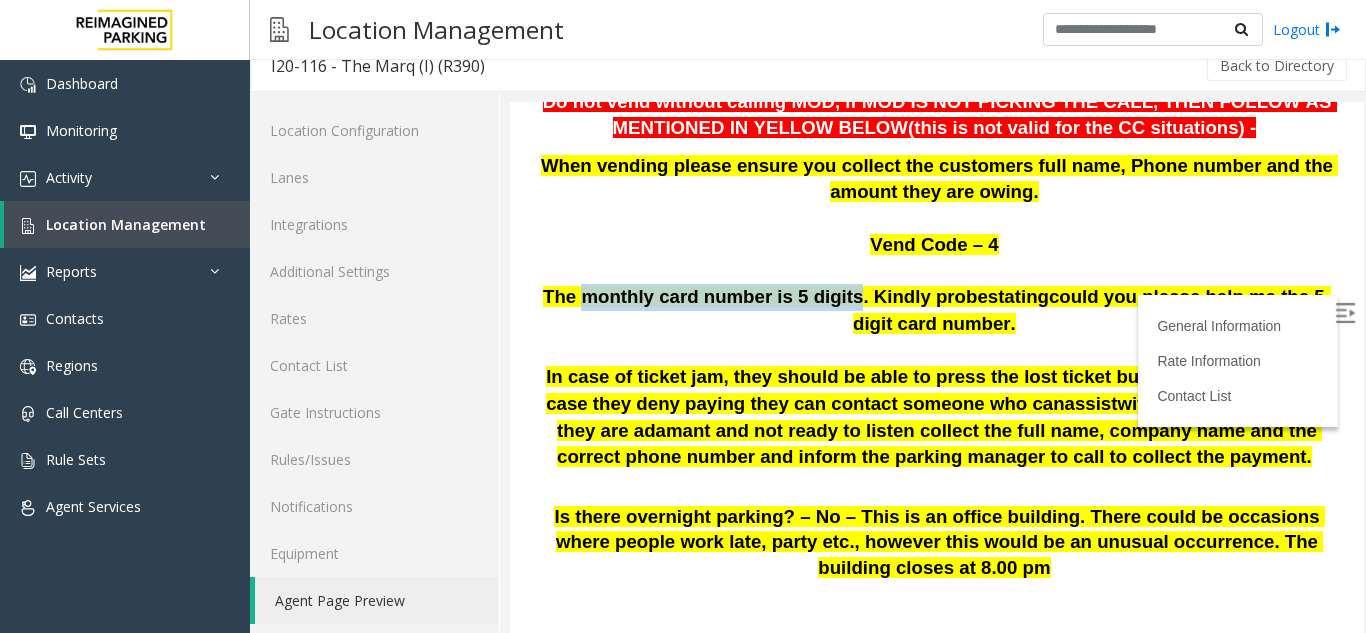 drag, startPoint x: 815, startPoint y: 298, endPoint x: 582, endPoint y: 297, distance: 233.00215 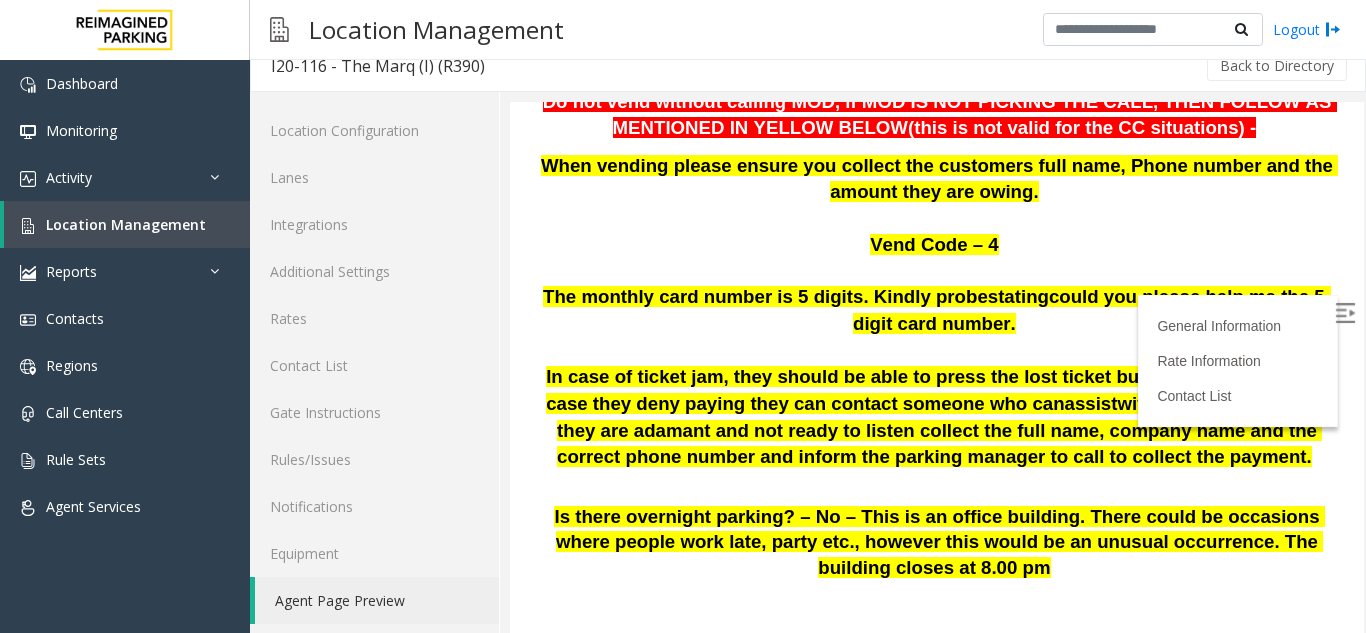 click at bounding box center (937, 219) 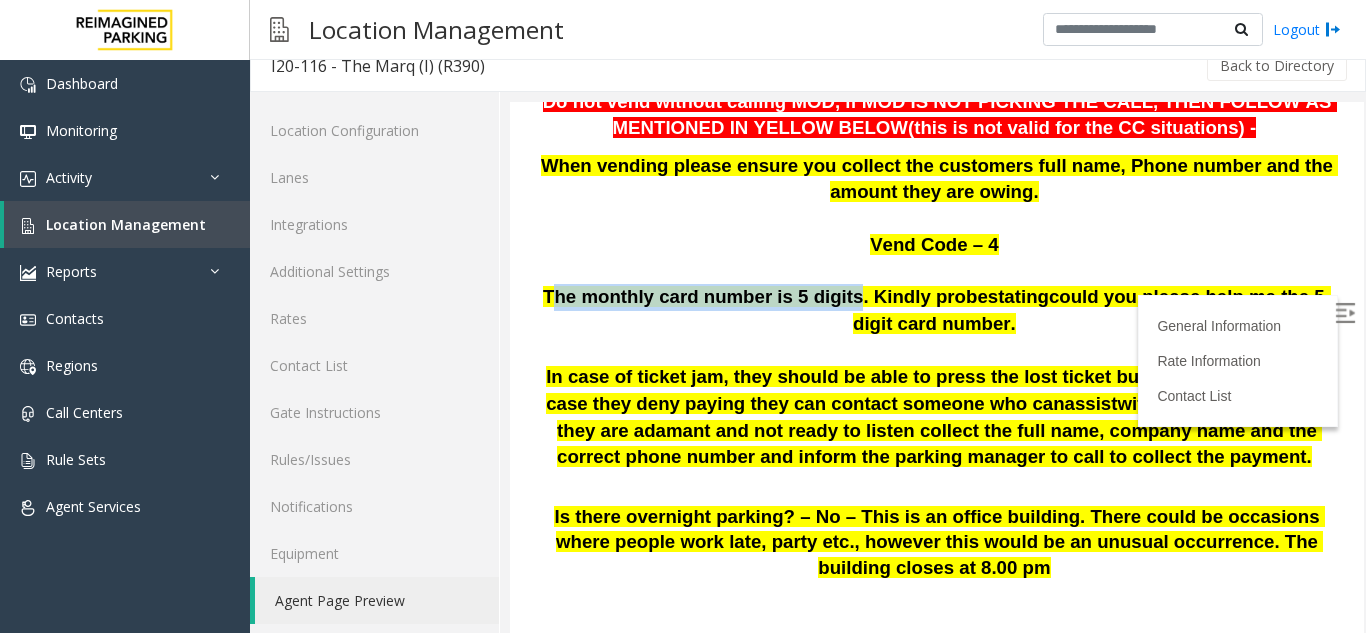 drag, startPoint x: 815, startPoint y: 296, endPoint x: 549, endPoint y: 307, distance: 266.22736 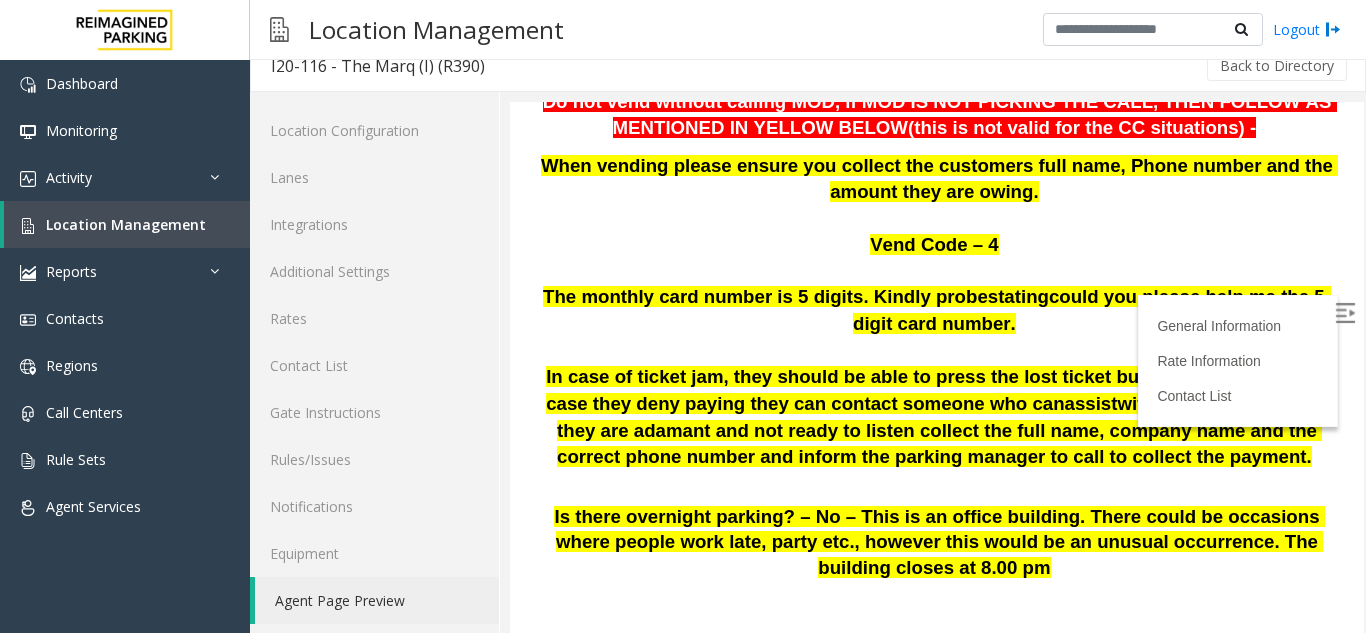 click at bounding box center [937, 219] 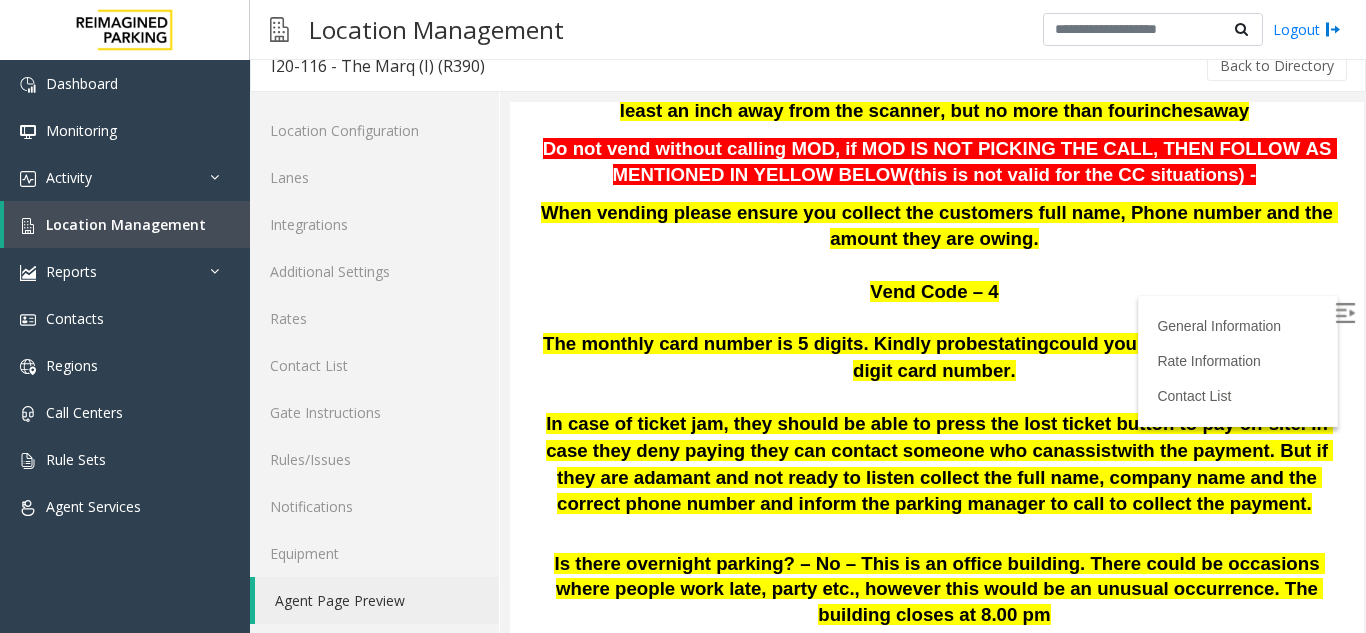 scroll, scrollTop: 921, scrollLeft: 0, axis: vertical 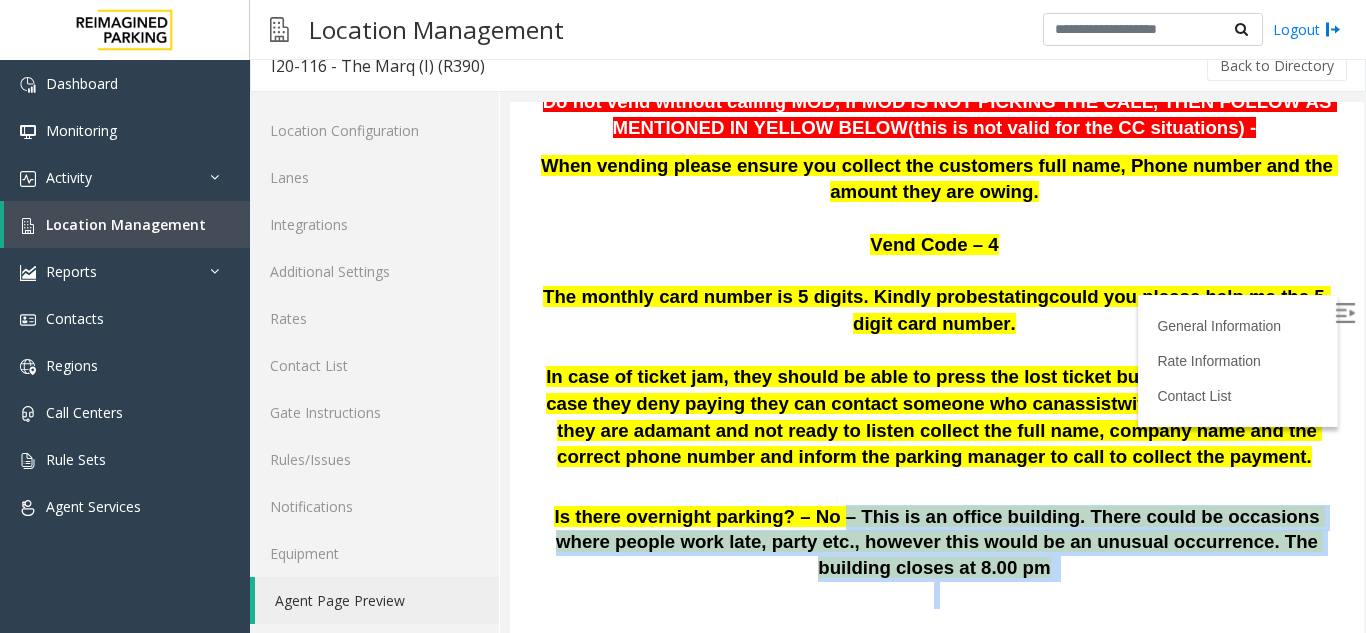 drag, startPoint x: 794, startPoint y: 516, endPoint x: 994, endPoint y: 548, distance: 202.54382 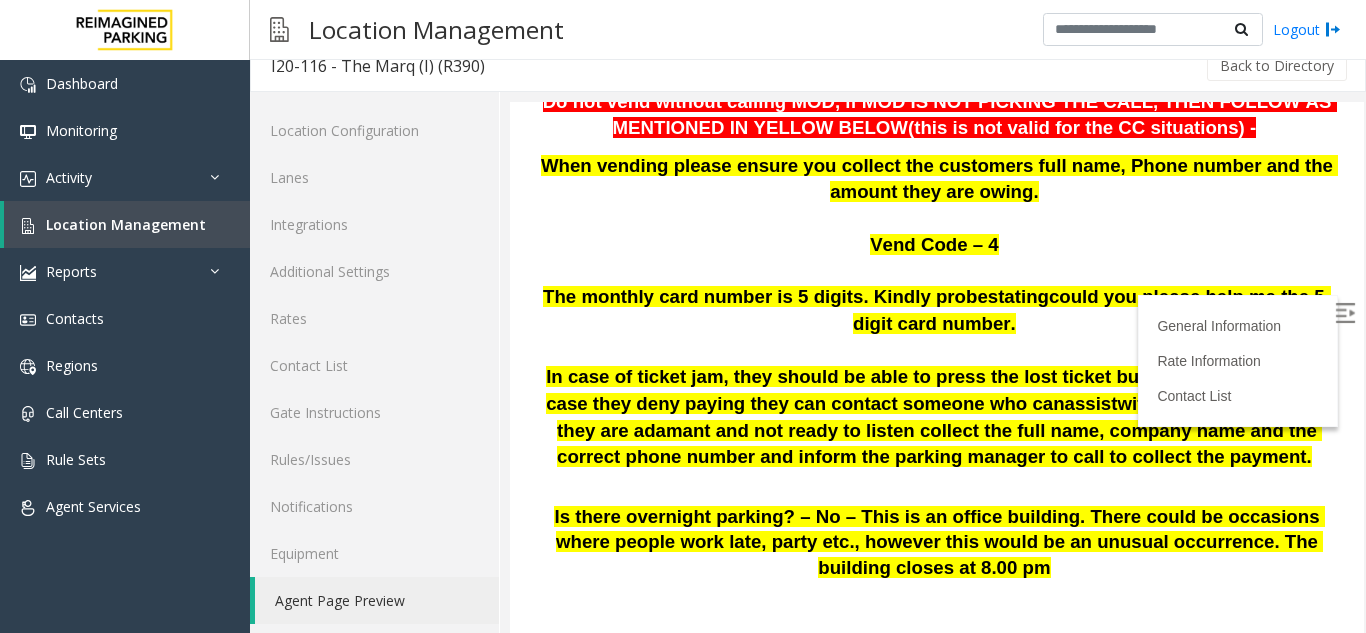 click on "Credit Card not reading     DNV for any of the parker who says his credit card is not working.  Assist  with the direction of credit card, if it does not work inform him that you  don't  have balance in your credit card and ask him to use different card. If in case, he does not have  advised him to  call his friend with credit card to help. If he denied call mod and in case mod is not available do not vend the gate. Only vend when parker threatens to break the gate .       Do not Vend for [LAST NAME] he must pay to exit the garage.      Ticket will not return when pressing  Cancel???   This Amano system does not return the parking ticket if a transaction is cancelled. It swallows the ticket and prints a receipt with a barcode that replaces the ticket.  That receipt is the new ticket that needs to be scanned on the barcode scanner instead of inserted since it is no longer a ticket.  Ticket will not return when pressing Cancel???   will not inches  away     -       Vend Code – 4" at bounding box center [937, 95] 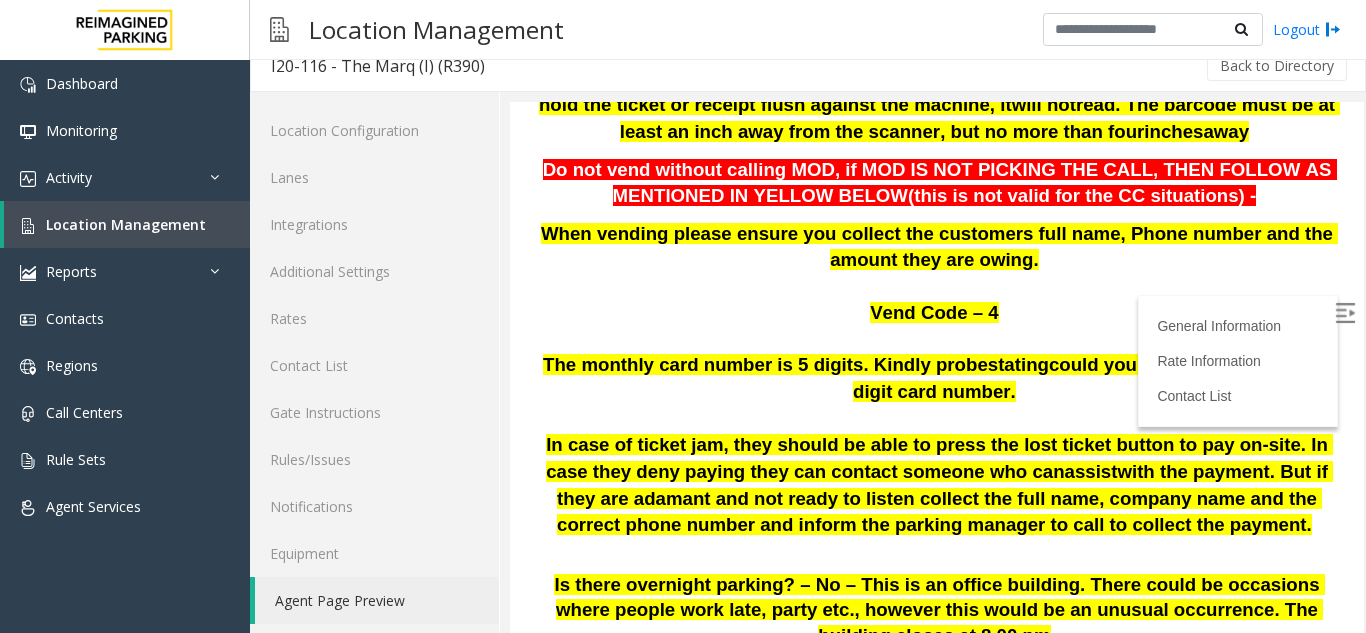 scroll, scrollTop: 821, scrollLeft: 0, axis: vertical 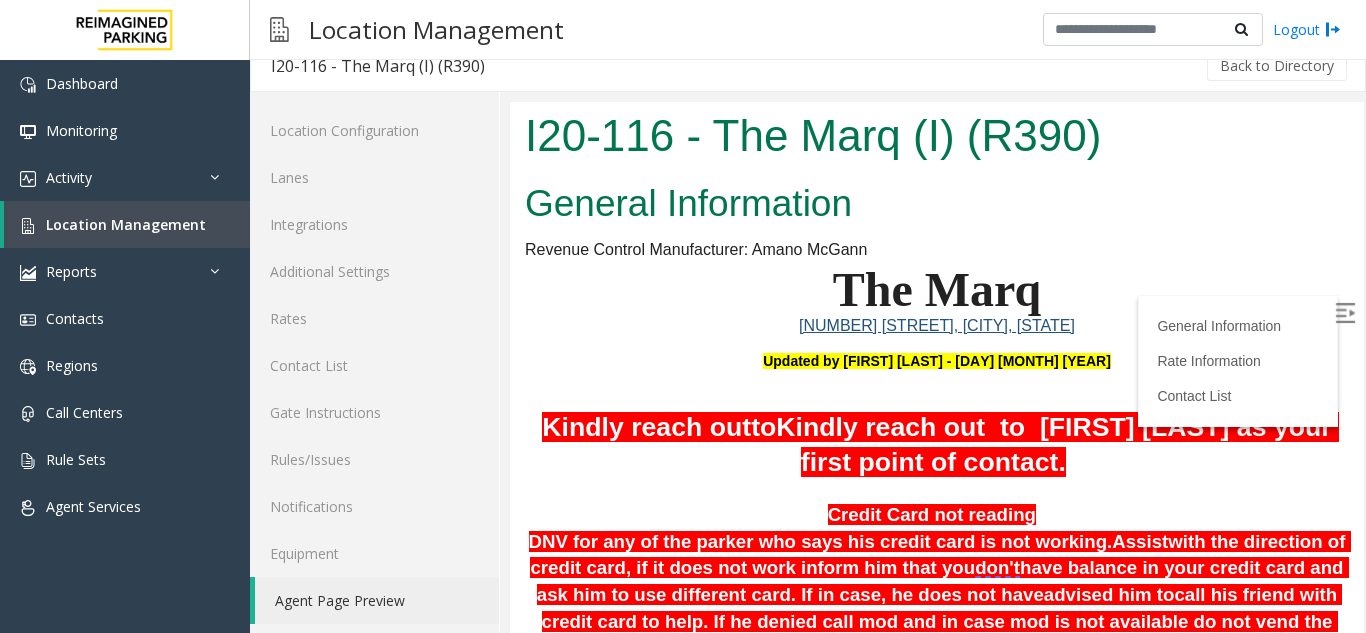 drag, startPoint x: 1340, startPoint y: 424, endPoint x: 1861, endPoint y: 262, distance: 545.60516 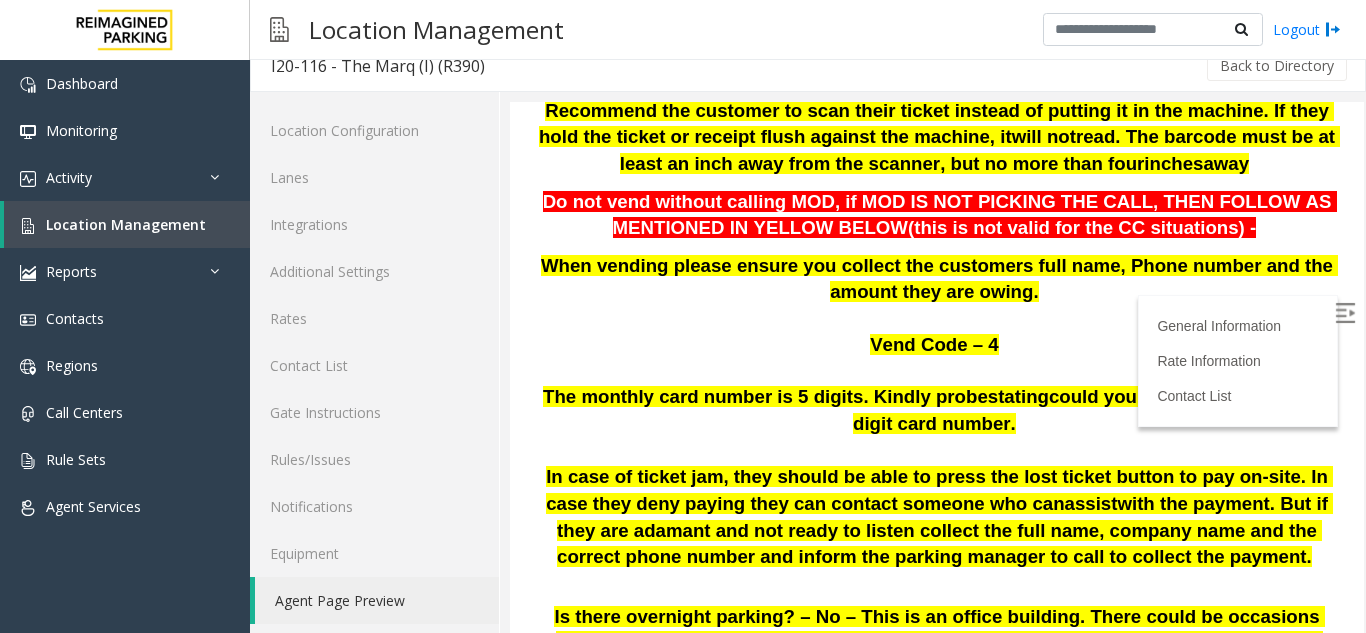 scroll, scrollTop: 871, scrollLeft: 0, axis: vertical 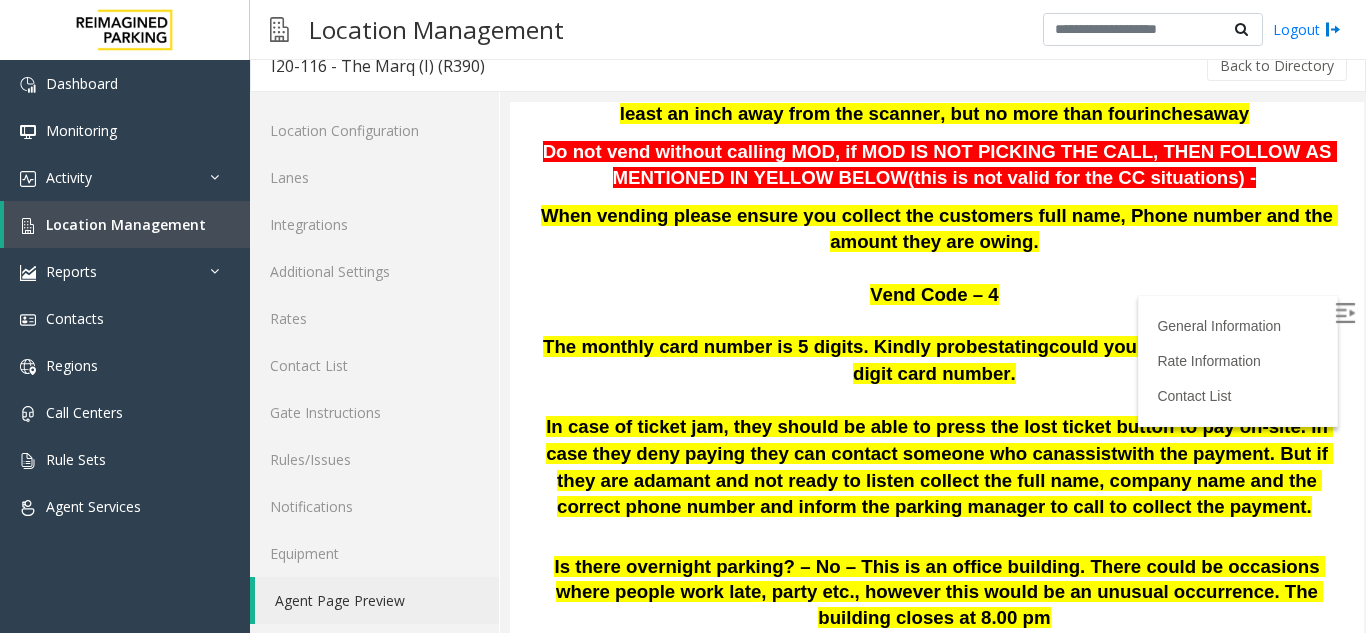 drag, startPoint x: 1341, startPoint y: 157, endPoint x: 1865, endPoint y: 345, distance: 556.7046 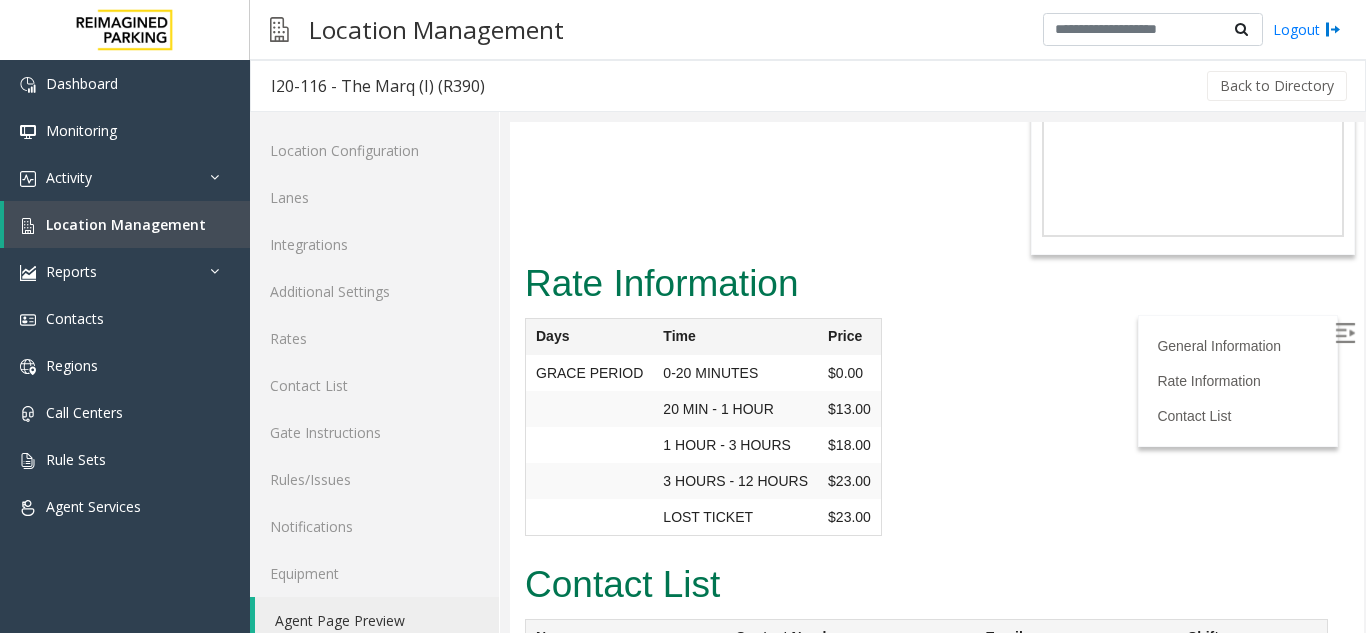 scroll, scrollTop: 4484, scrollLeft: 0, axis: vertical 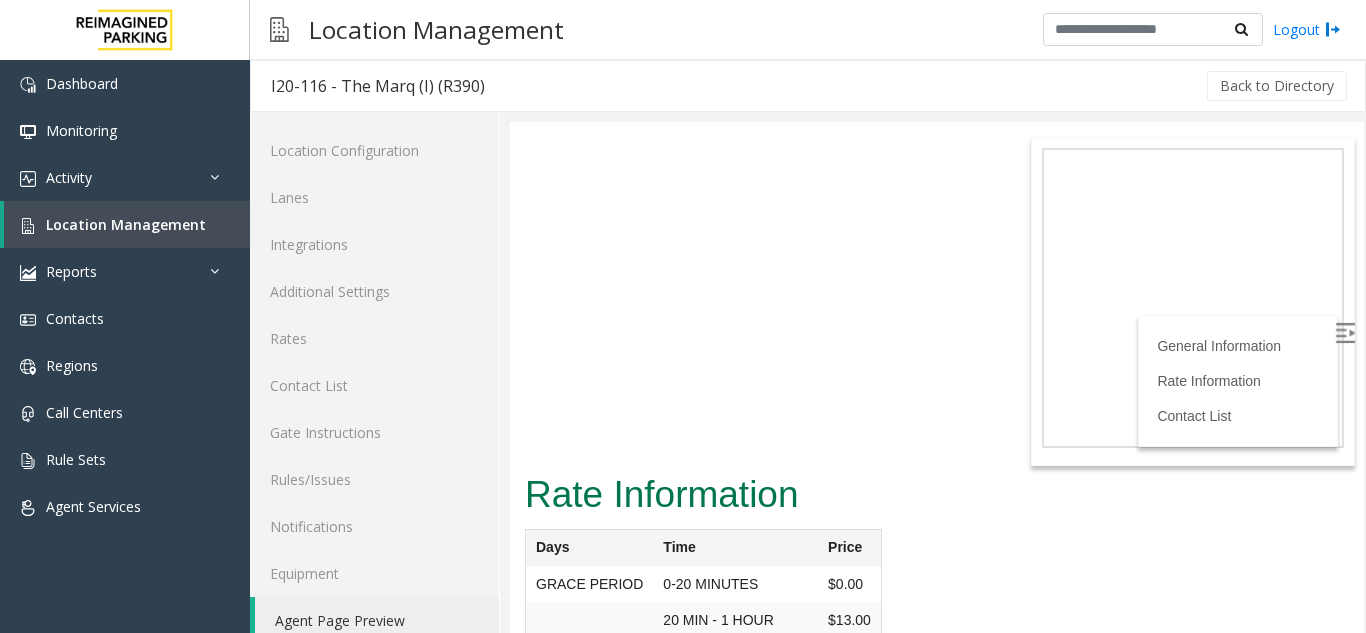 drag, startPoint x: 1341, startPoint y: 254, endPoint x: 1868, endPoint y: 692, distance: 685.25397 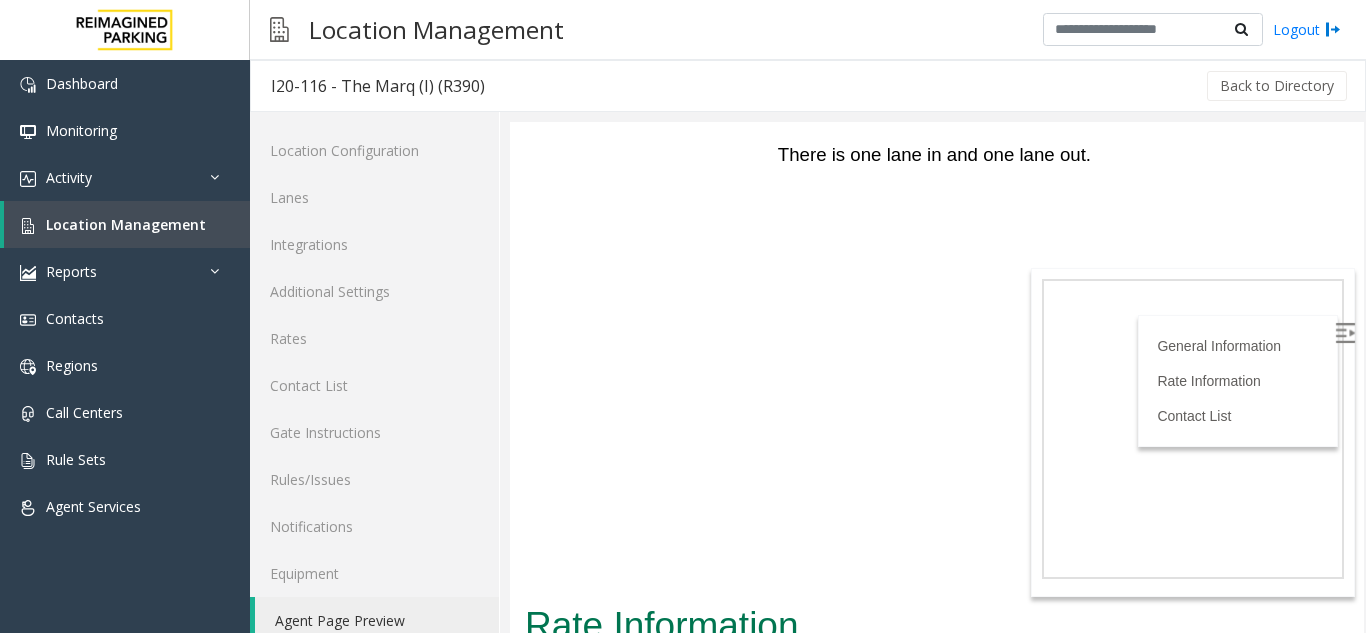 scroll, scrollTop: 26, scrollLeft: 0, axis: vertical 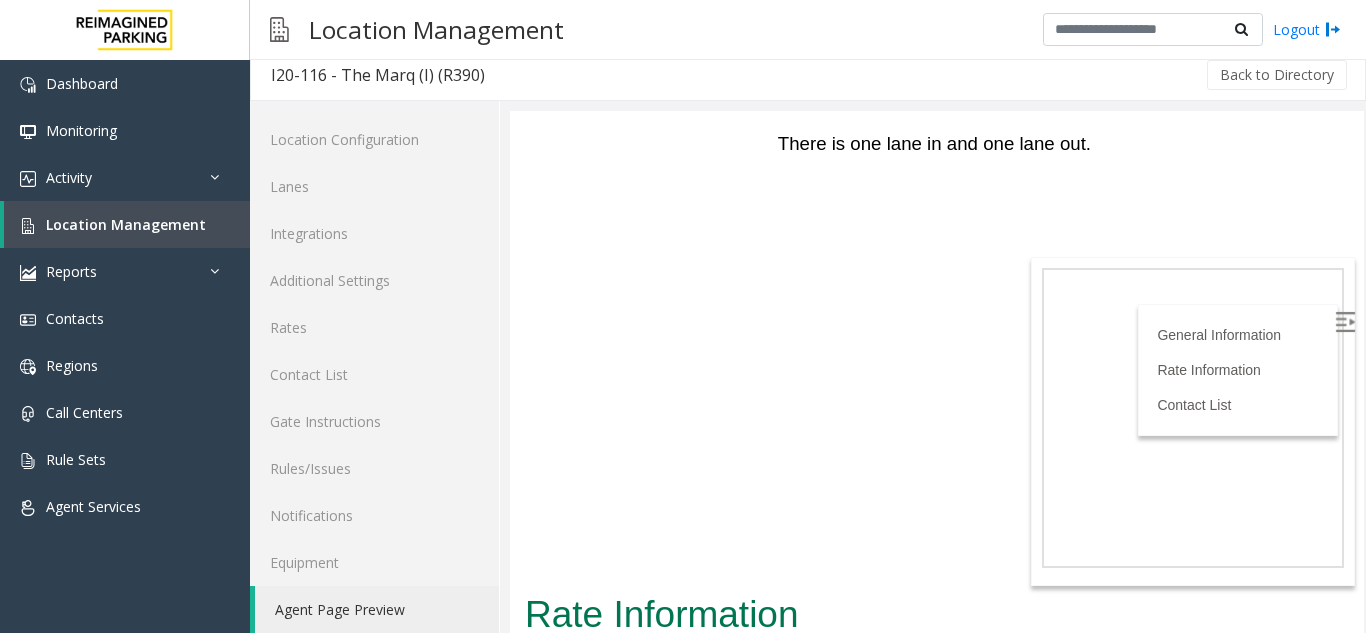 drag, startPoint x: 1358, startPoint y: 565, endPoint x: 834, endPoint y: 458, distance: 534.81305 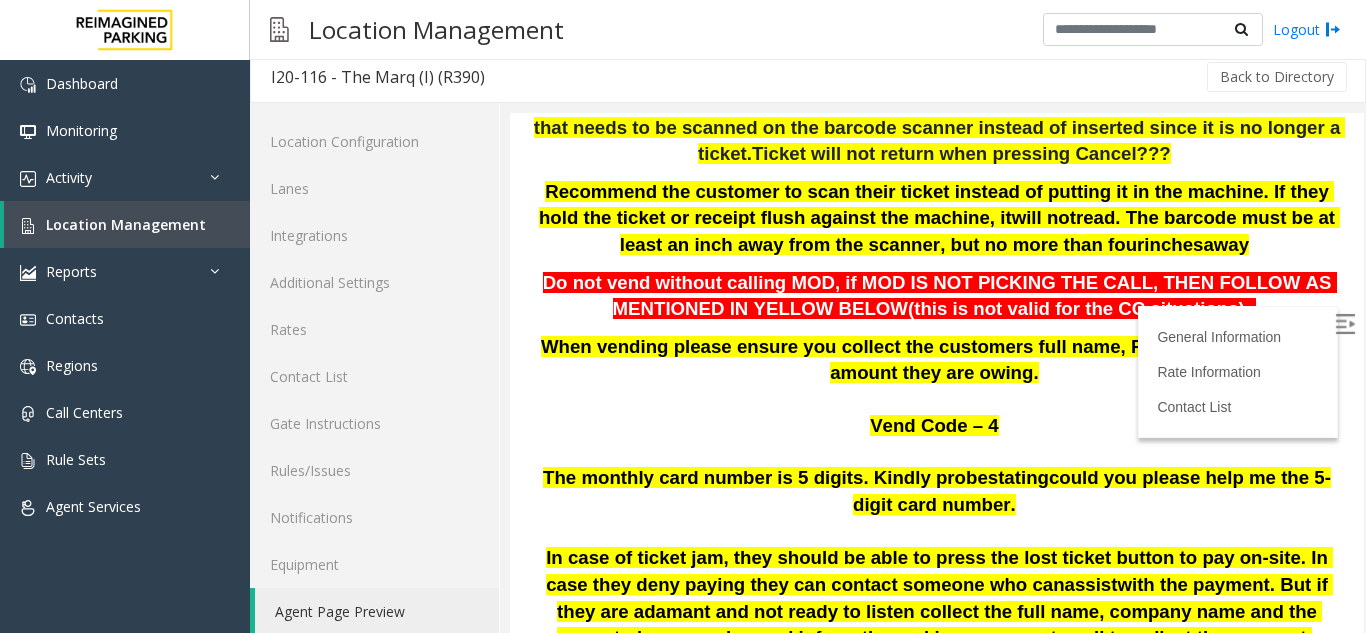 scroll, scrollTop: 721, scrollLeft: 0, axis: vertical 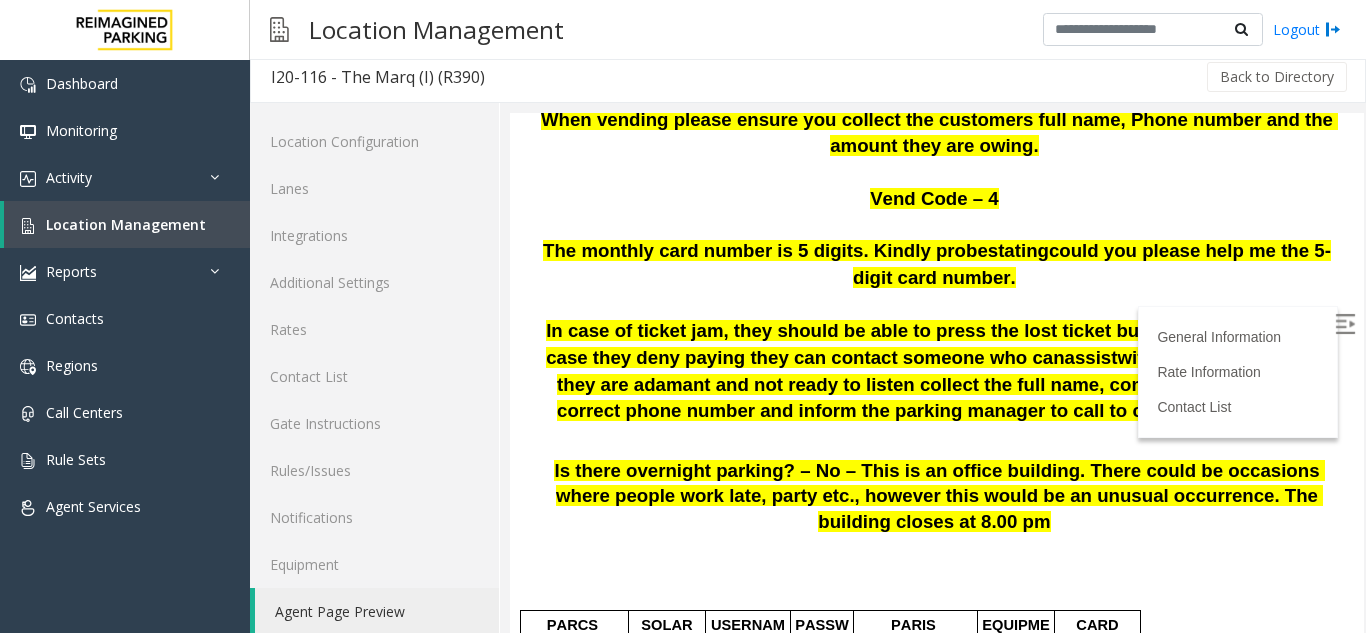 drag, startPoint x: 1342, startPoint y: 252, endPoint x: 1867, endPoint y: 370, distance: 538.0976 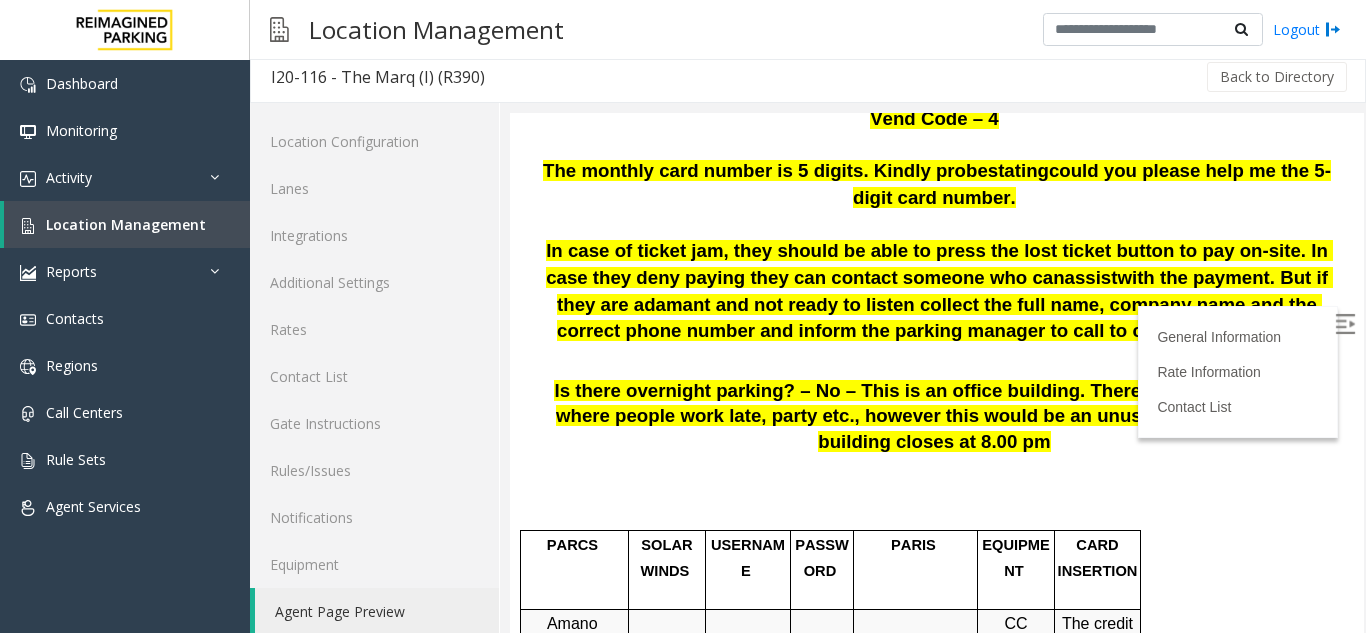 scroll, scrollTop: 848, scrollLeft: 0, axis: vertical 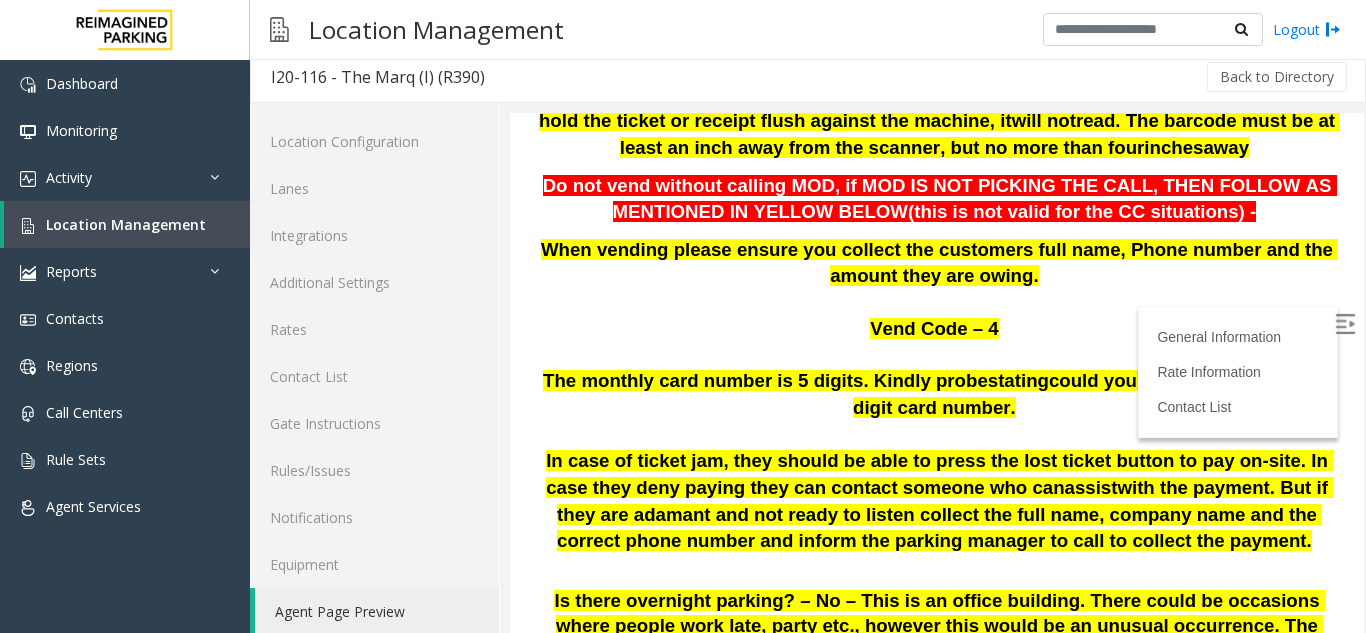 click at bounding box center (1345, 324) 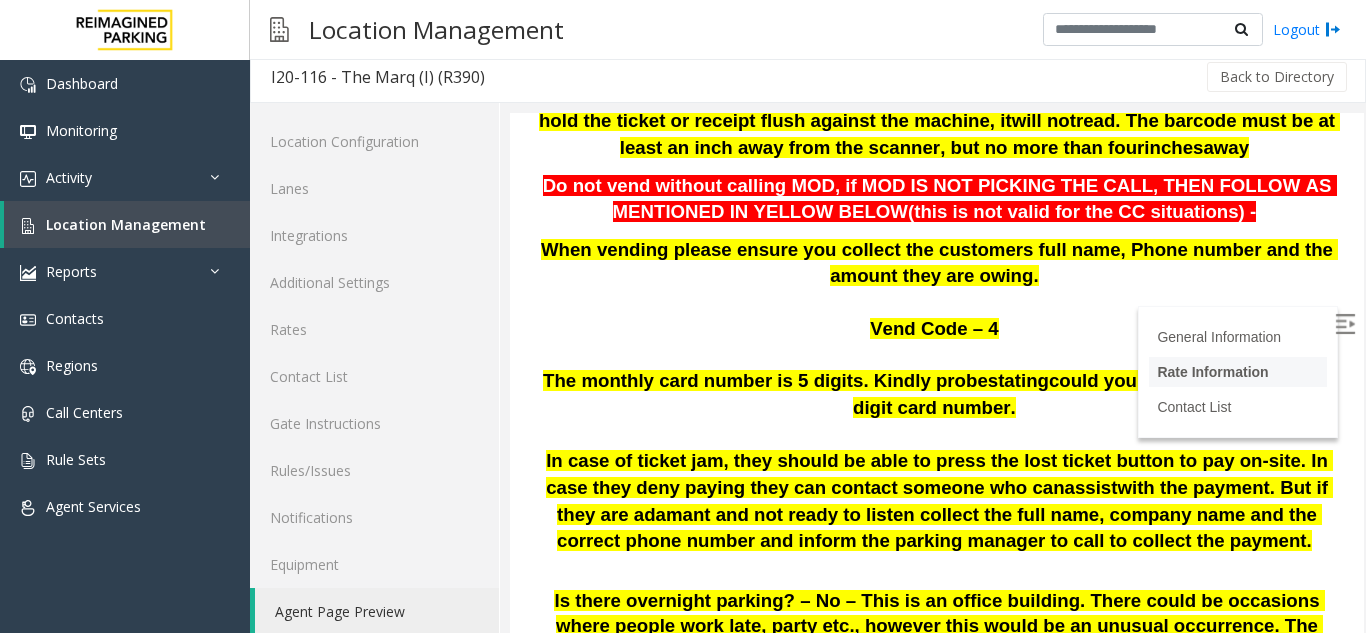 click on "Rate Information" at bounding box center (1238, 372) 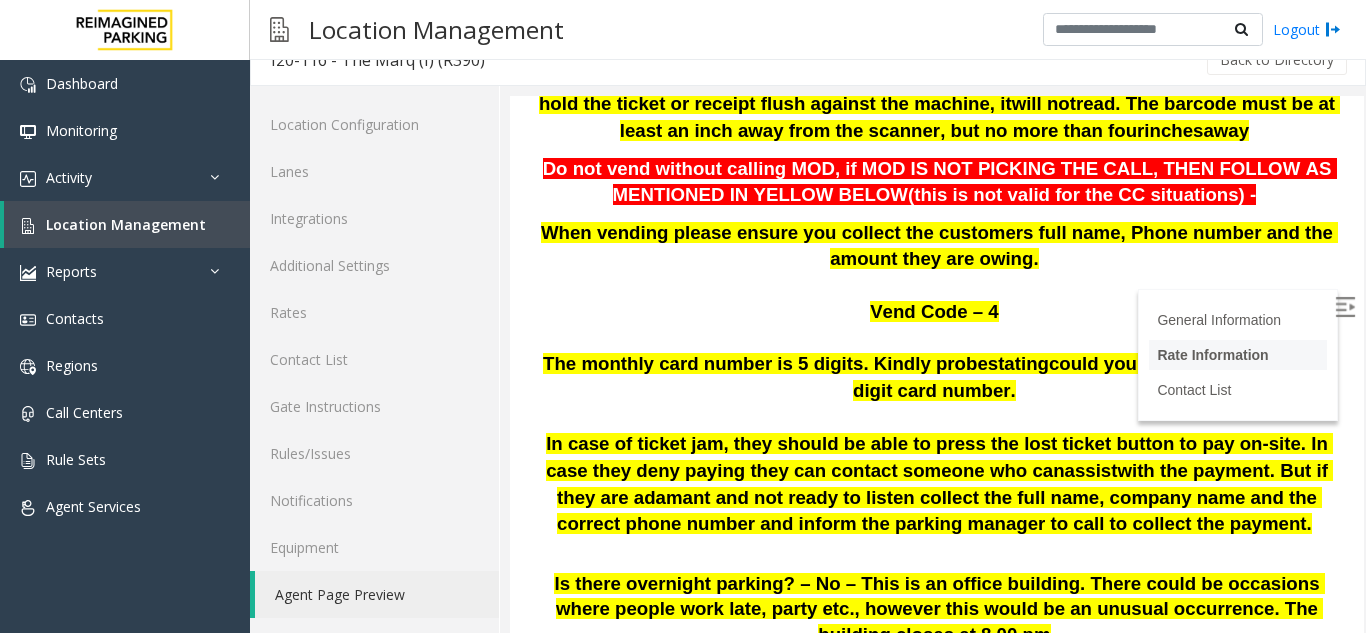 scroll, scrollTop: 4439, scrollLeft: 0, axis: vertical 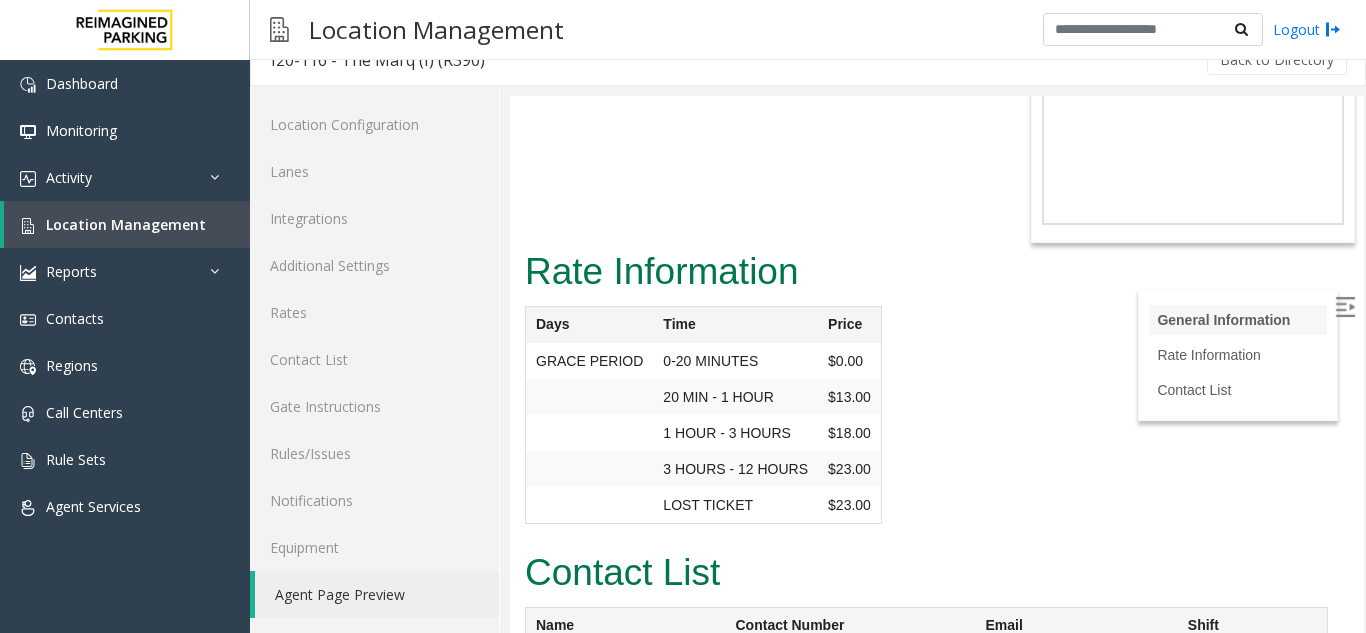 click on "General Information" at bounding box center (1223, 320) 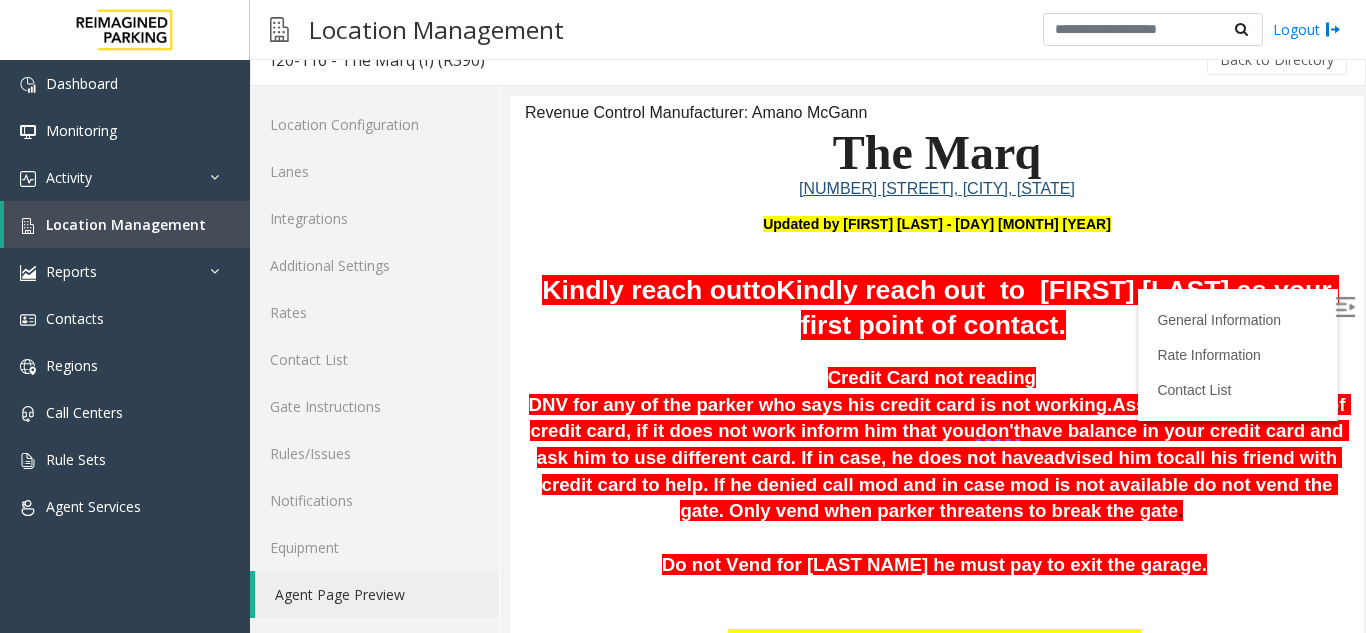 scroll, scrollTop: 176, scrollLeft: 0, axis: vertical 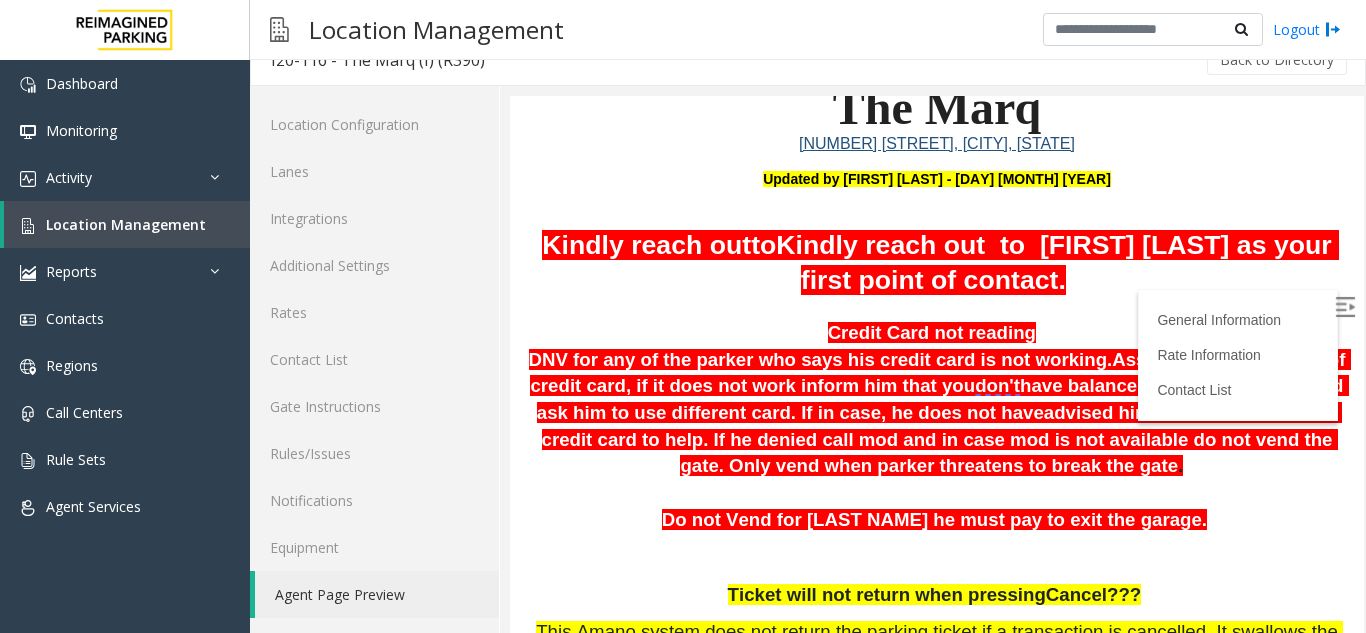 click at bounding box center (1345, 307) 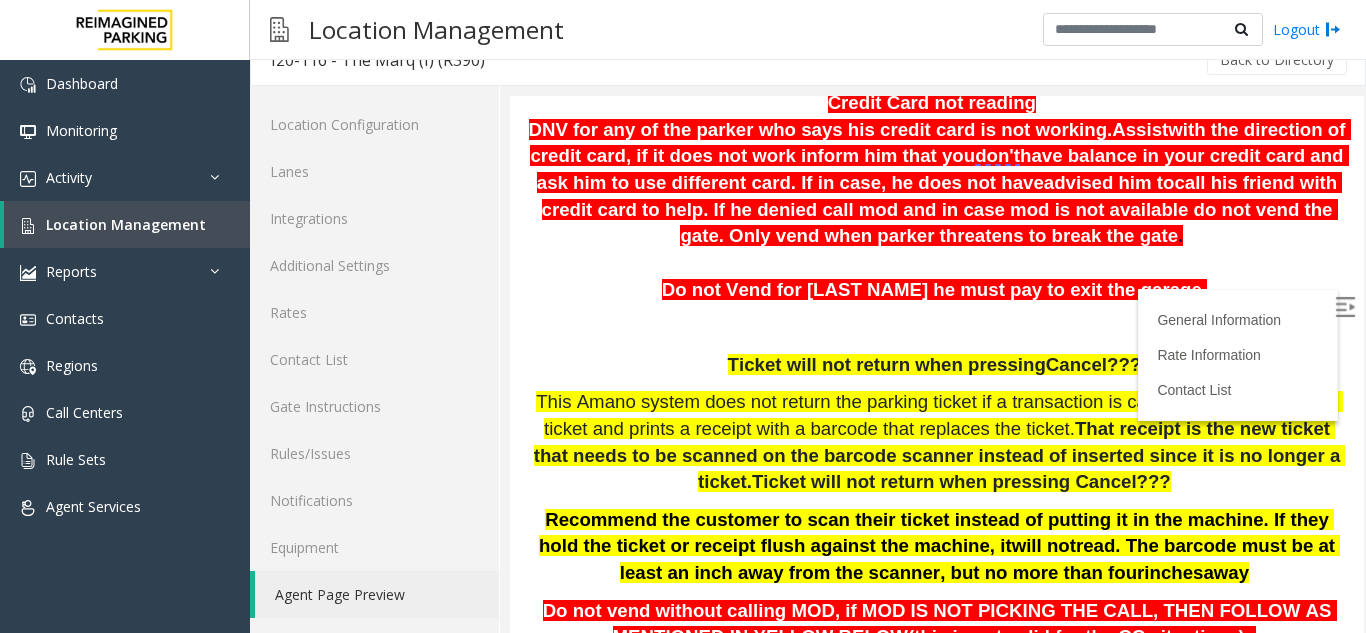scroll, scrollTop: 145, scrollLeft: 0, axis: vertical 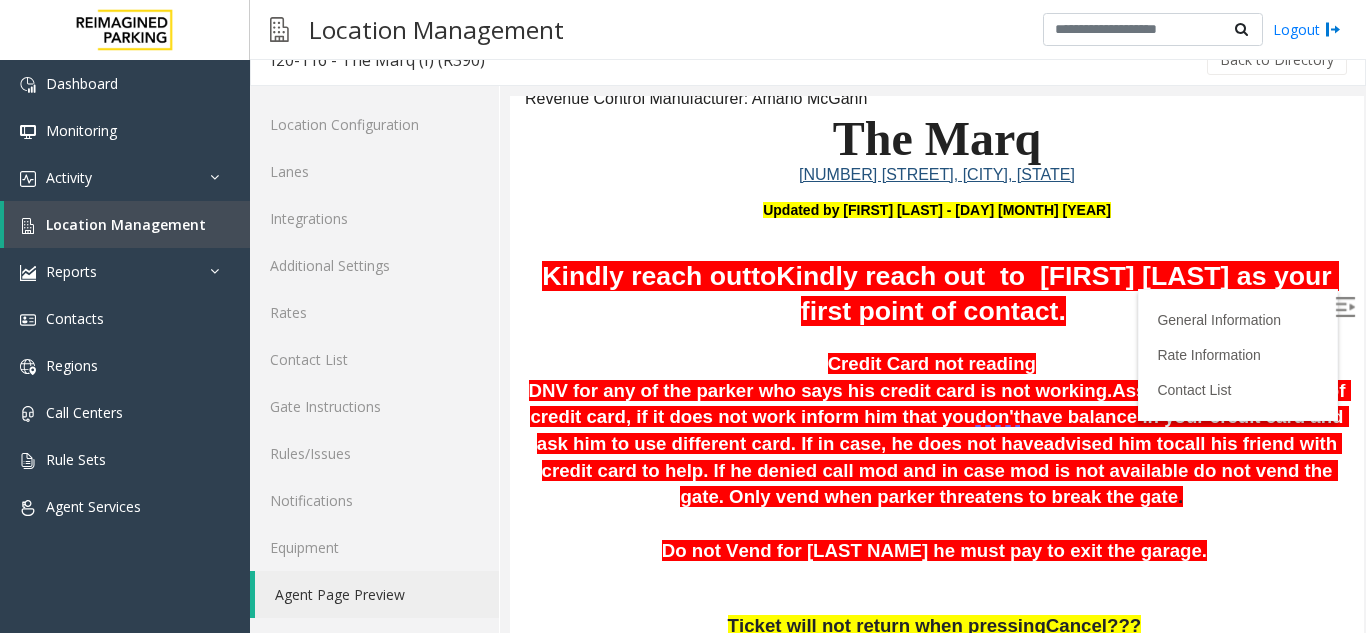 click on "Kindly reach out  to  [FIRST] [LAST] as your first point of contact." at bounding box center (937, 293) 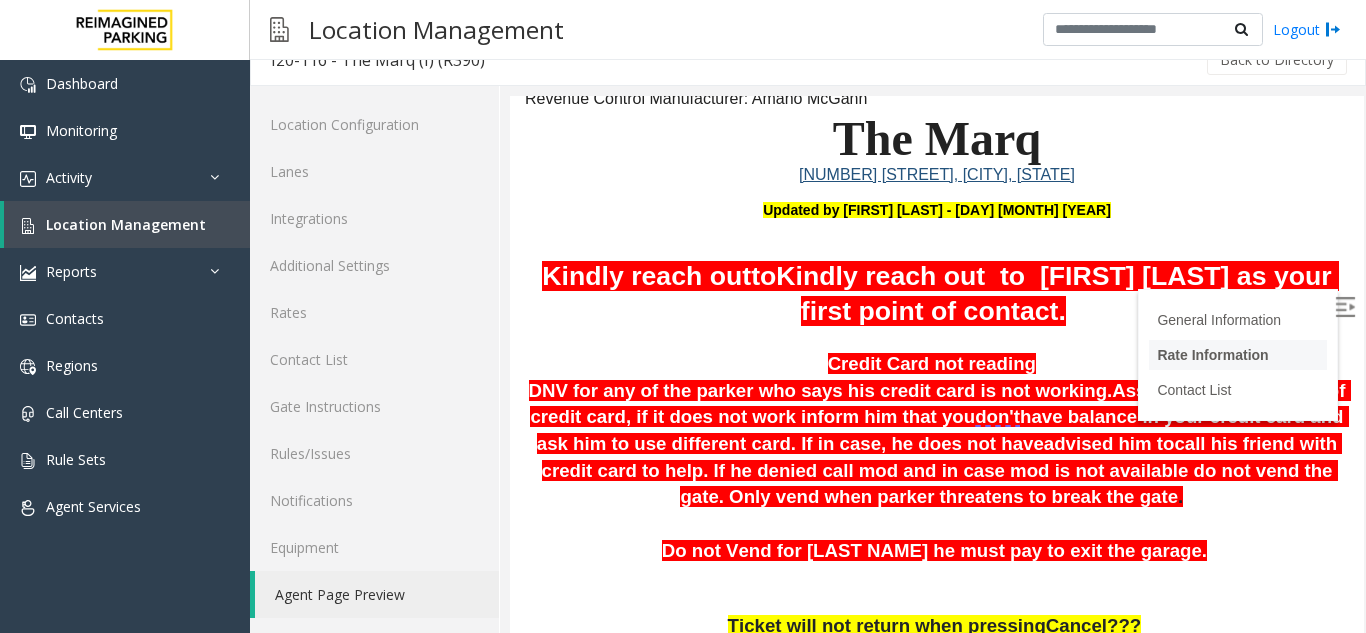 click on "Rate Information" at bounding box center (1212, 355) 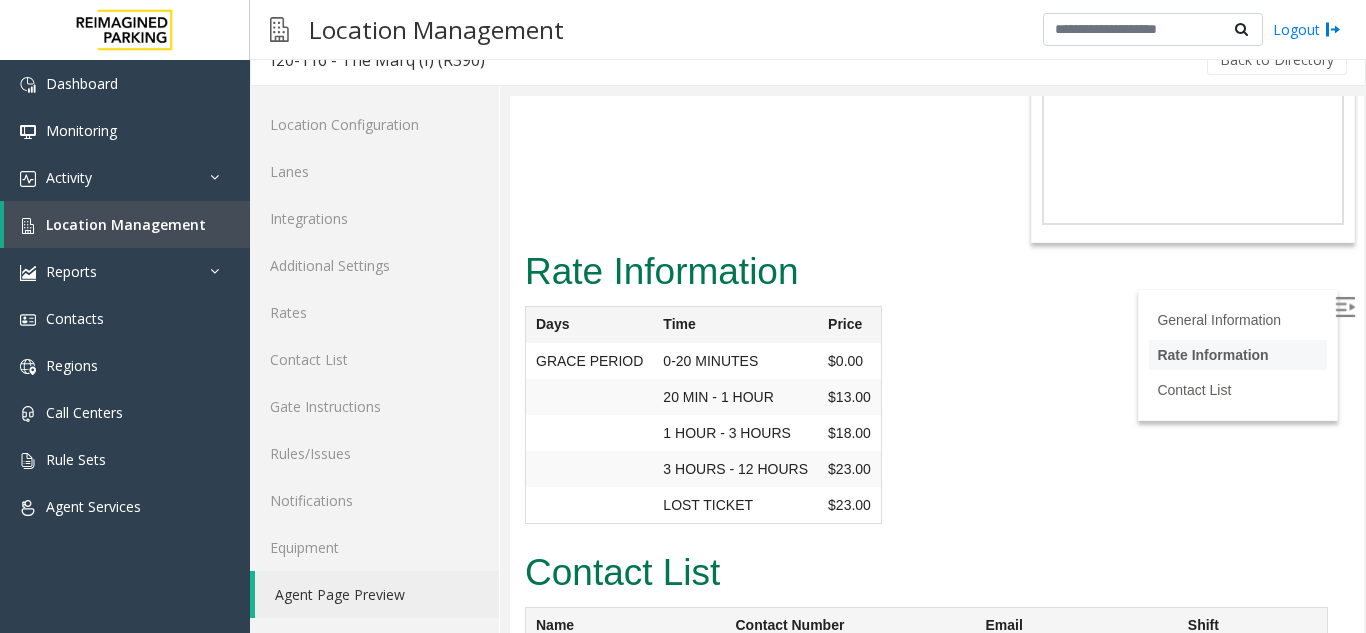 scroll, scrollTop: 4339, scrollLeft: 0, axis: vertical 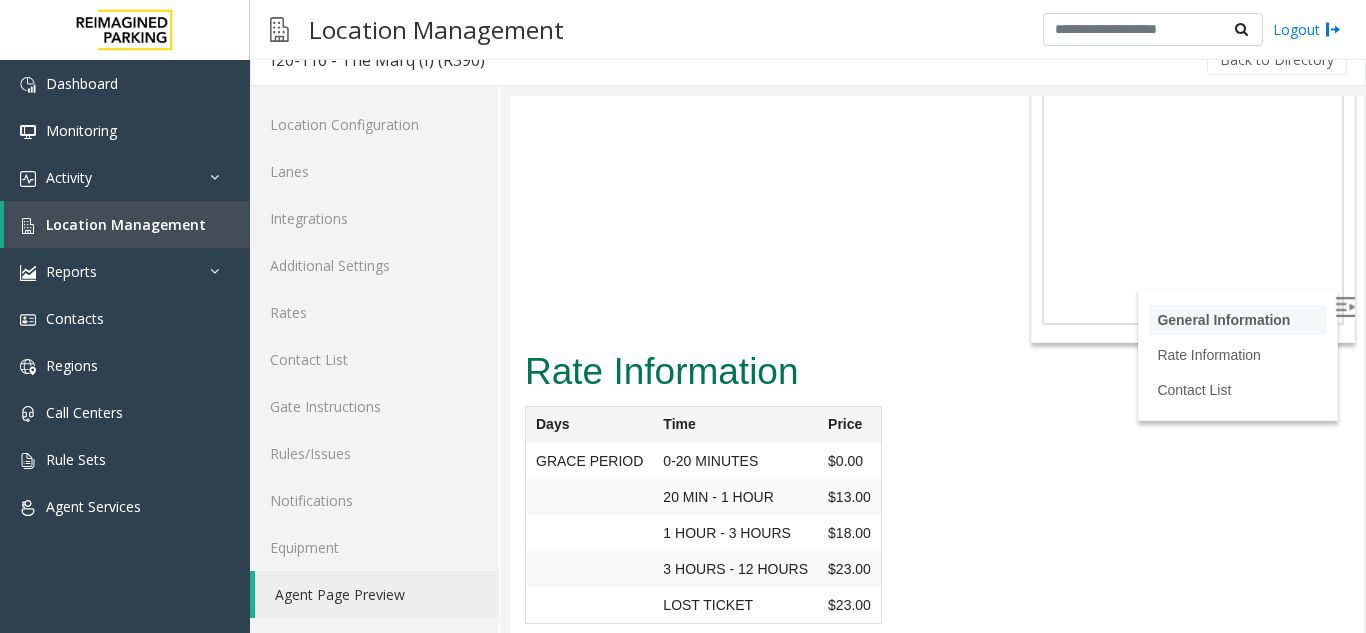 click on "General Information" at bounding box center (1223, 320) 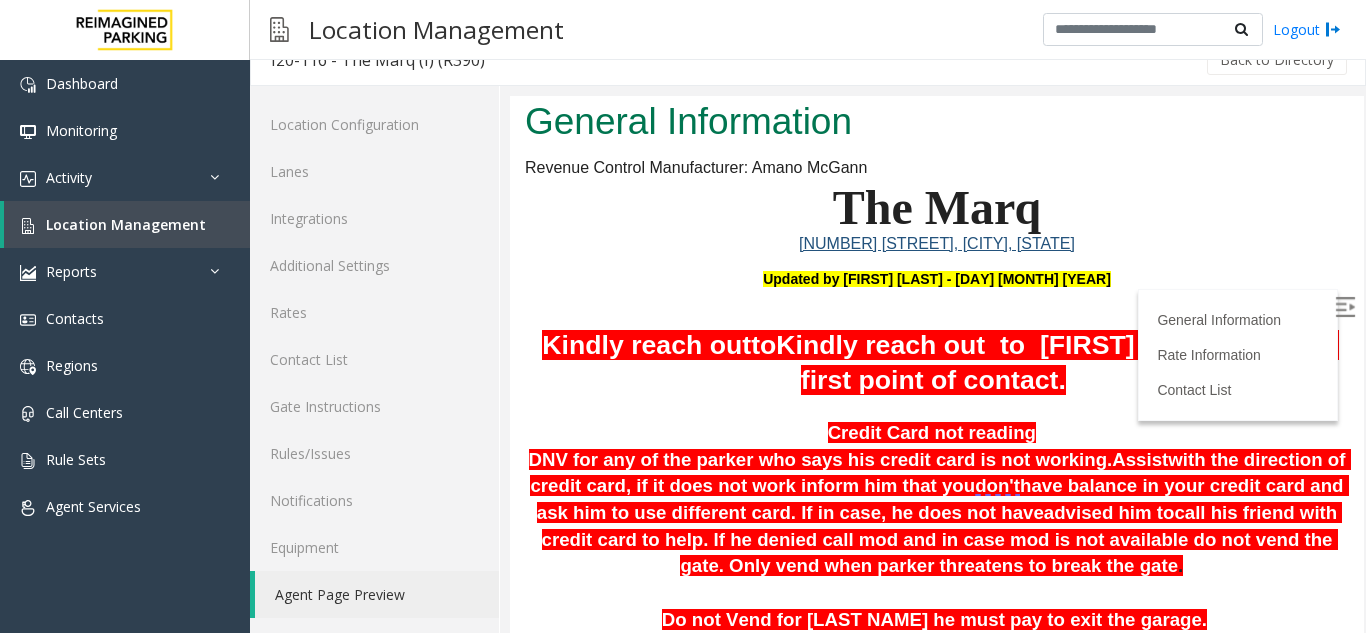 click at bounding box center [1345, 307] 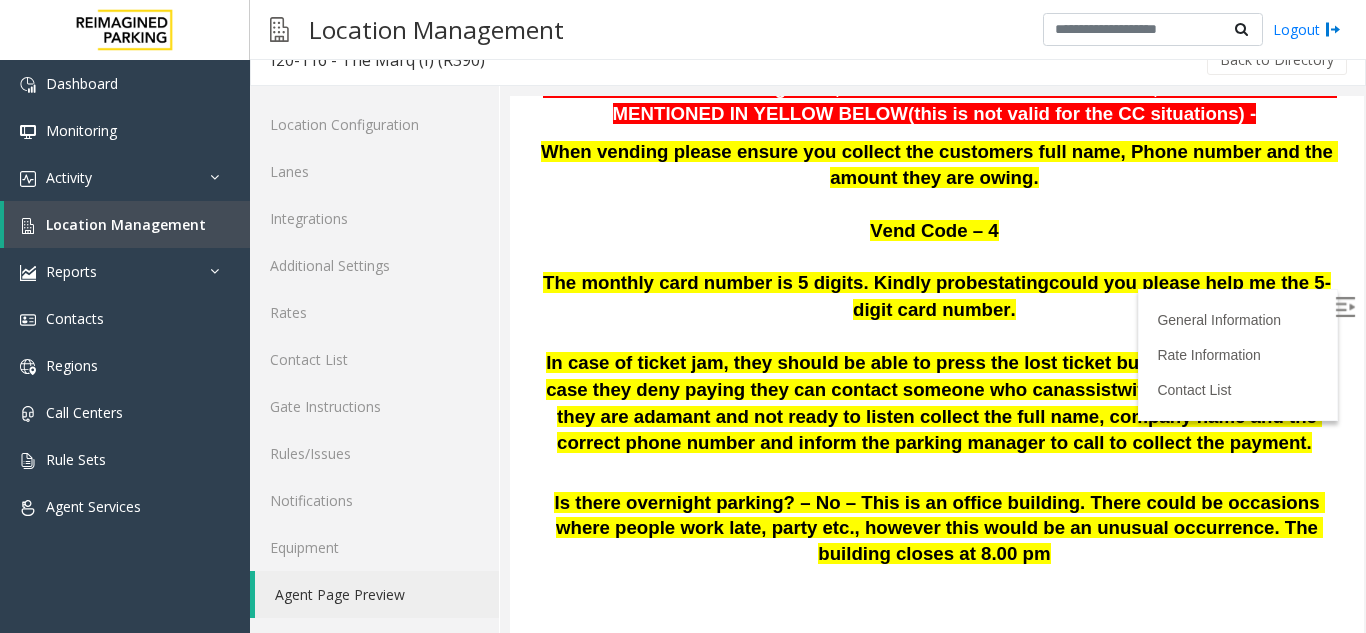 scroll, scrollTop: 949, scrollLeft: 0, axis: vertical 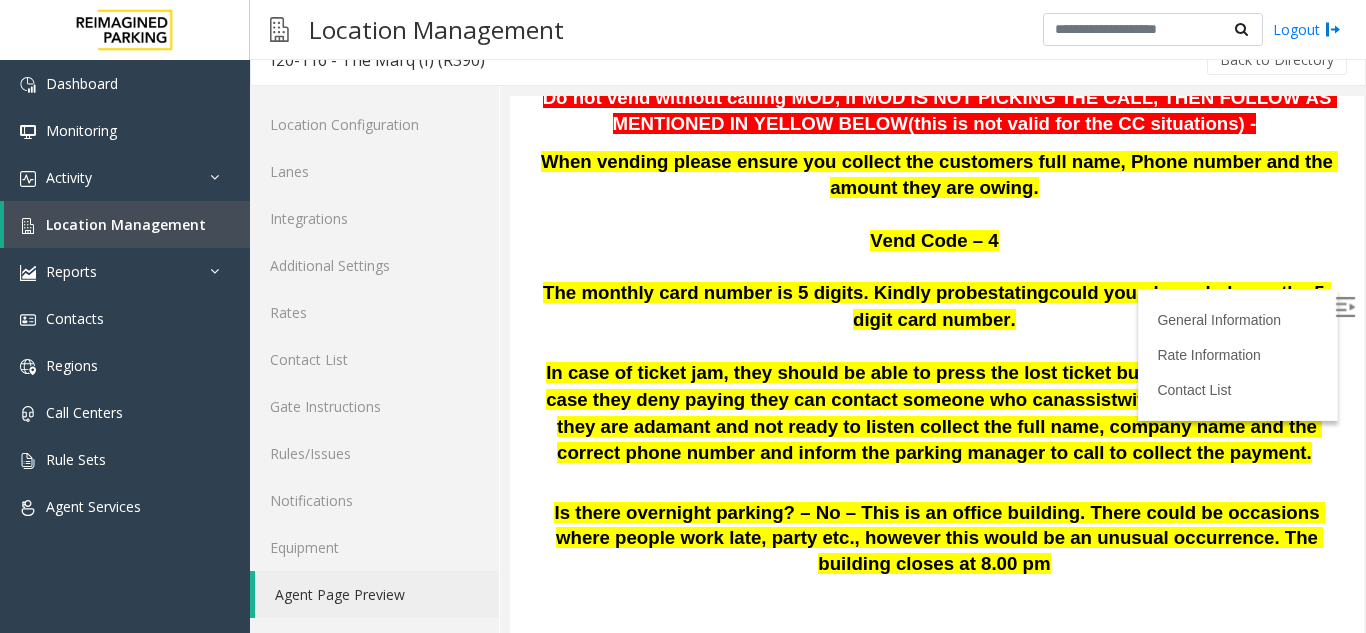 click at bounding box center [1345, 307] 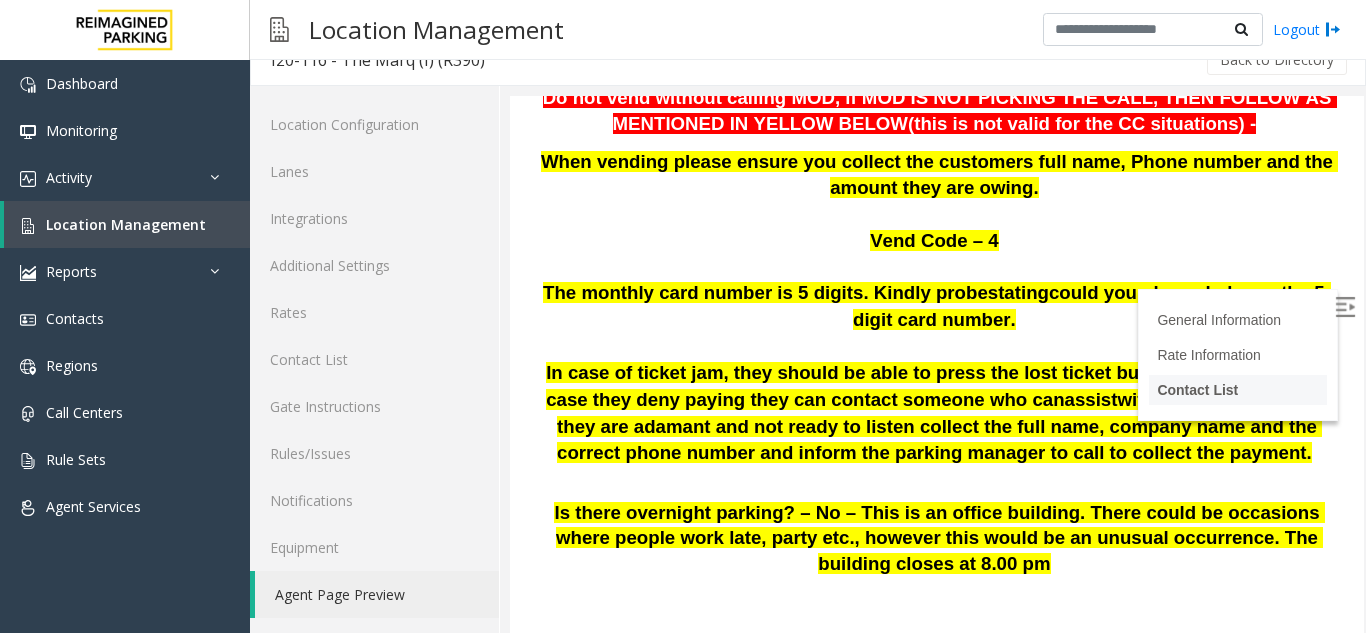 click on "Contact List" at bounding box center [1238, 390] 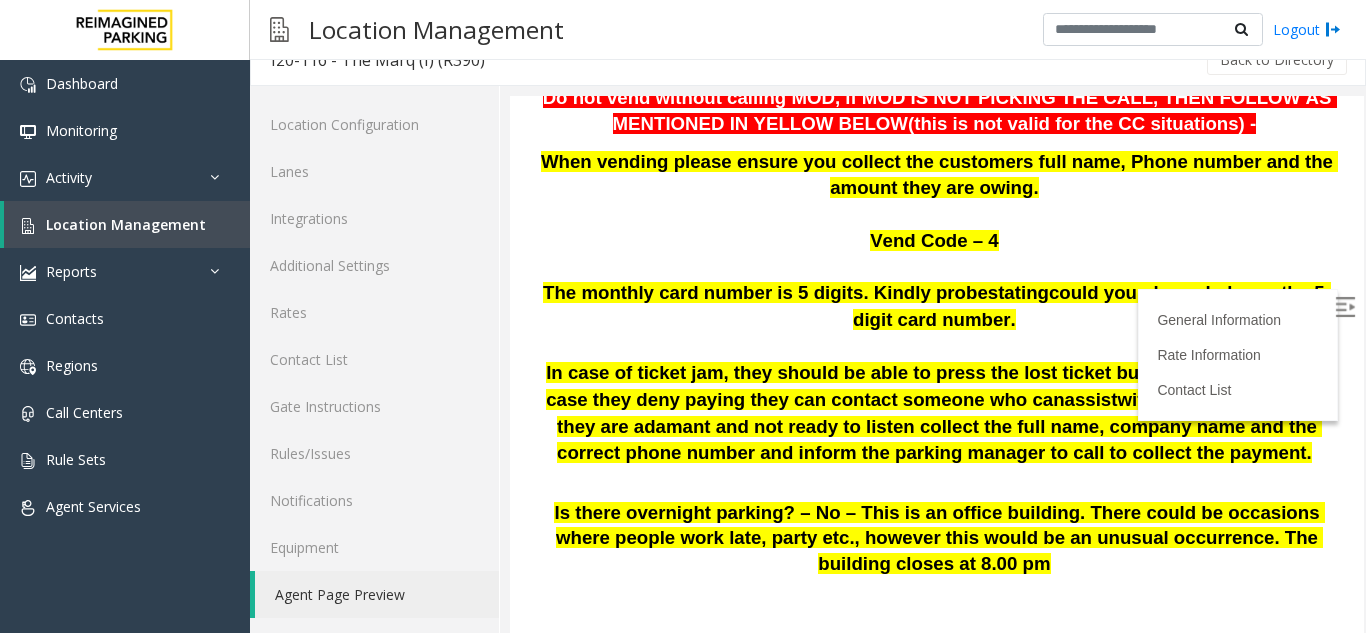 click on "General Information
Revenue Control Manufacturer: Amano McGann
The Marq [NUMBER] [STREET], [CITY], [STATE] Updated by [FIRST] [LAST] - [DAY] [MONTH] [YEAR] Kindly reach out  to  [FIRST] [LAST] as your first point of contact.   Credit Card not reading     DNV for any of the parker who says his credit card is not working.  Assist  with the direction of credit card, if it does not work inform him that you  don't  have balance in your credit card and ask him to use different card. If in case, he does not have  advised him to  call his friend with credit card to help. If he denied call mod and in case mod is not available do not vend the gate. Only vend when parker threatens to break the gate .       Do not Vend for [LAST NAME] he must pay to exit the garage.      Ticket will not return when pressing  Cancel???   That receipt is the new ticket that needs to be scanned on the barcode scanner instead of inserted since it is no longer a ticket.   will not inches  away     -" at bounding box center [937, 1372] 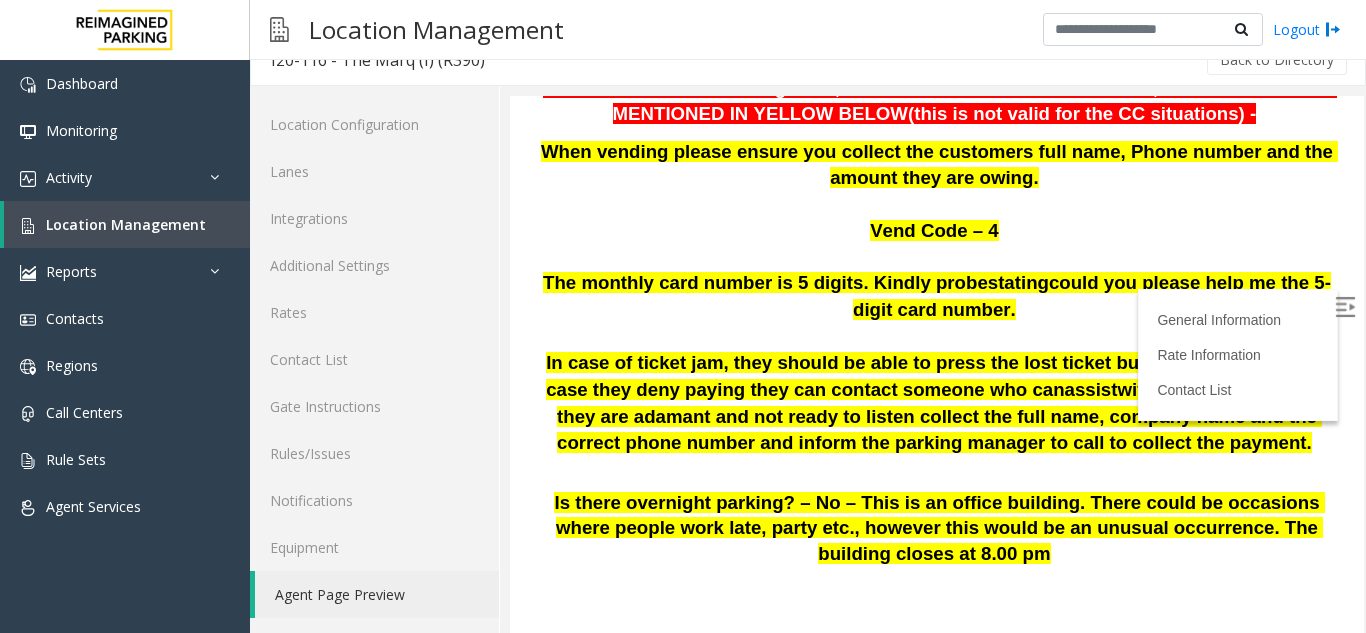 scroll, scrollTop: 949, scrollLeft: 0, axis: vertical 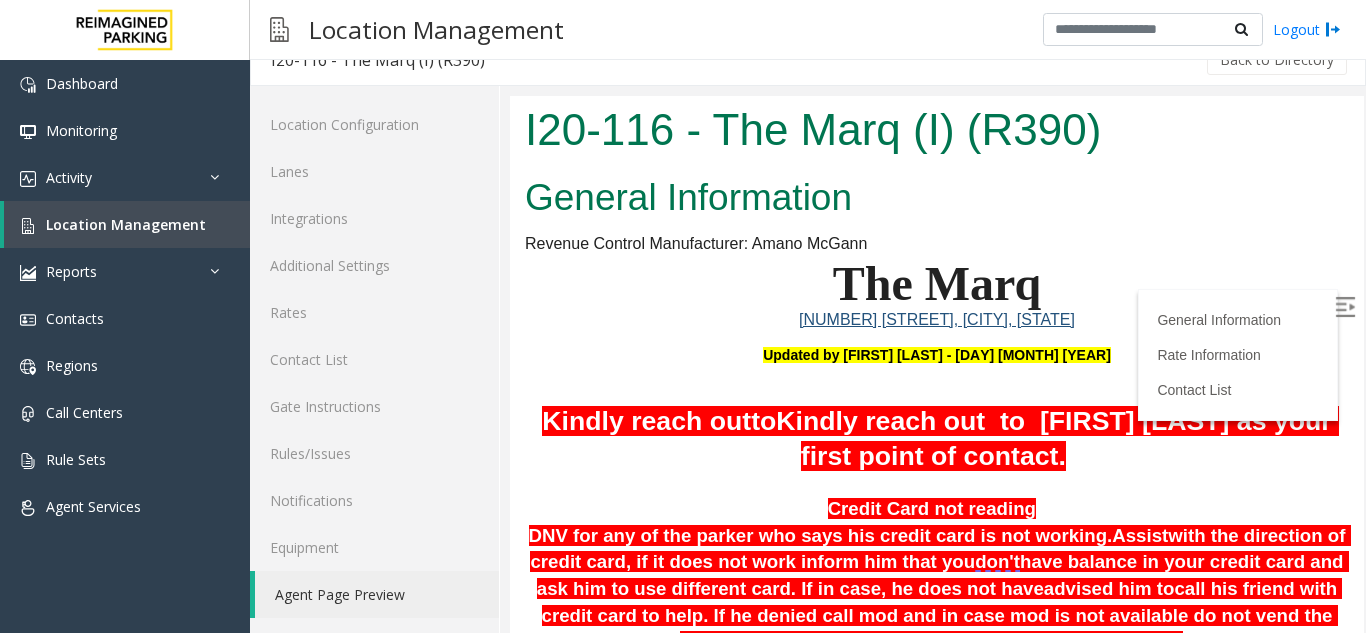drag, startPoint x: 1336, startPoint y: 191, endPoint x: 1787, endPoint y: 165, distance: 451.7488 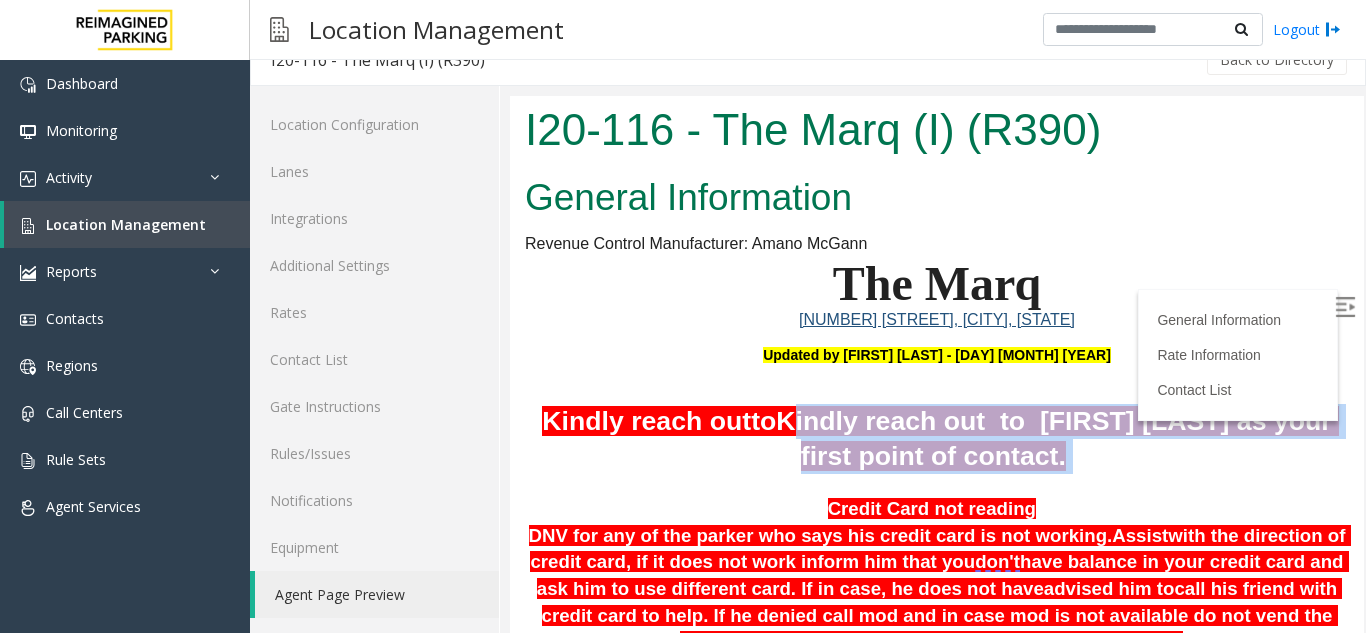 drag, startPoint x: 819, startPoint y: 418, endPoint x: 1148, endPoint y: 439, distance: 329.66953 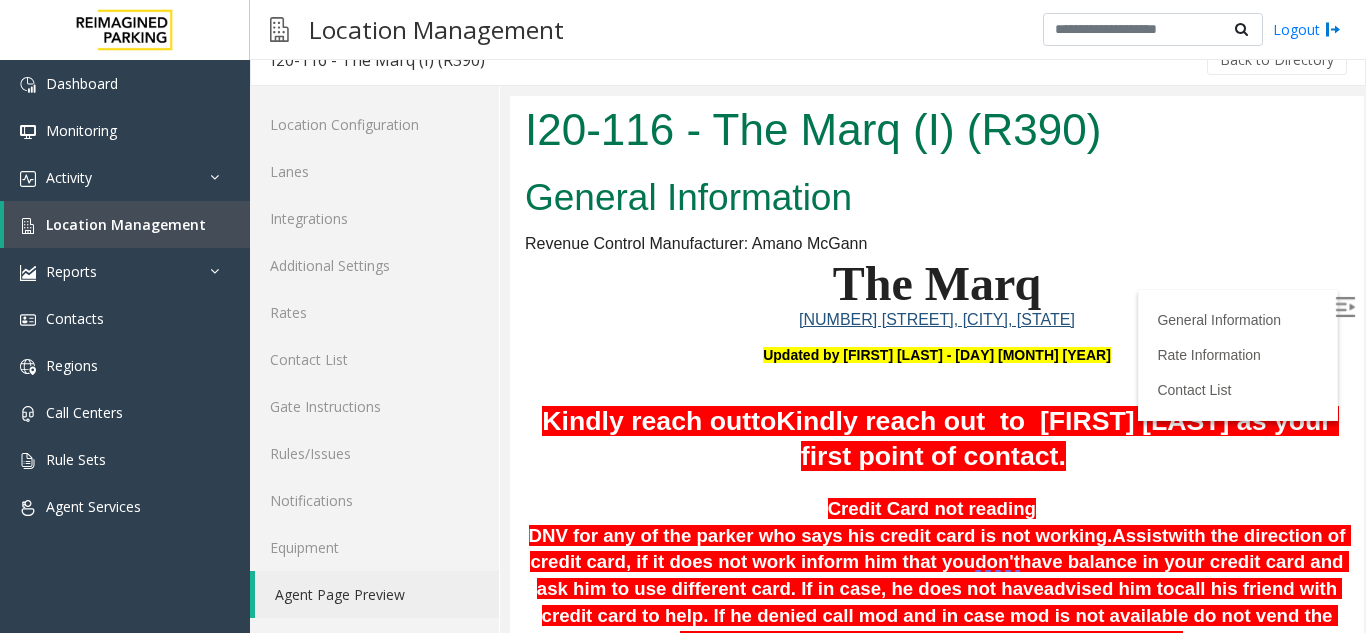 click on "The Marq" at bounding box center (937, 283) 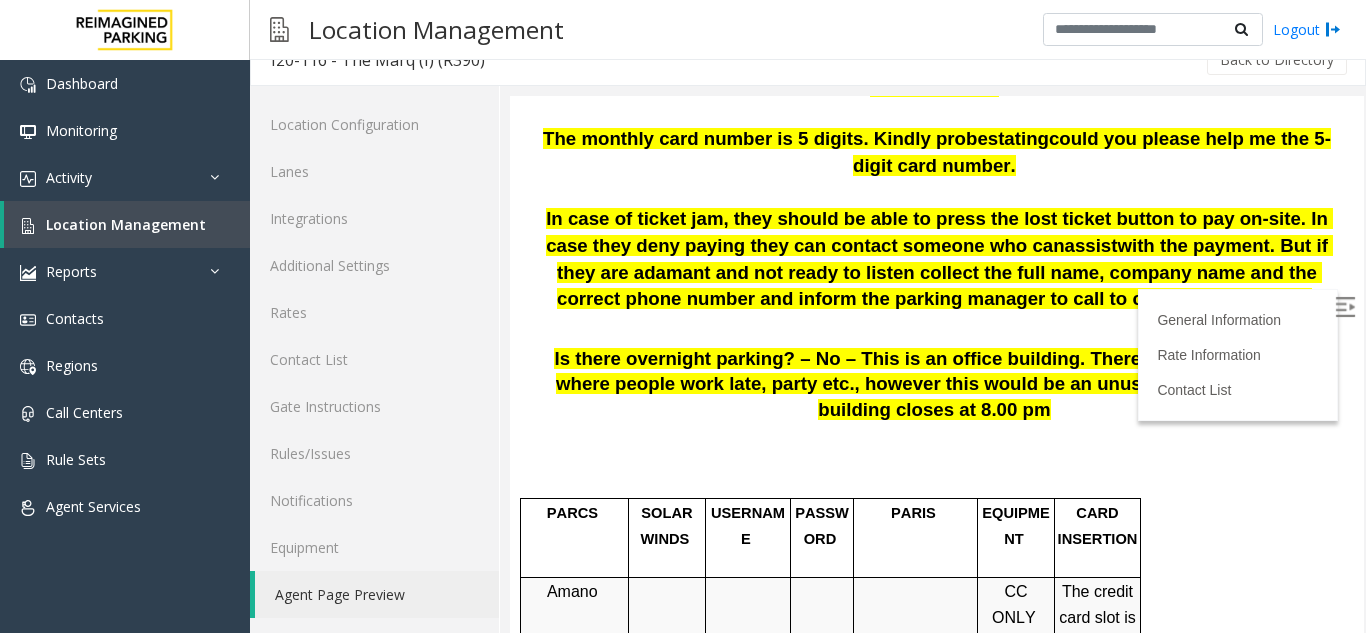 scroll, scrollTop: 883, scrollLeft: 0, axis: vertical 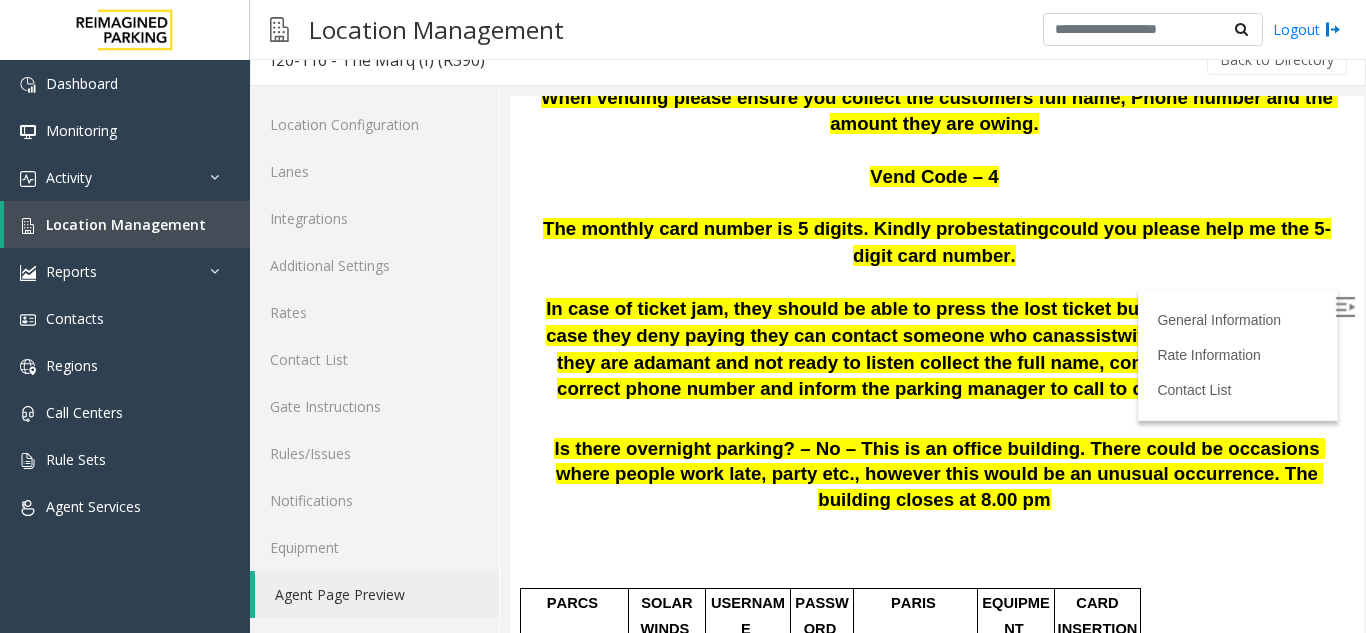 click on "The monthly card number is 5 digits. Kindly probe" at bounding box center (765, 228) 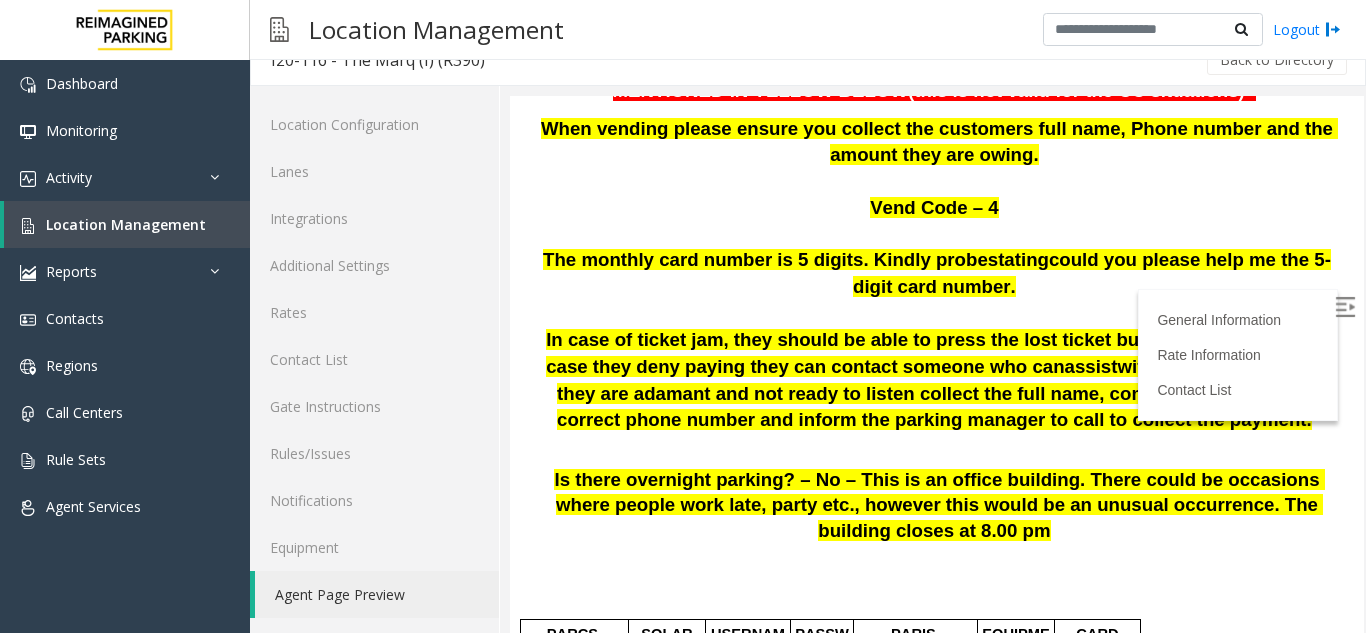 scroll, scrollTop: 983, scrollLeft: 0, axis: vertical 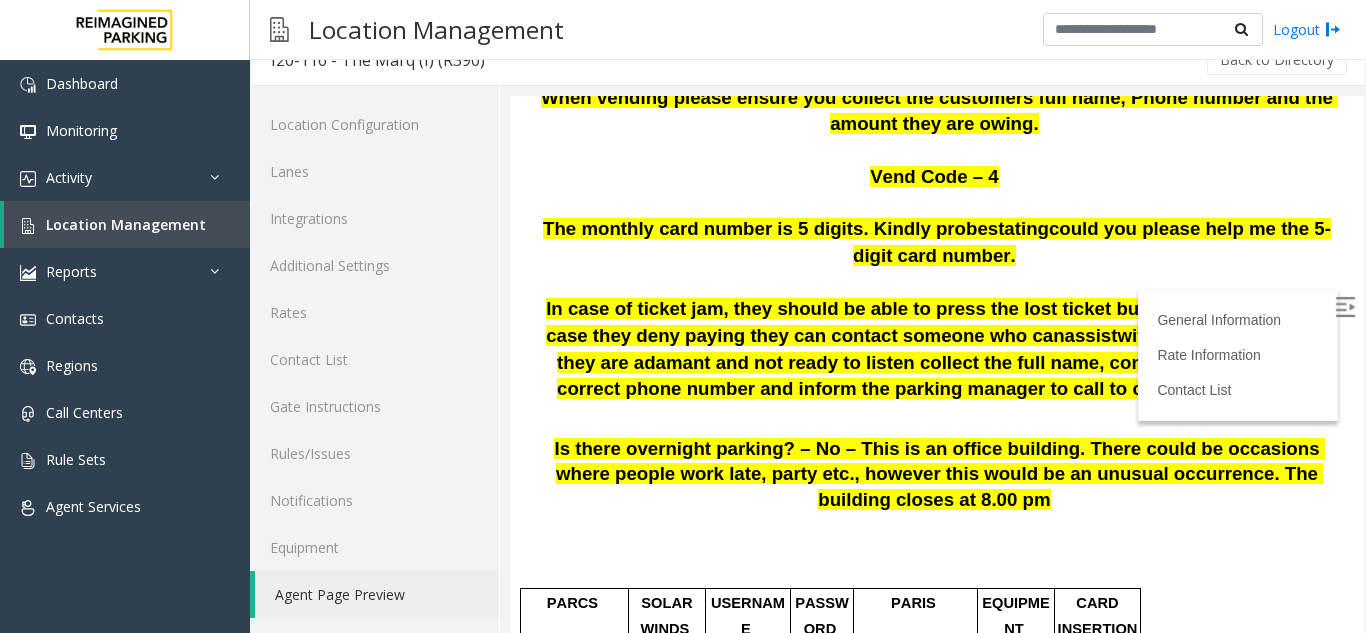 click on "The monthly card number is 5 digits. Kindly probe" at bounding box center (765, 228) 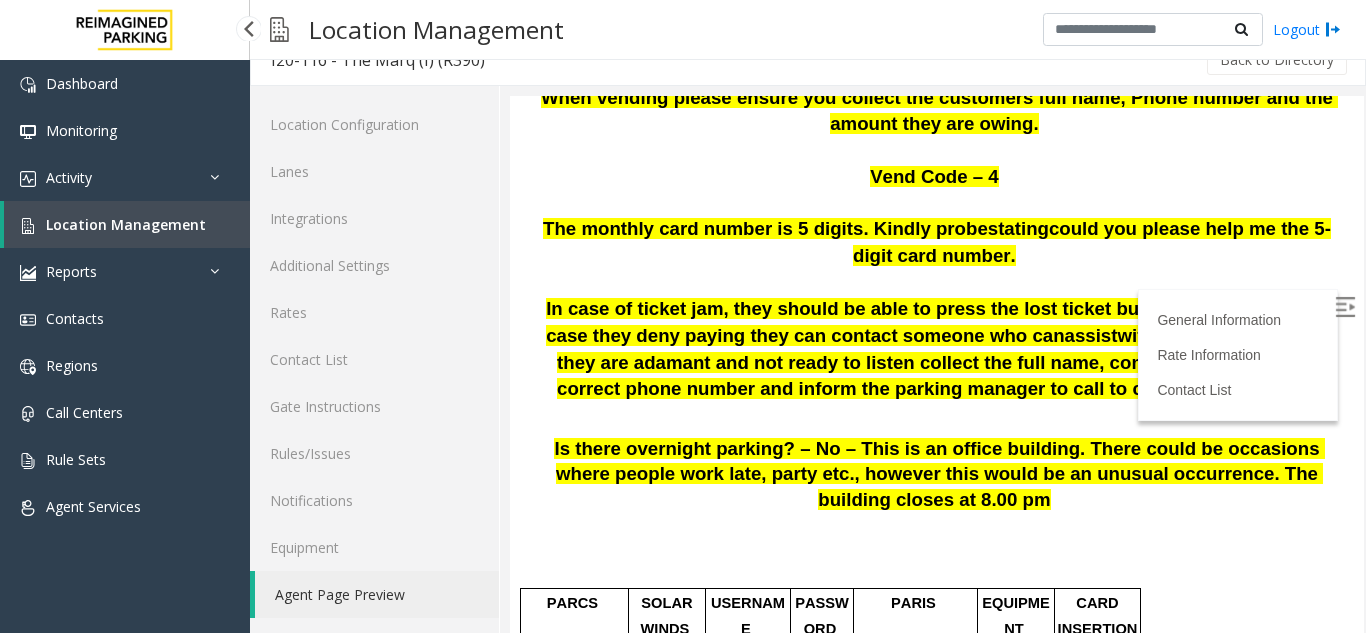 click on "Location Management" at bounding box center (126, 224) 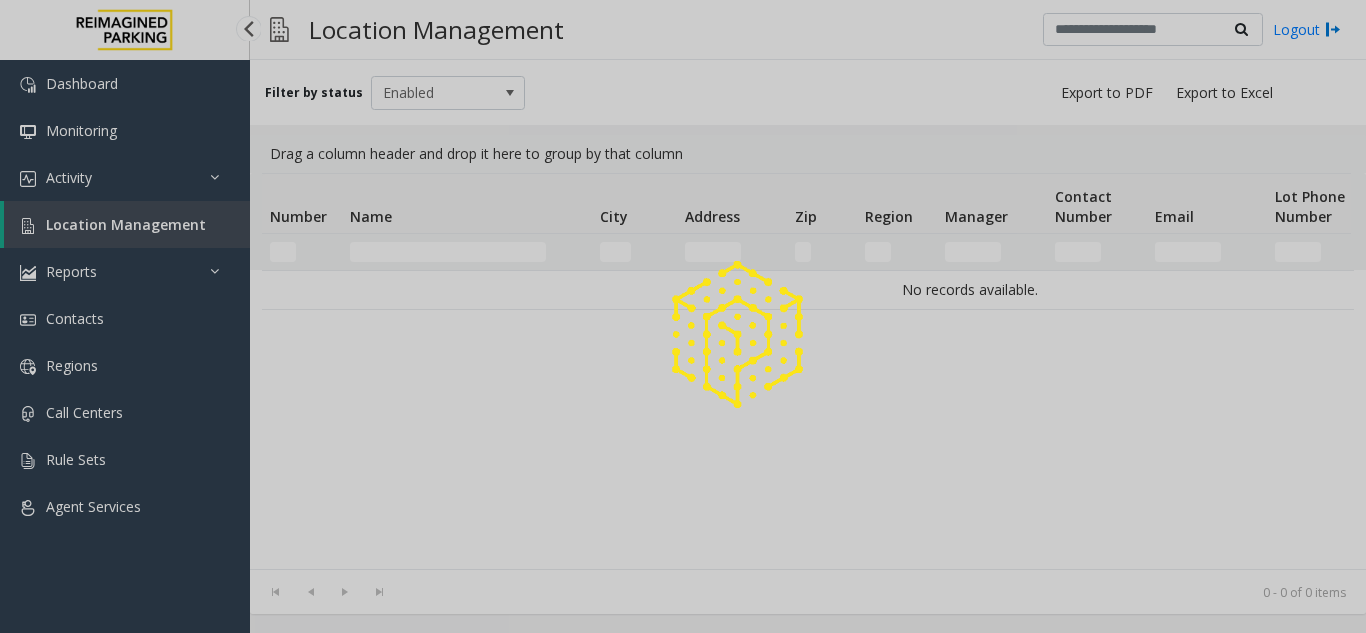 scroll, scrollTop: 0, scrollLeft: 0, axis: both 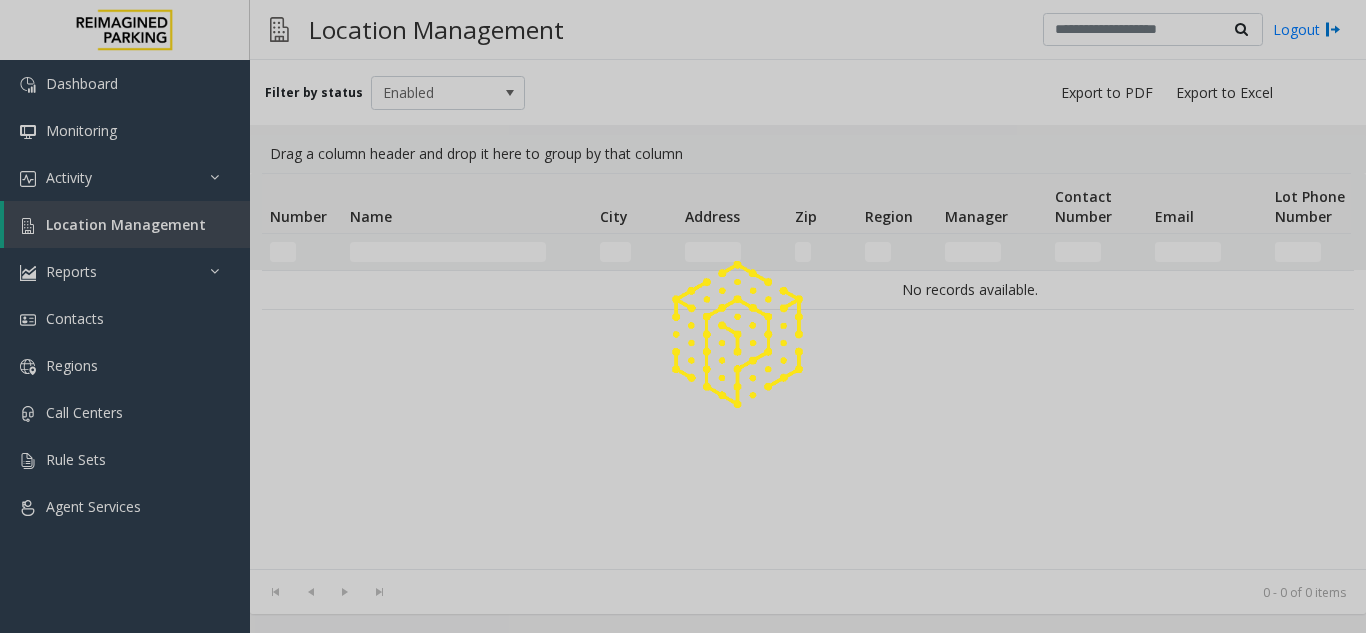 click 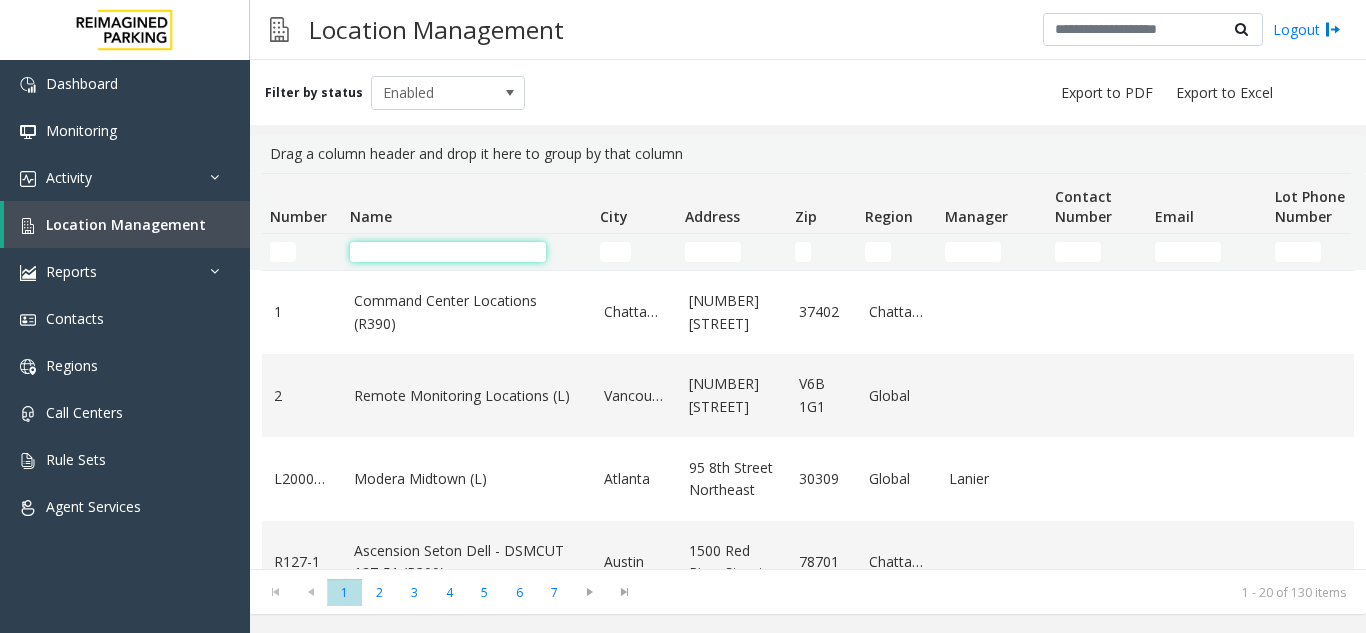 click 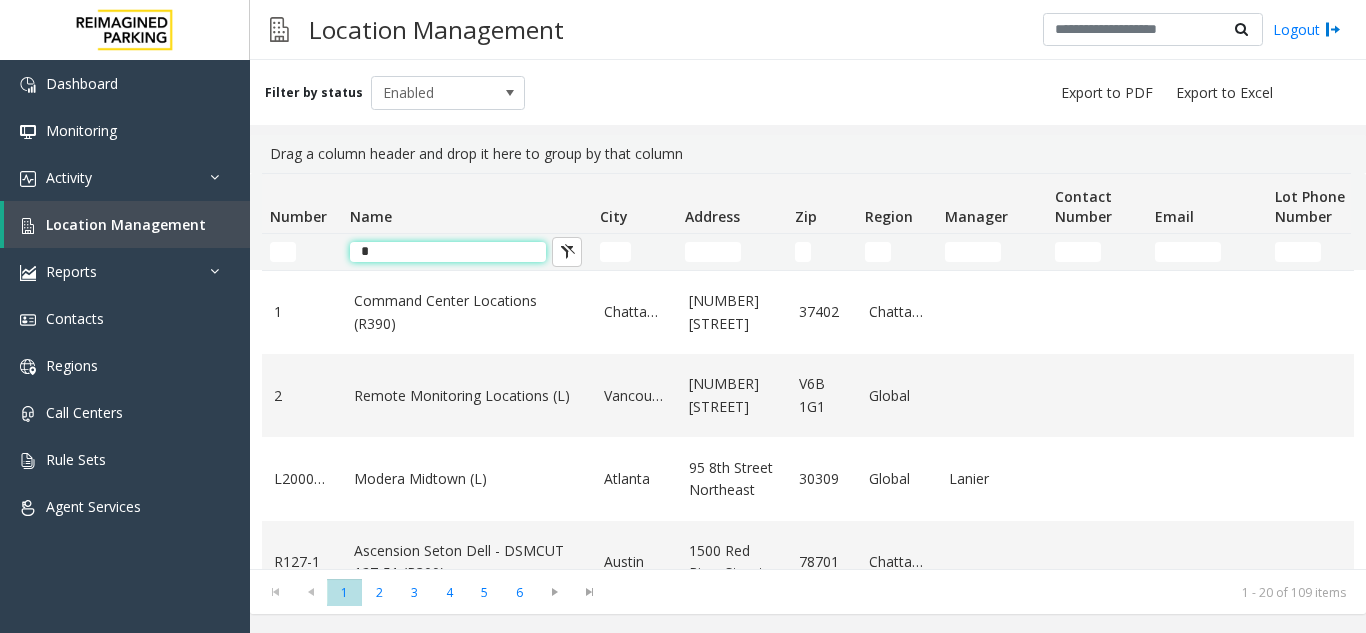 click on "*" 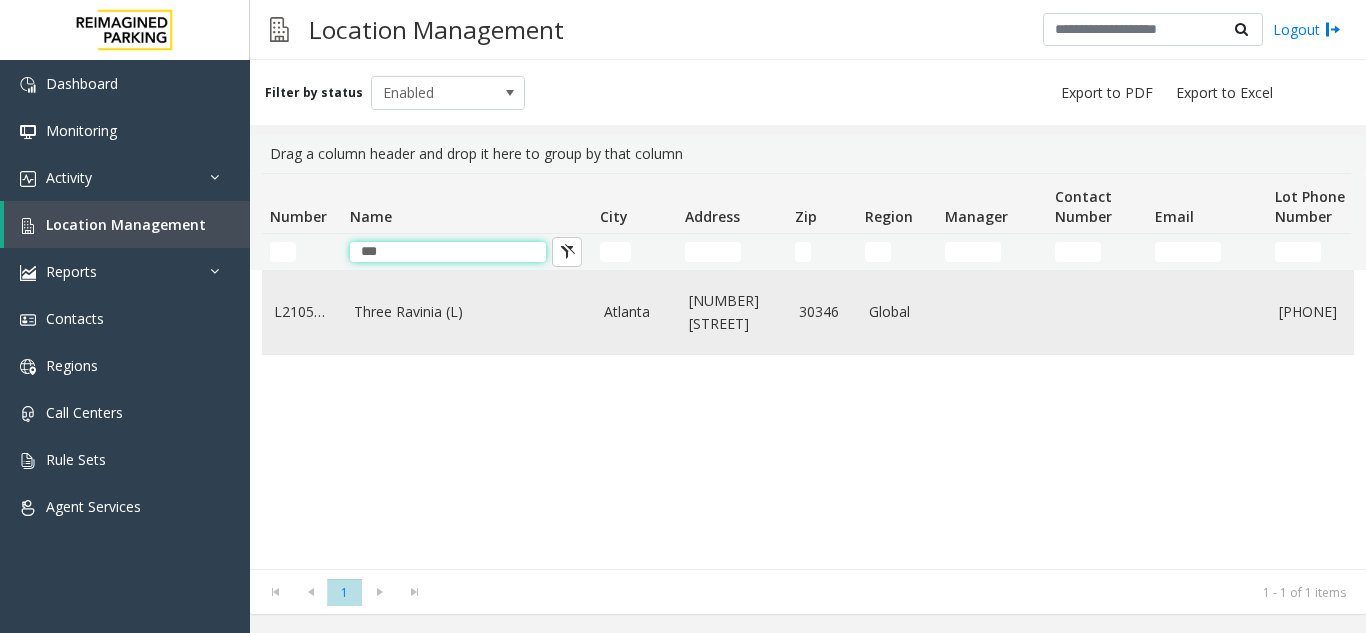 type on "***" 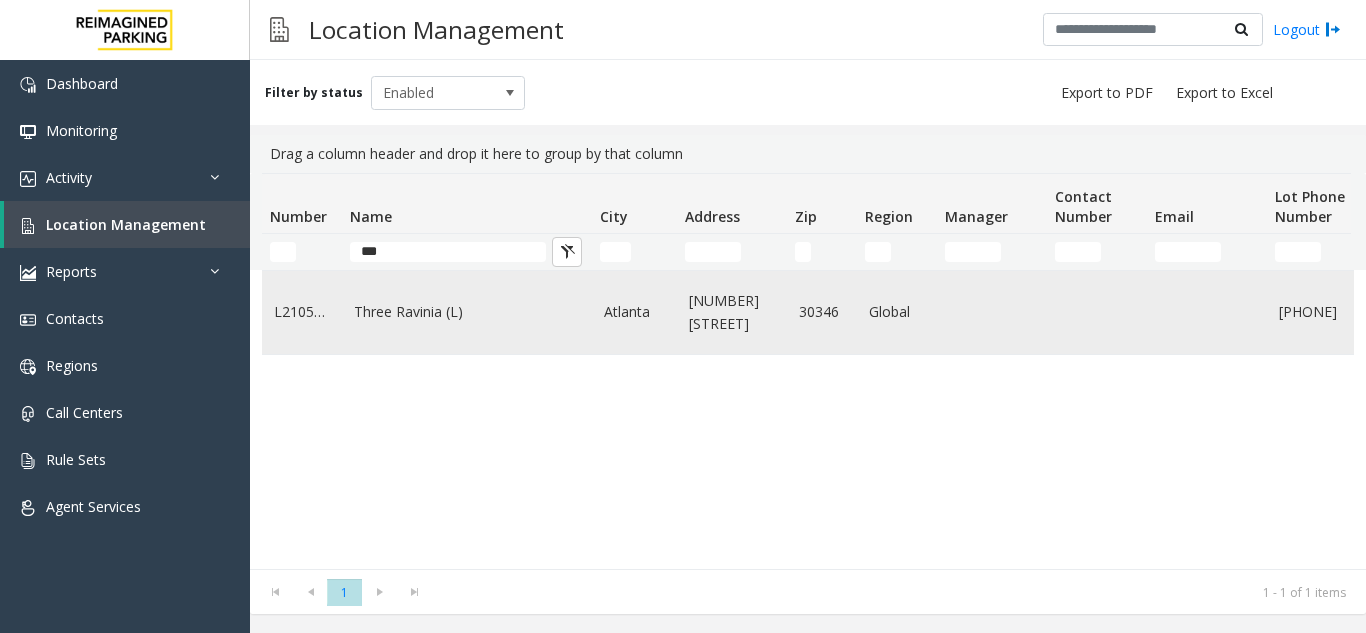 click on "Three Ravinia (L)" 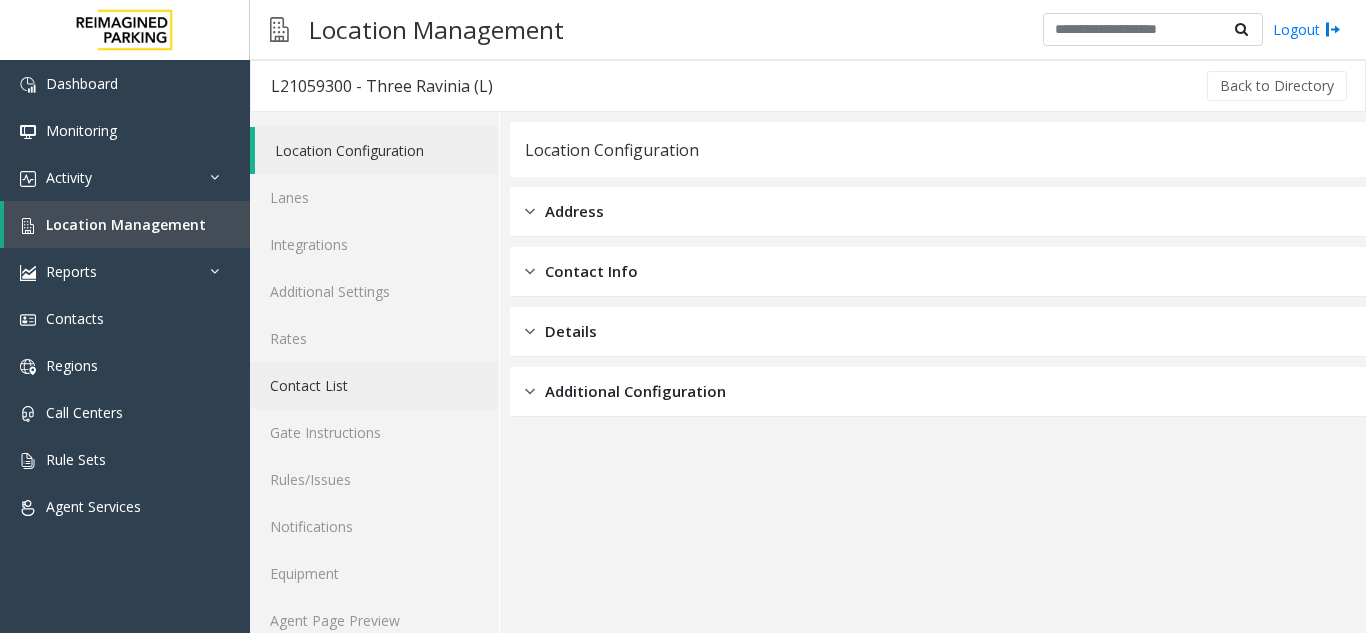 scroll, scrollTop: 26, scrollLeft: 0, axis: vertical 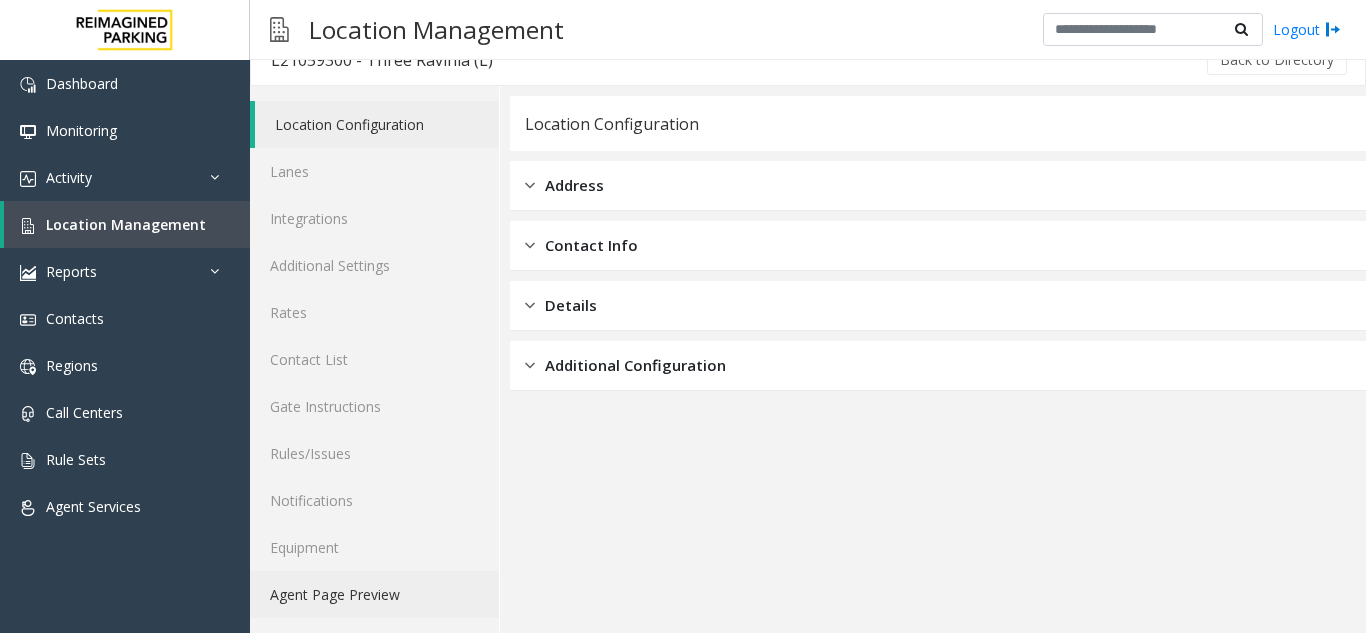 click on "Agent Page Preview" 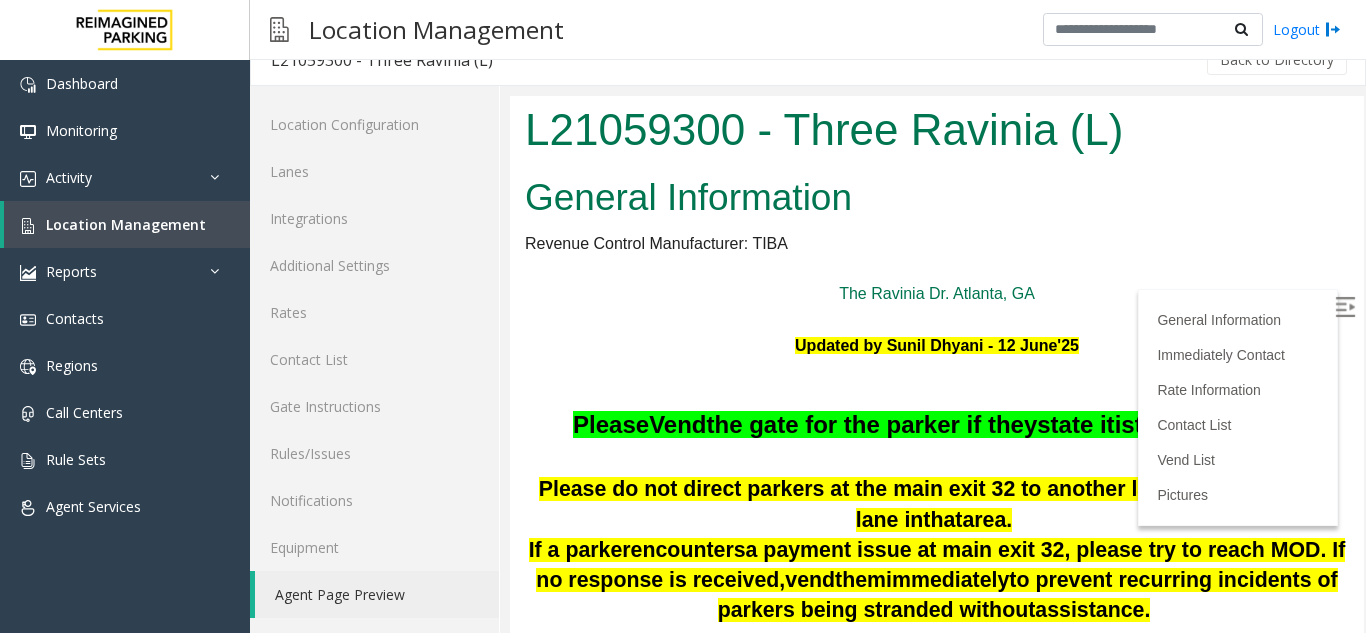 scroll, scrollTop: 0, scrollLeft: 0, axis: both 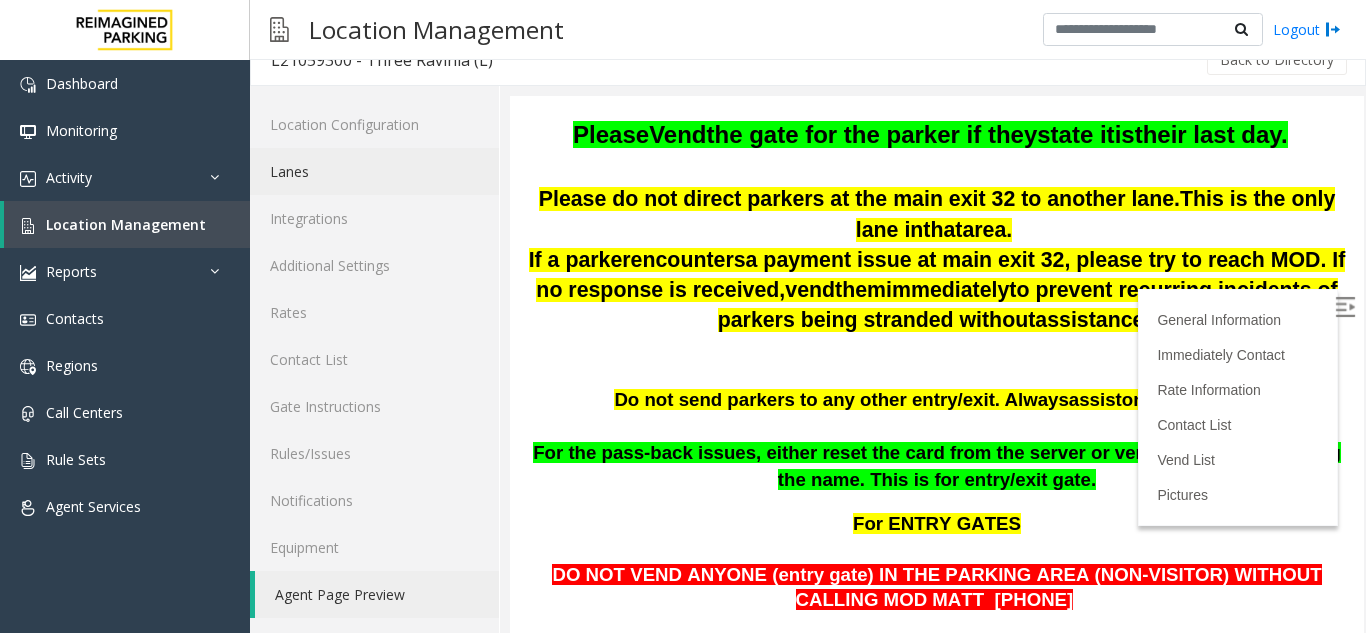 click on "Lanes" 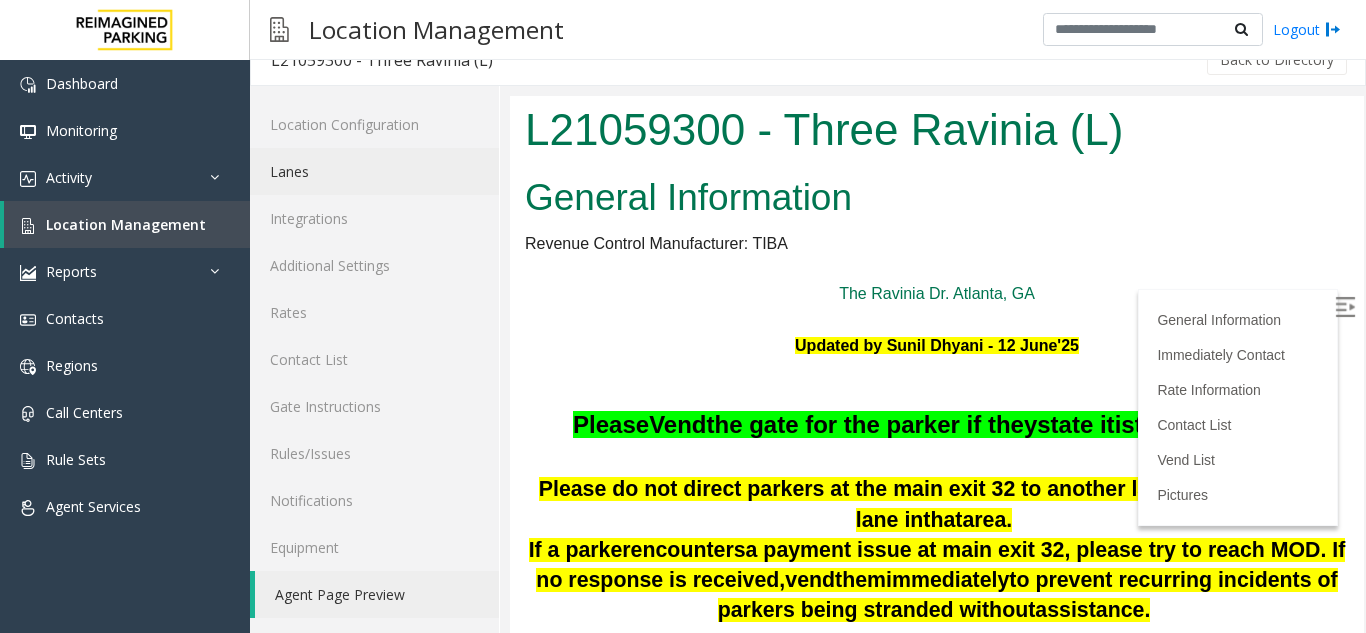 scroll, scrollTop: 0, scrollLeft: 0, axis: both 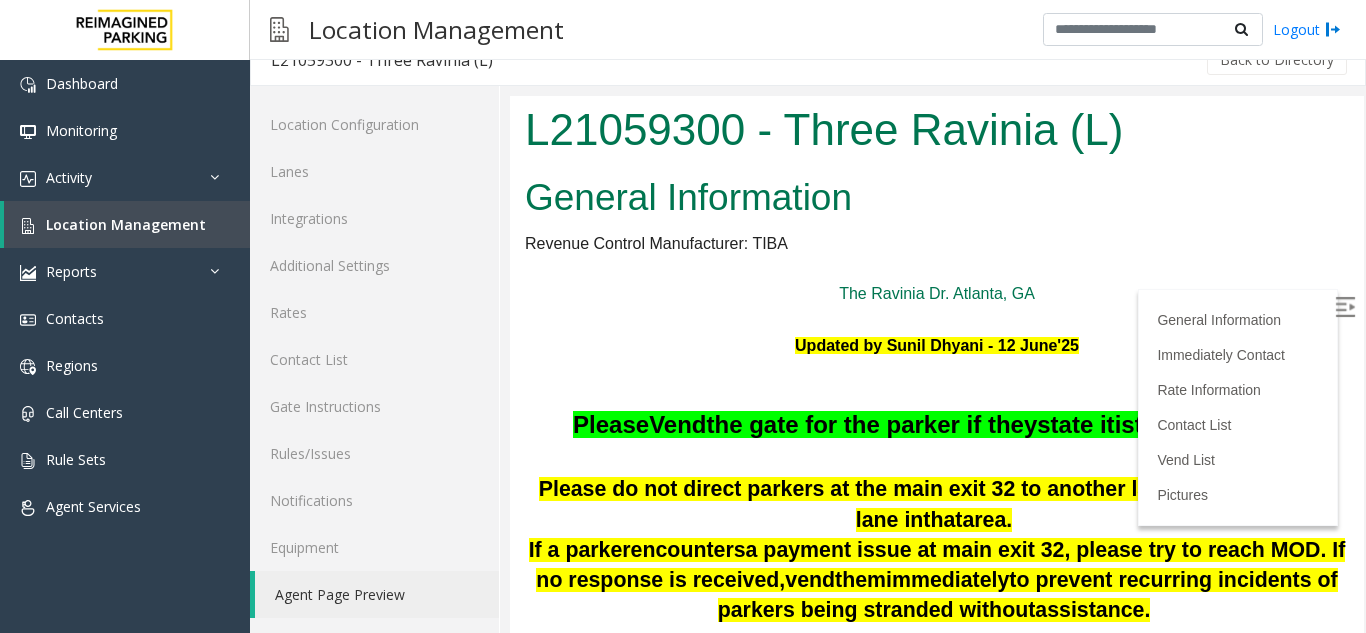 click at bounding box center (1345, 307) 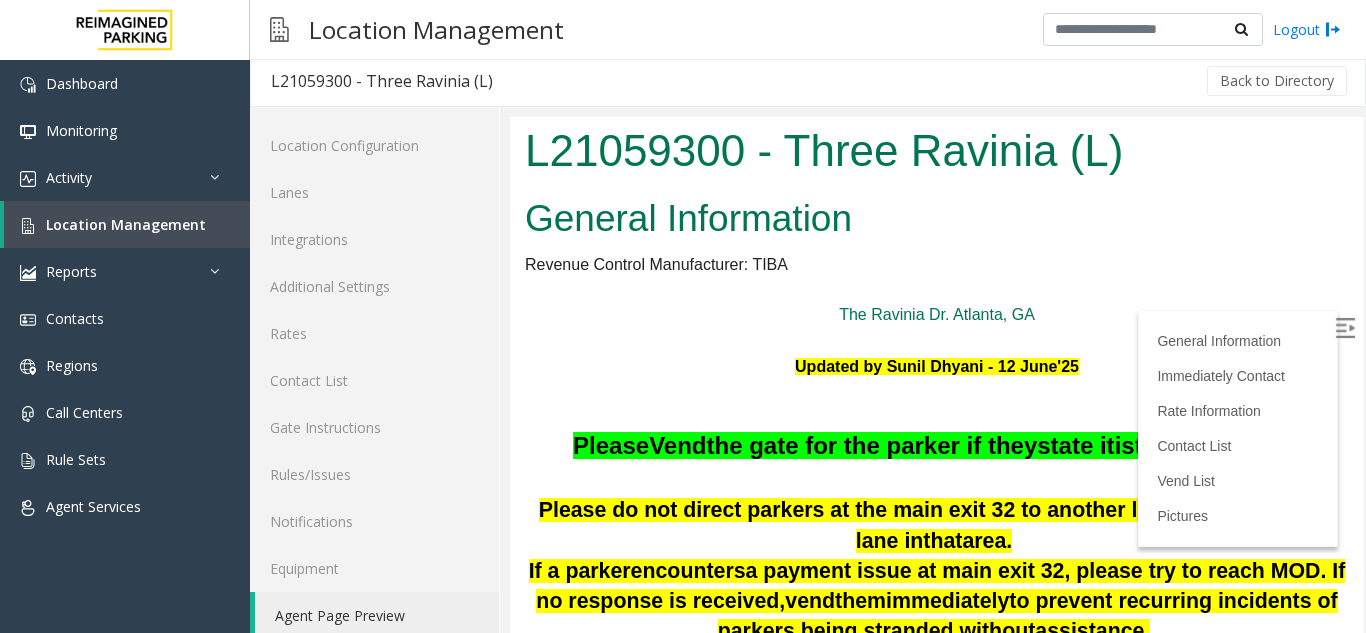 scroll, scrollTop: 0, scrollLeft: 0, axis: both 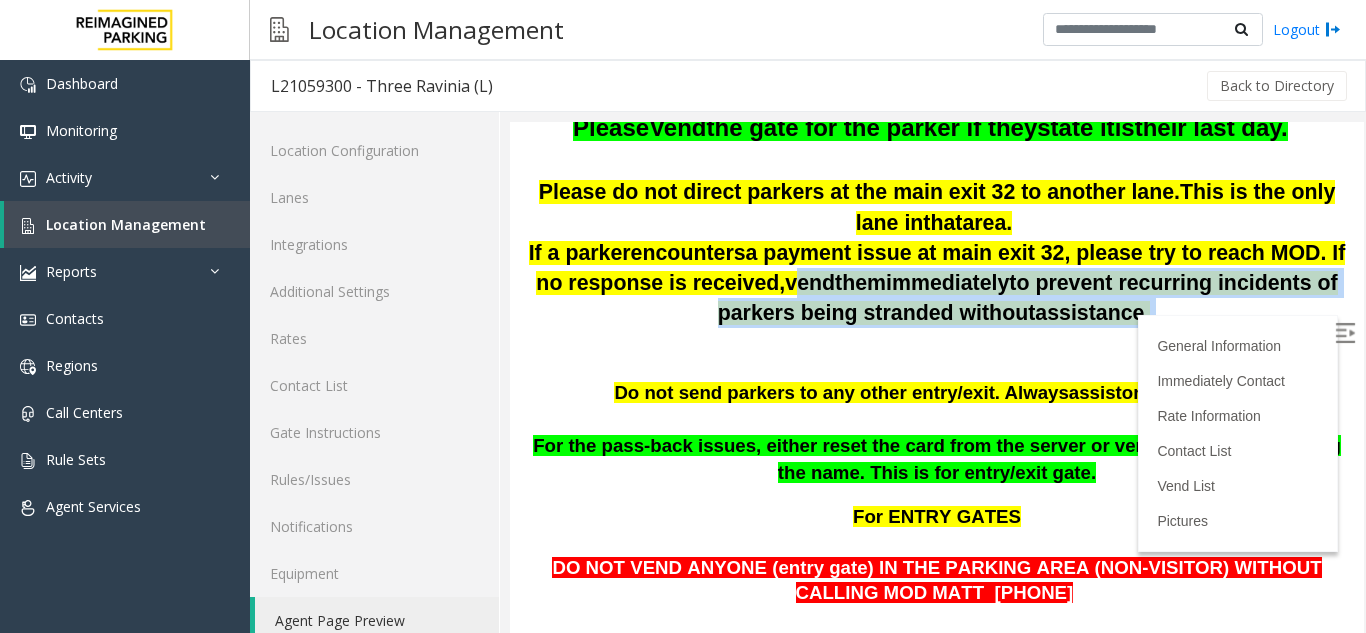 drag, startPoint x: 735, startPoint y: 282, endPoint x: 1093, endPoint y: 322, distance: 360.2277 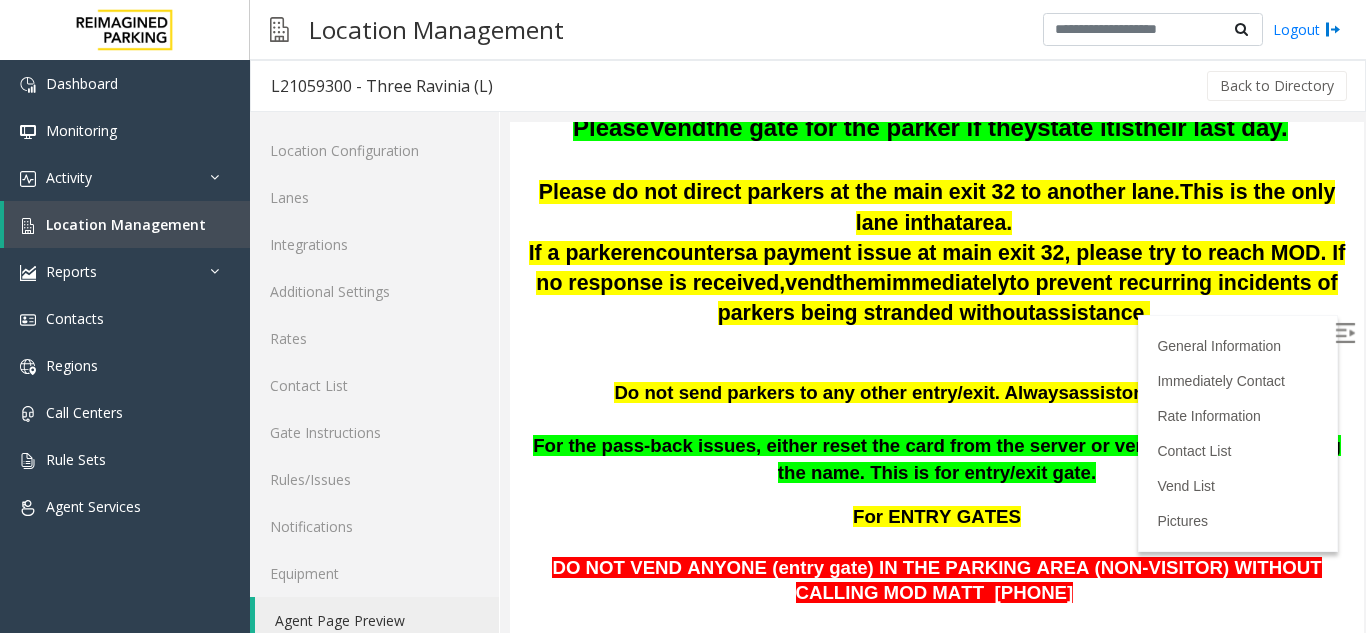 click at bounding box center (937, 342) 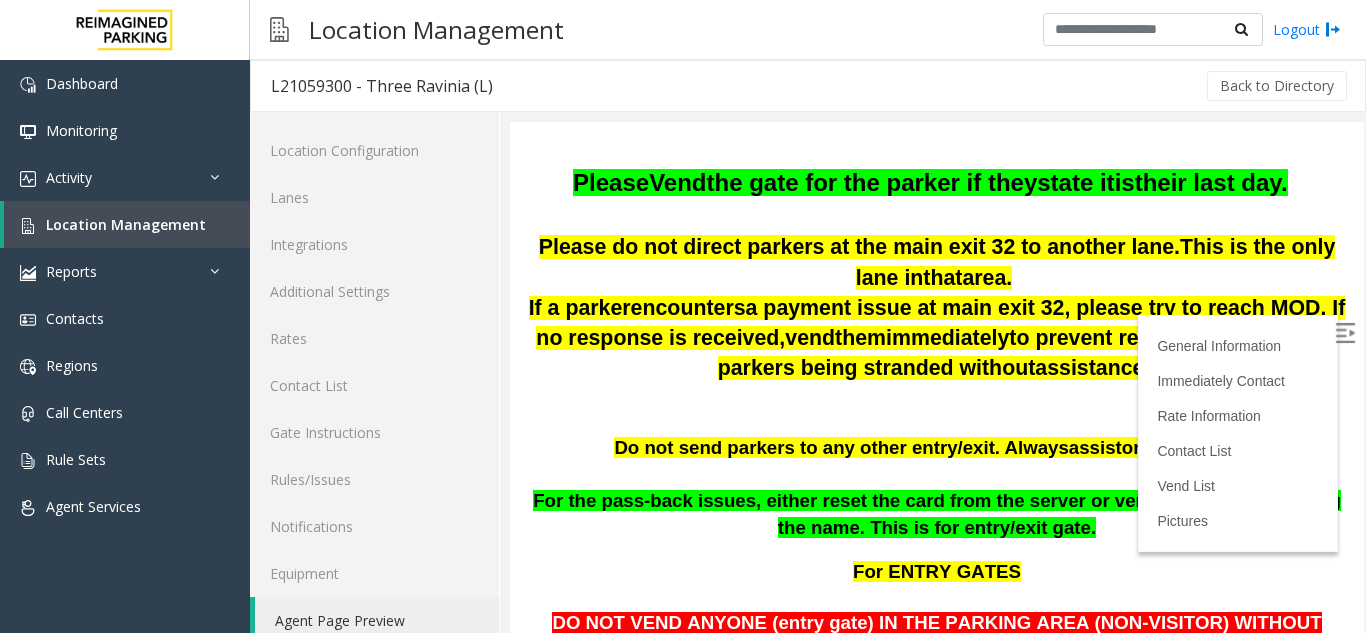 scroll, scrollTop: 223, scrollLeft: 0, axis: vertical 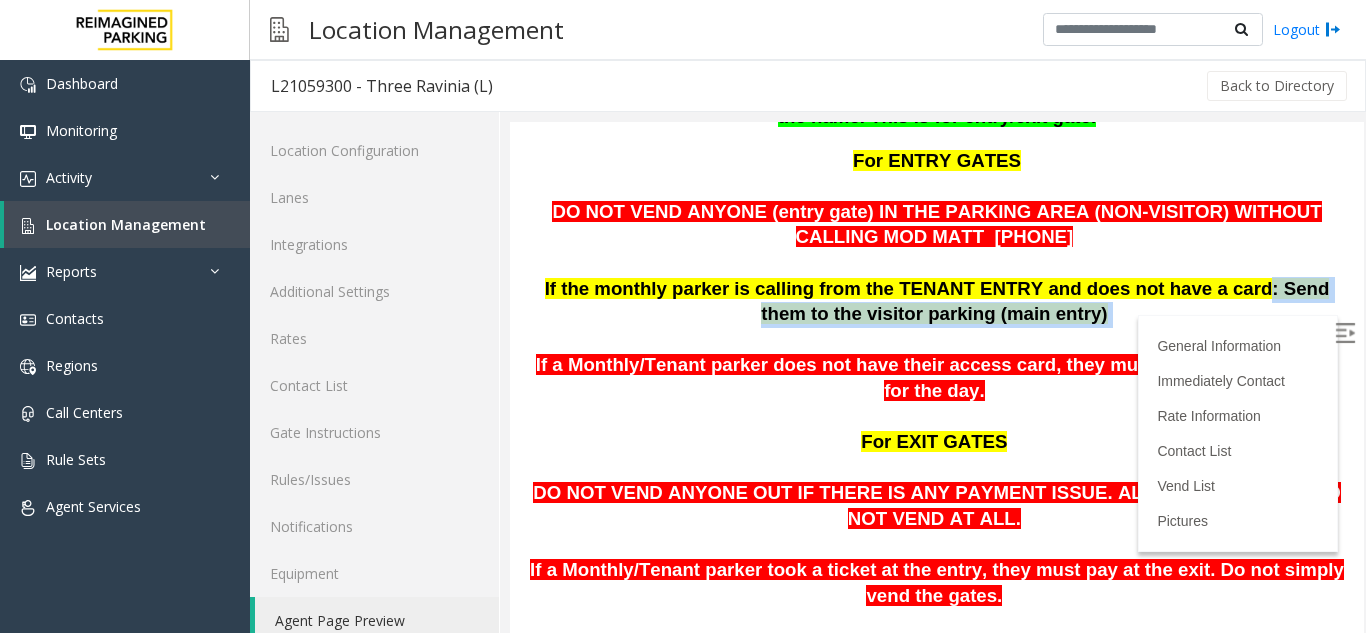 drag, startPoint x: 1165, startPoint y: 292, endPoint x: 1224, endPoint y: 319, distance: 64.884514 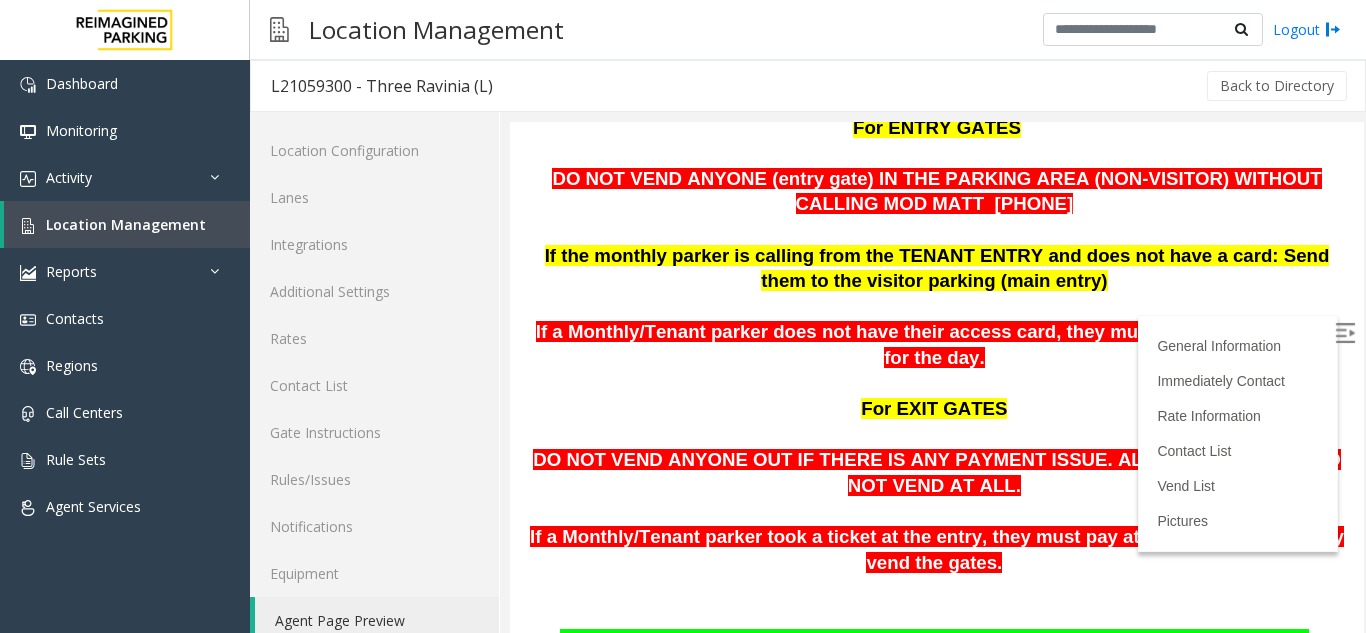 scroll, scrollTop: 679, scrollLeft: 0, axis: vertical 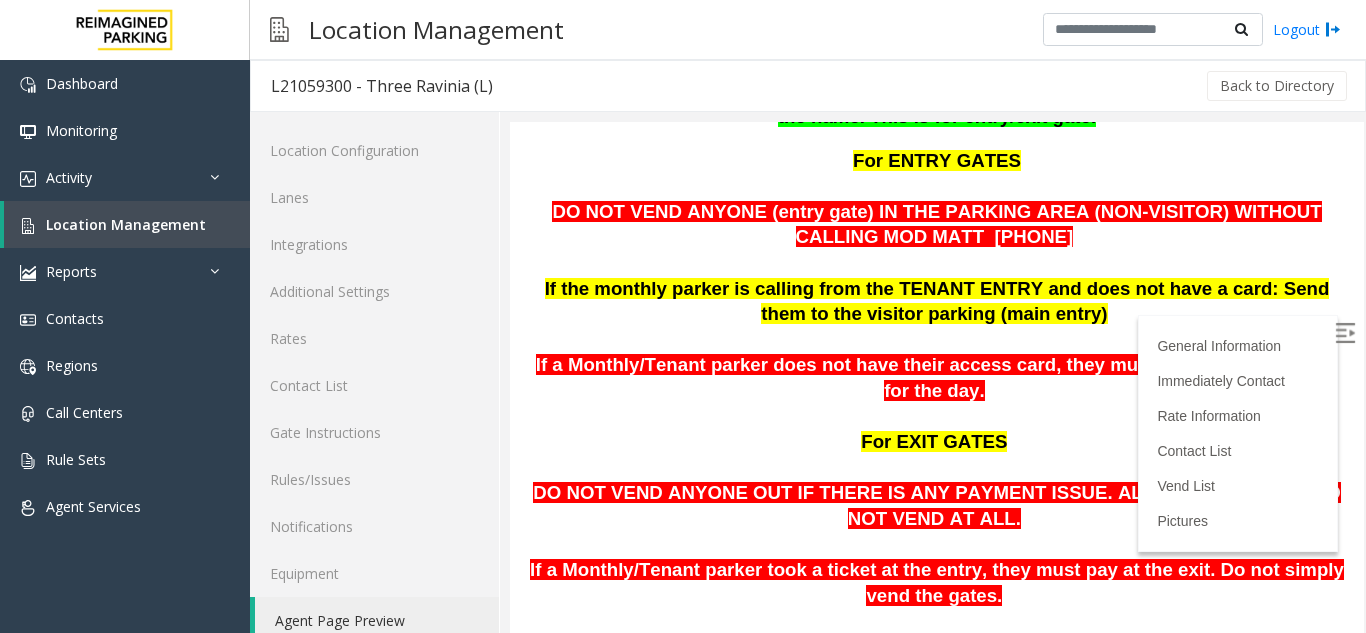 click on "For EXIT GATES" at bounding box center [937, 430] 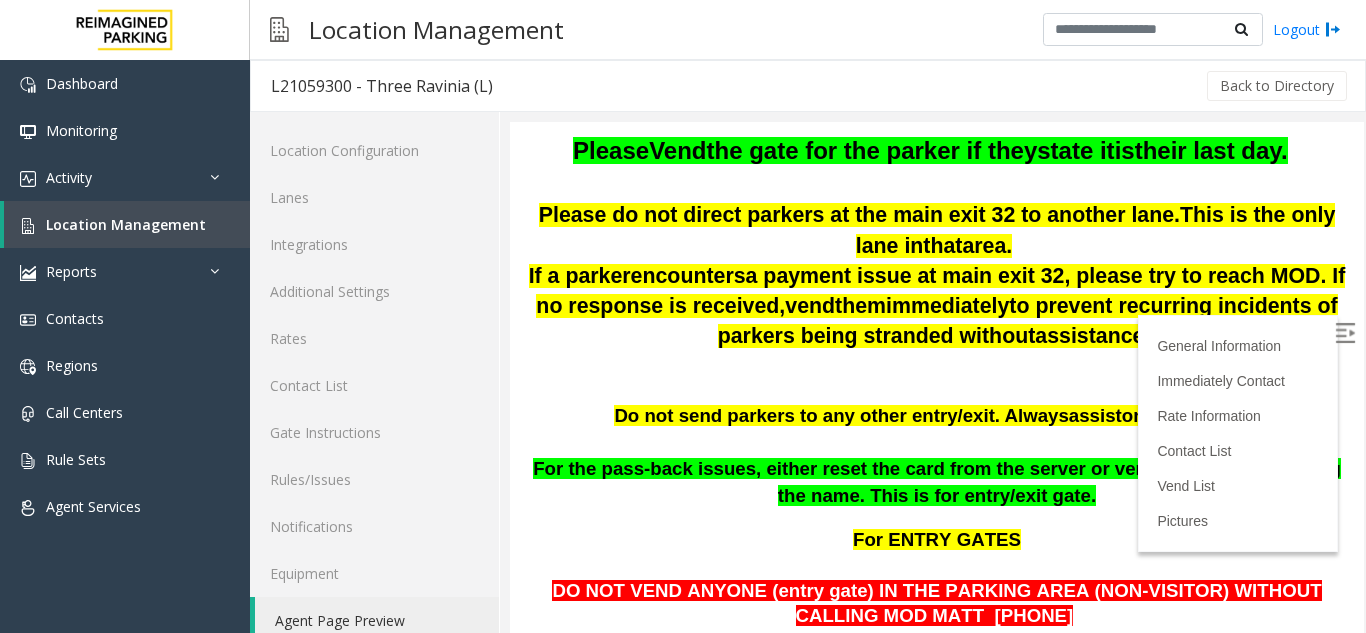 scroll, scrollTop: 267, scrollLeft: 0, axis: vertical 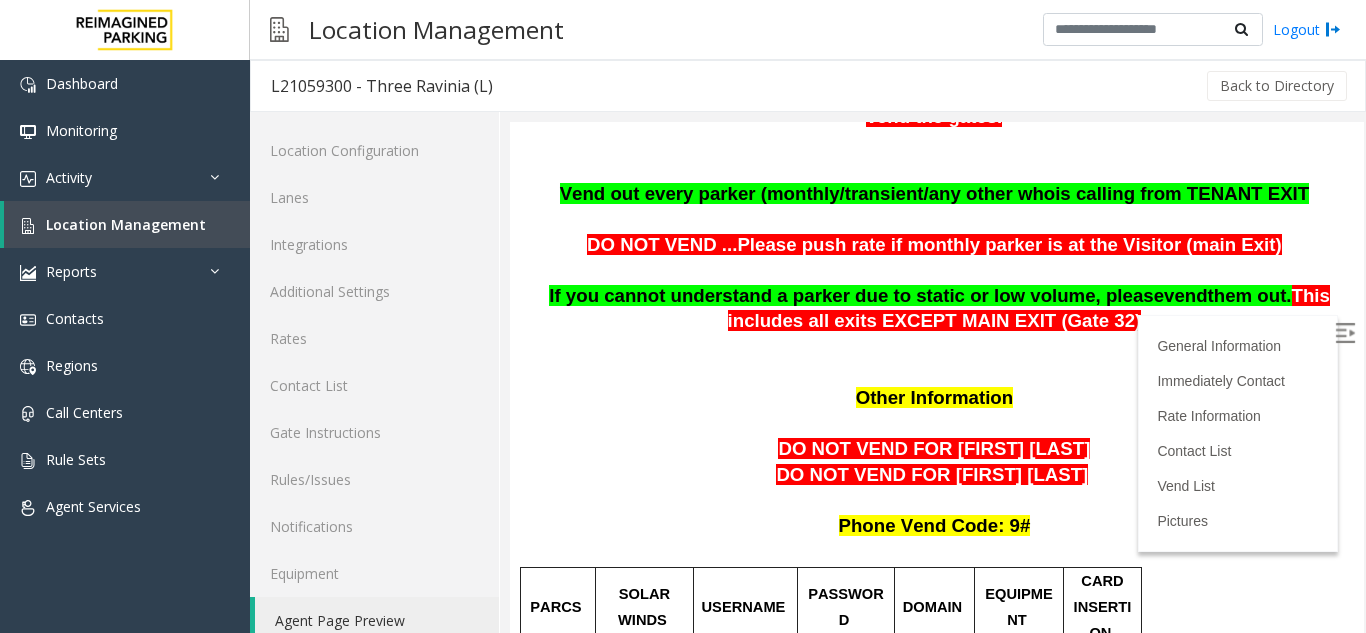 drag, startPoint x: 1062, startPoint y: 345, endPoint x: 967, endPoint y: 334, distance: 95.63472 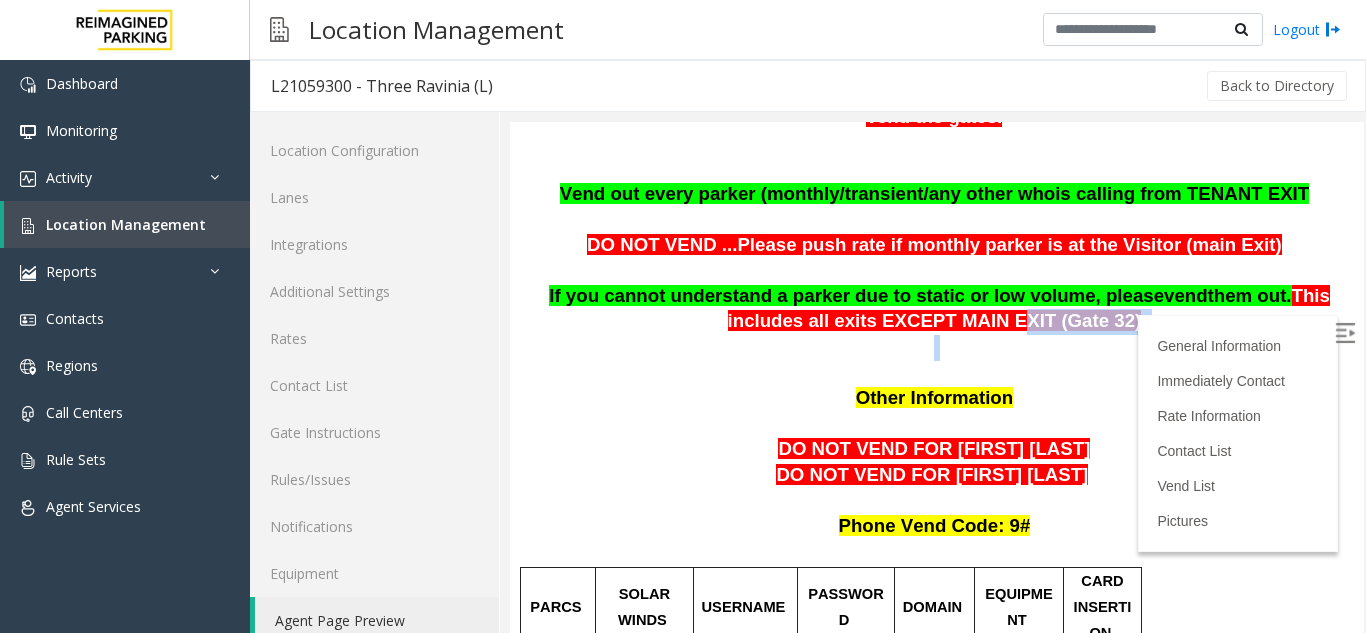 click at bounding box center [937, 348] 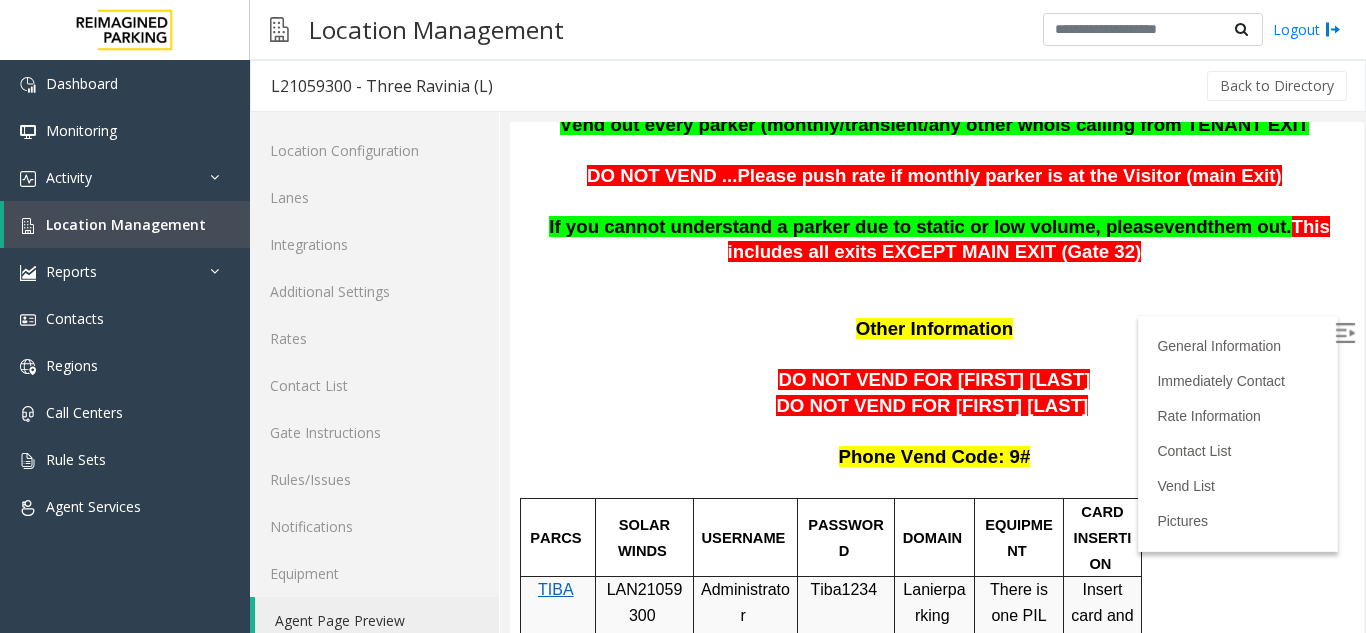 scroll, scrollTop: 1258, scrollLeft: 0, axis: vertical 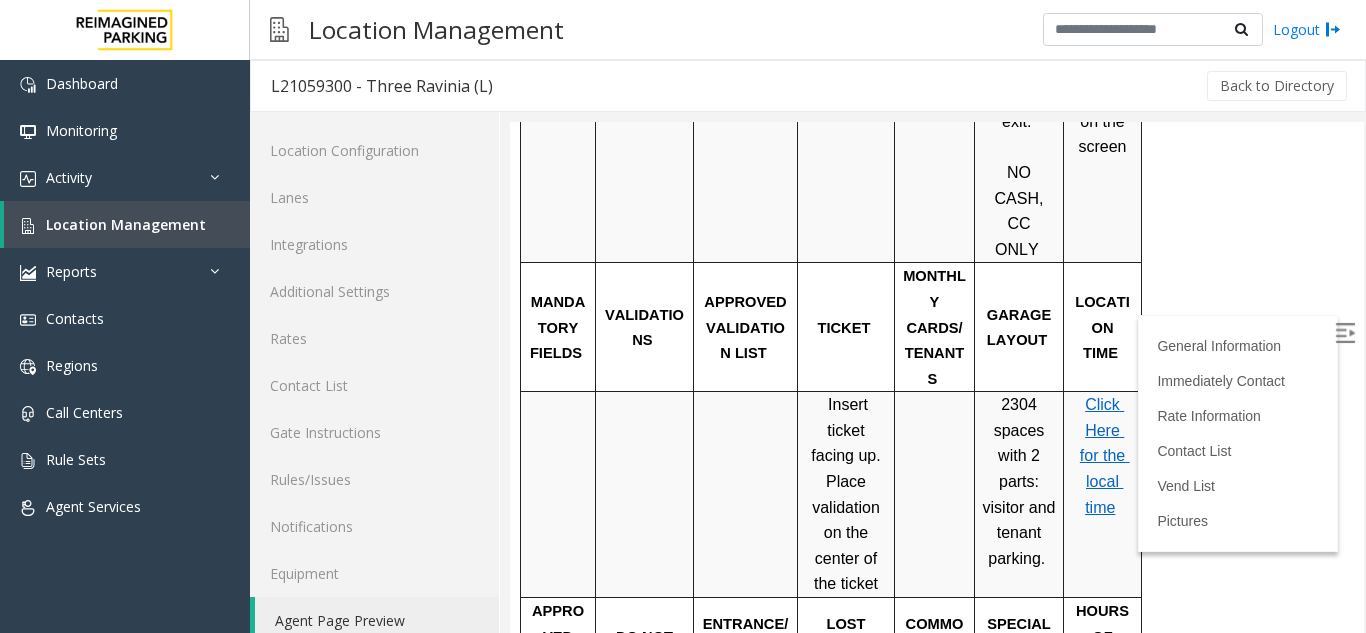 click at bounding box center (1345, 333) 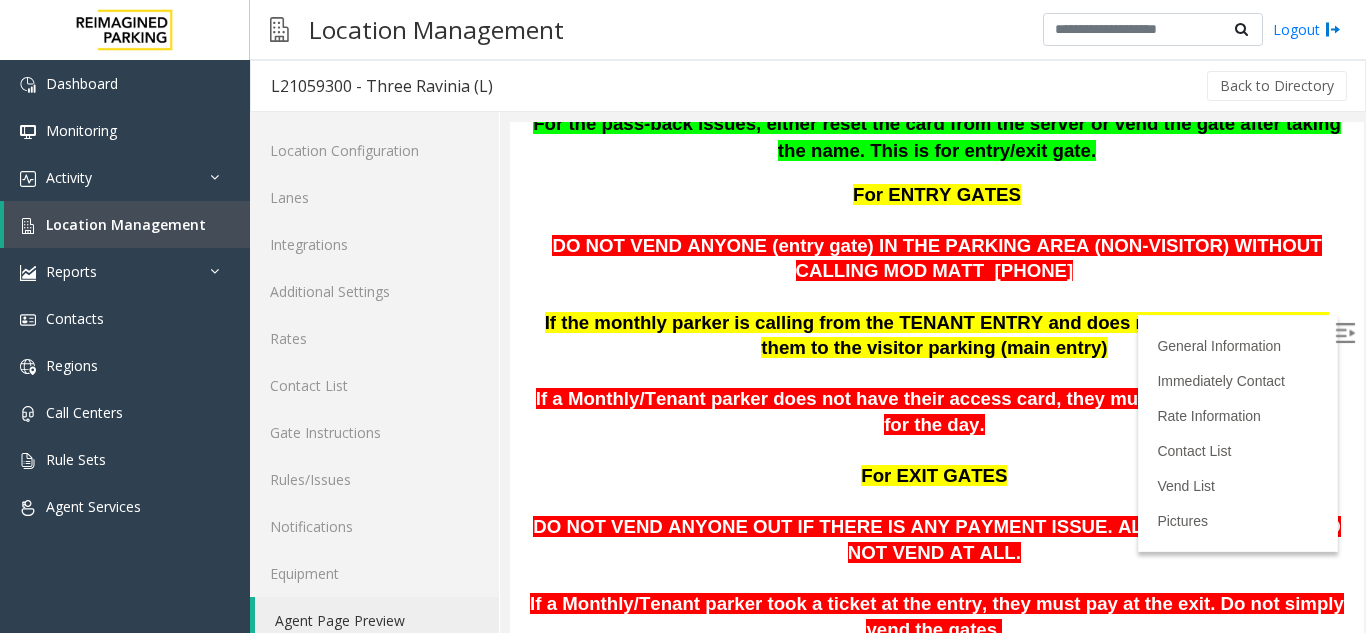 scroll, scrollTop: 612, scrollLeft: 0, axis: vertical 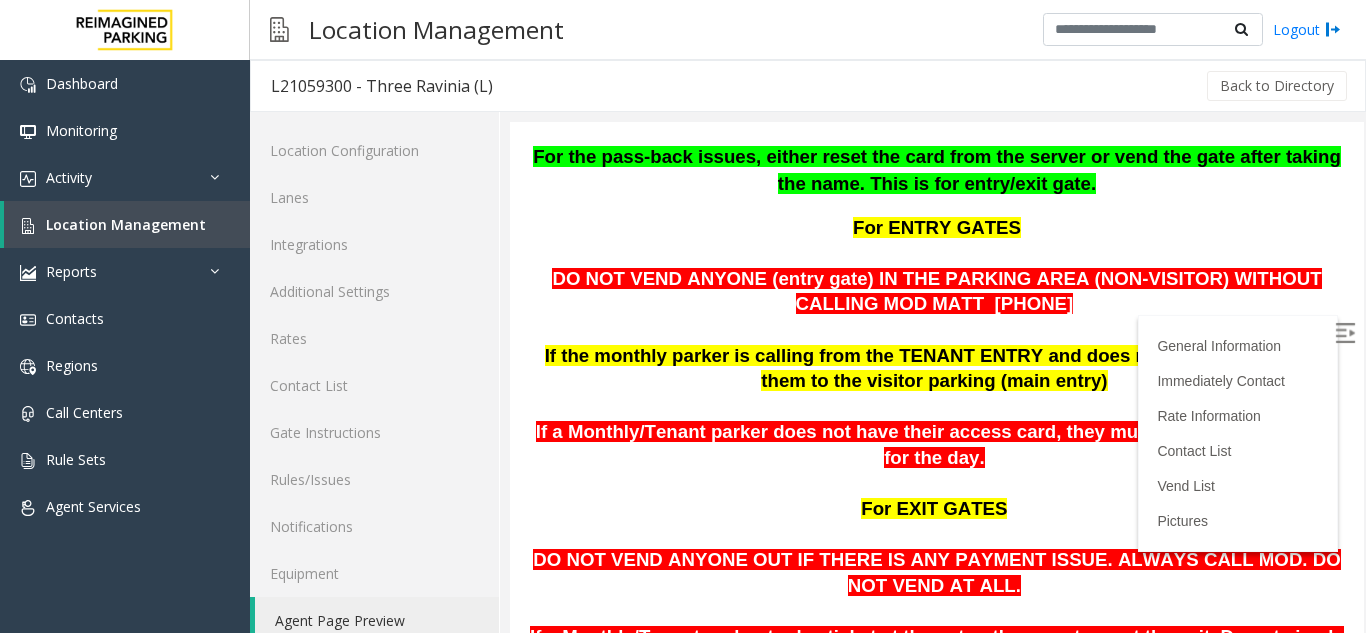 click on "For ENTRY GATES" at bounding box center (937, 229) 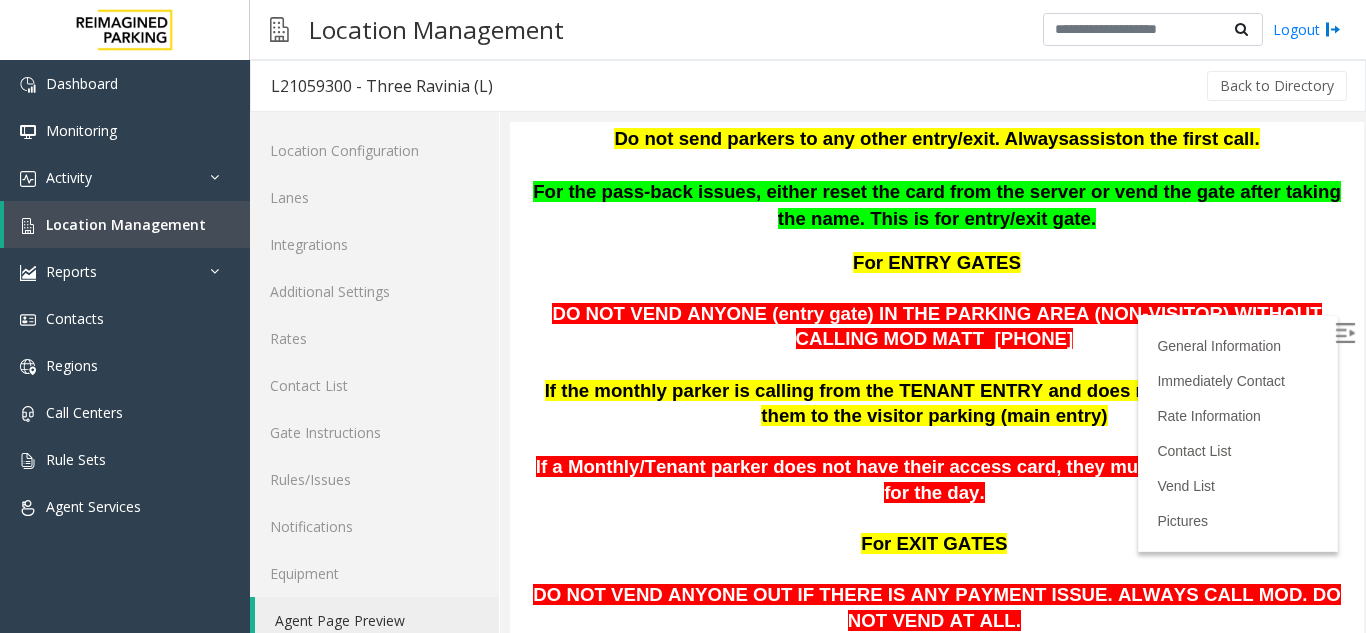 scroll, scrollTop: 612, scrollLeft: 0, axis: vertical 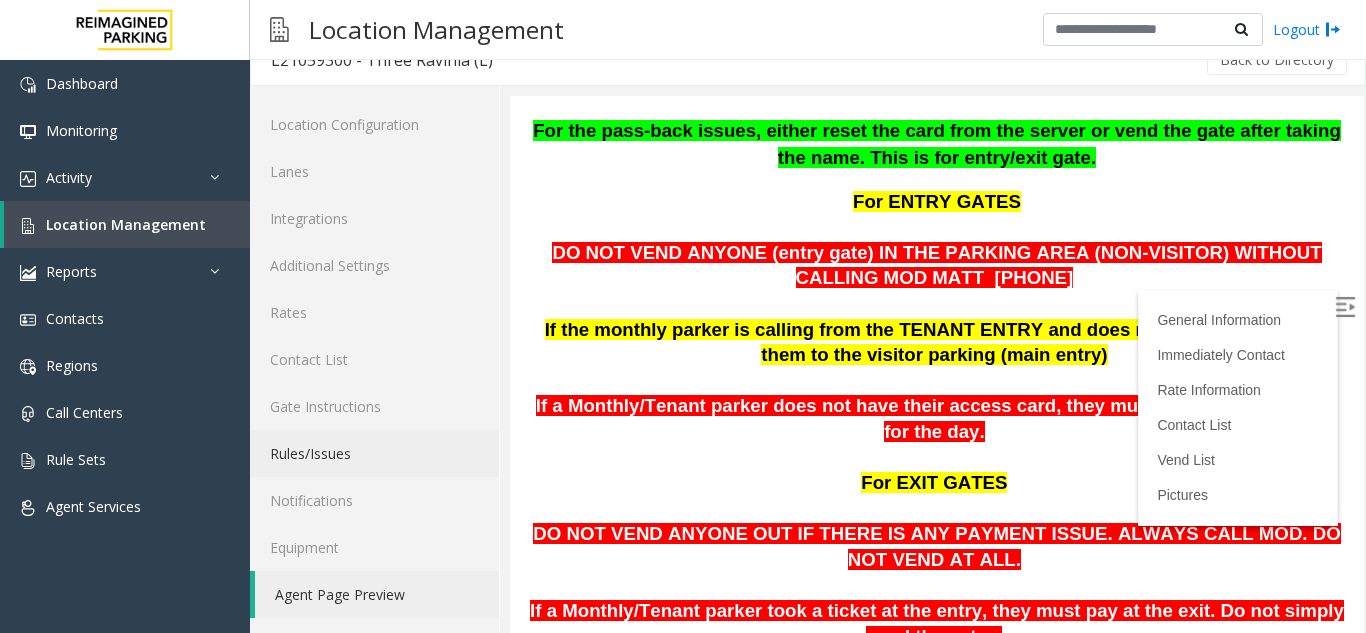 click on "Rules/Issues" 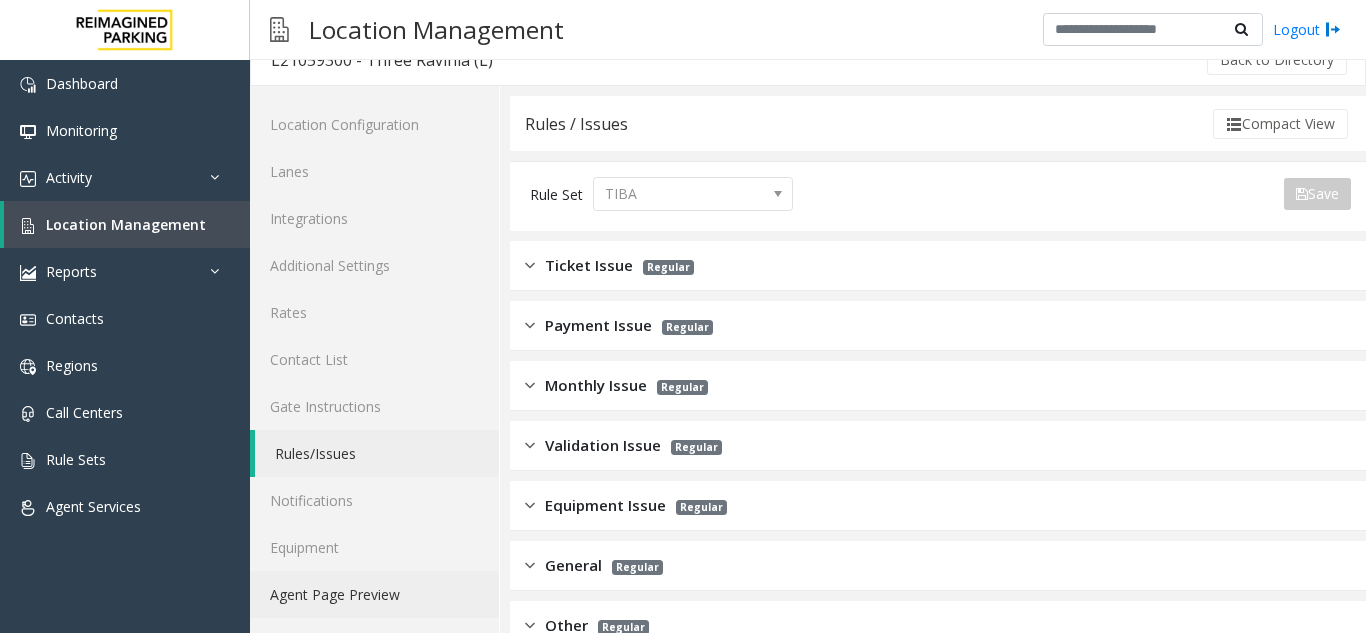 click on "Agent Page Preview" 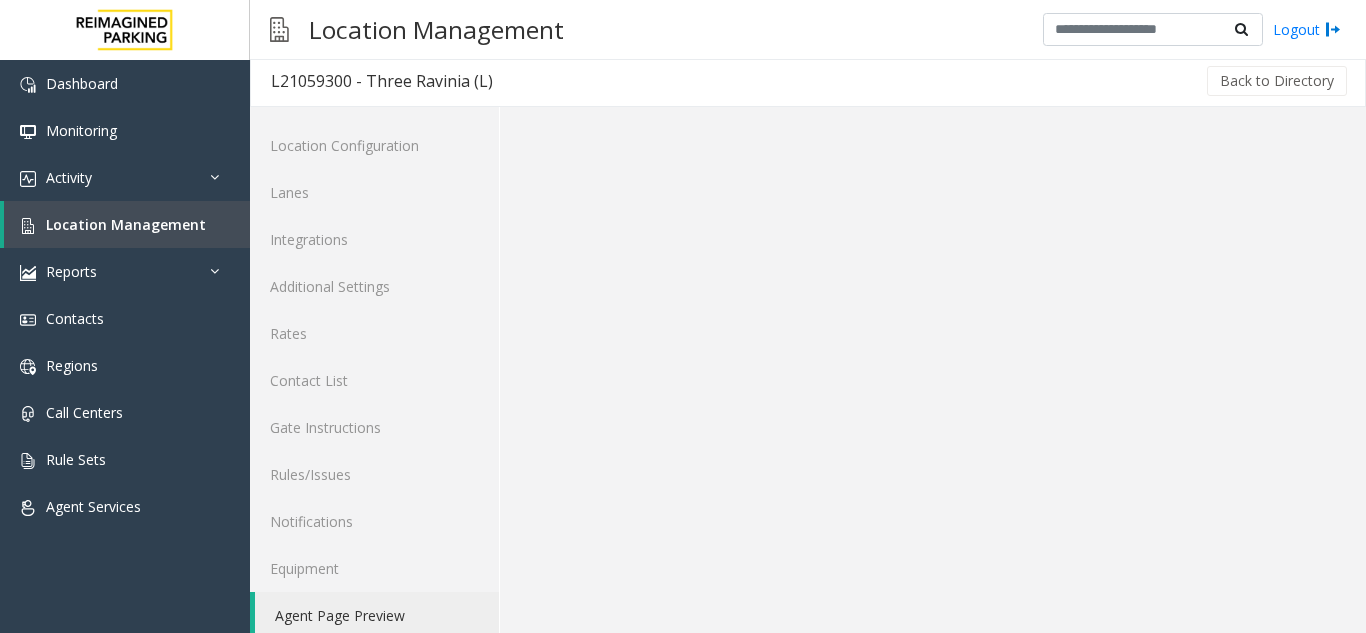 scroll, scrollTop: 0, scrollLeft: 0, axis: both 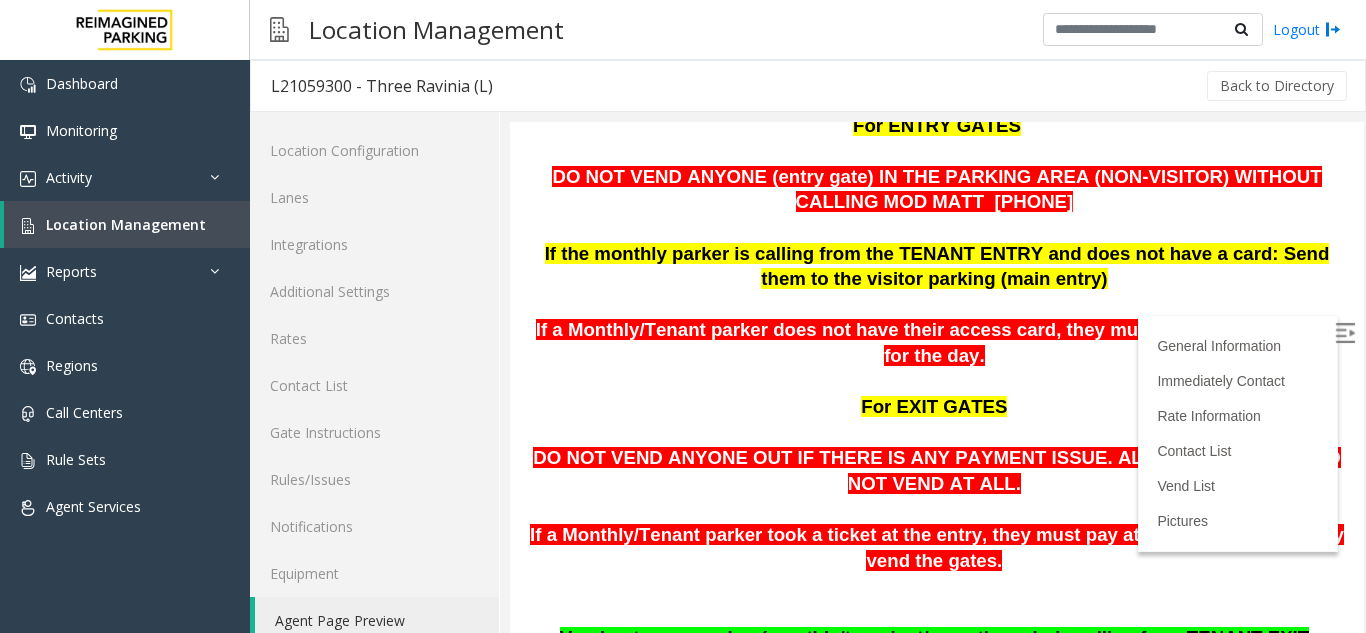 click at bounding box center [1345, 333] 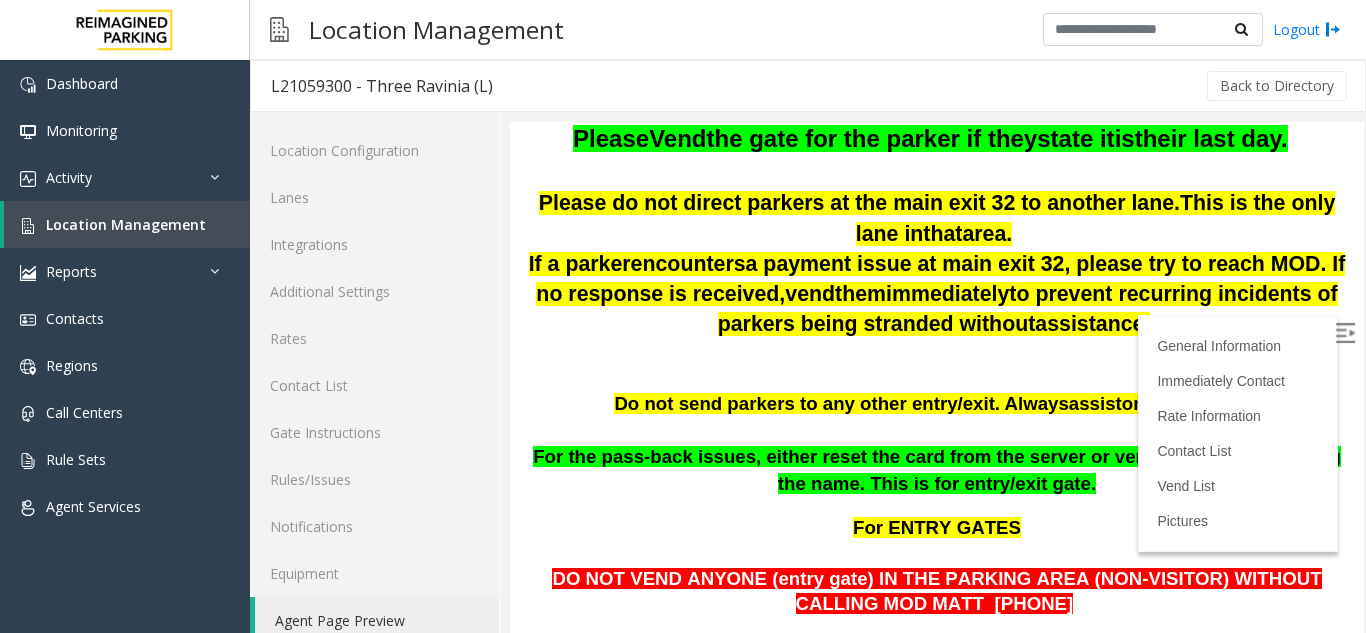 scroll, scrollTop: 301, scrollLeft: 0, axis: vertical 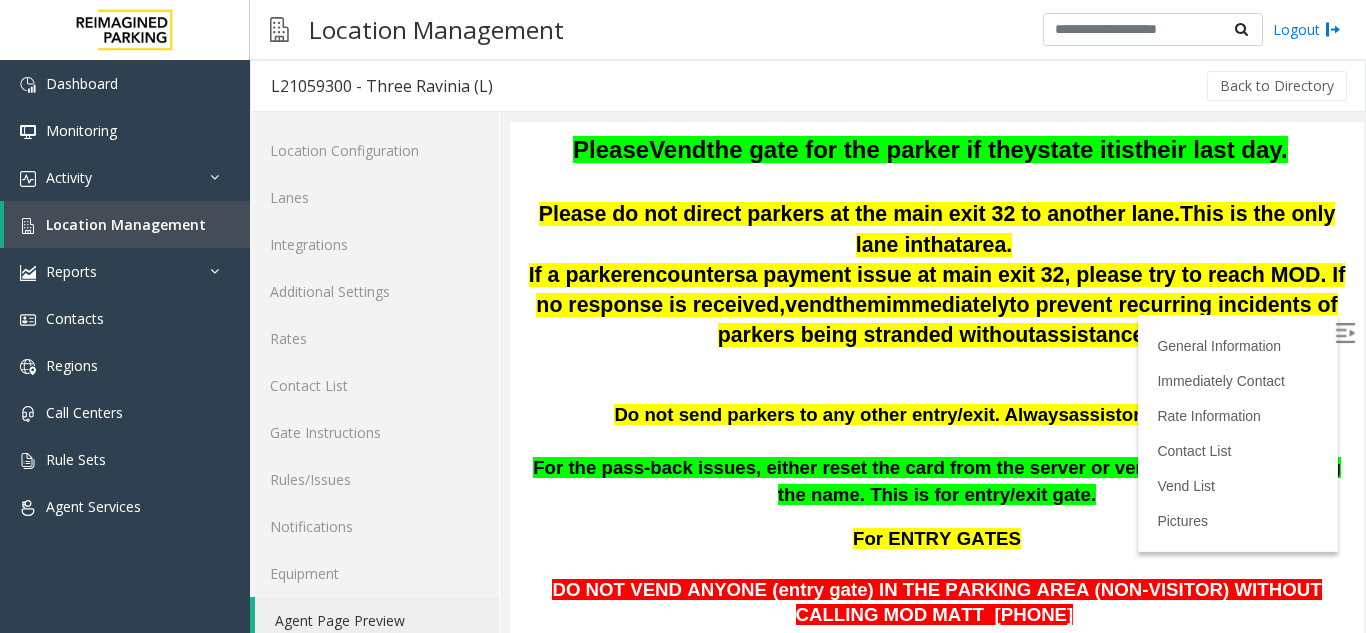 drag, startPoint x: 1344, startPoint y: 242, endPoint x: 1860, endPoint y: 318, distance: 521.5669 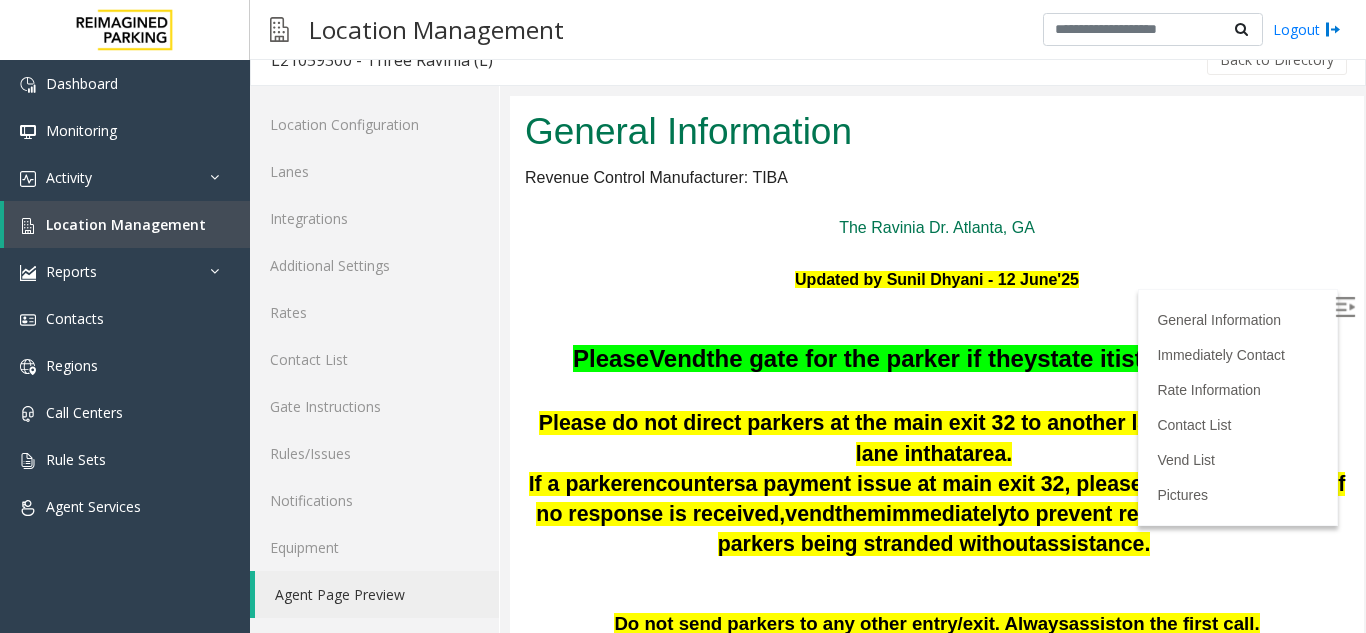 scroll, scrollTop: 101, scrollLeft: 0, axis: vertical 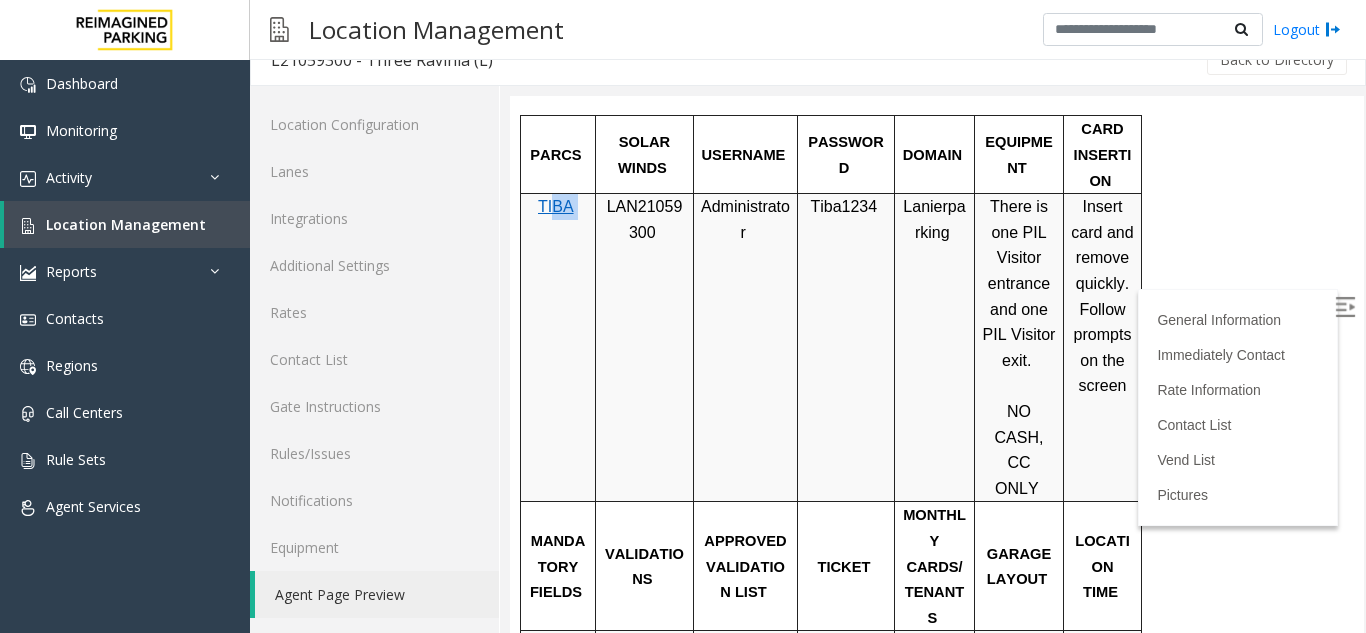 drag, startPoint x: 586, startPoint y: 215, endPoint x: 633, endPoint y: 204, distance: 48.270073 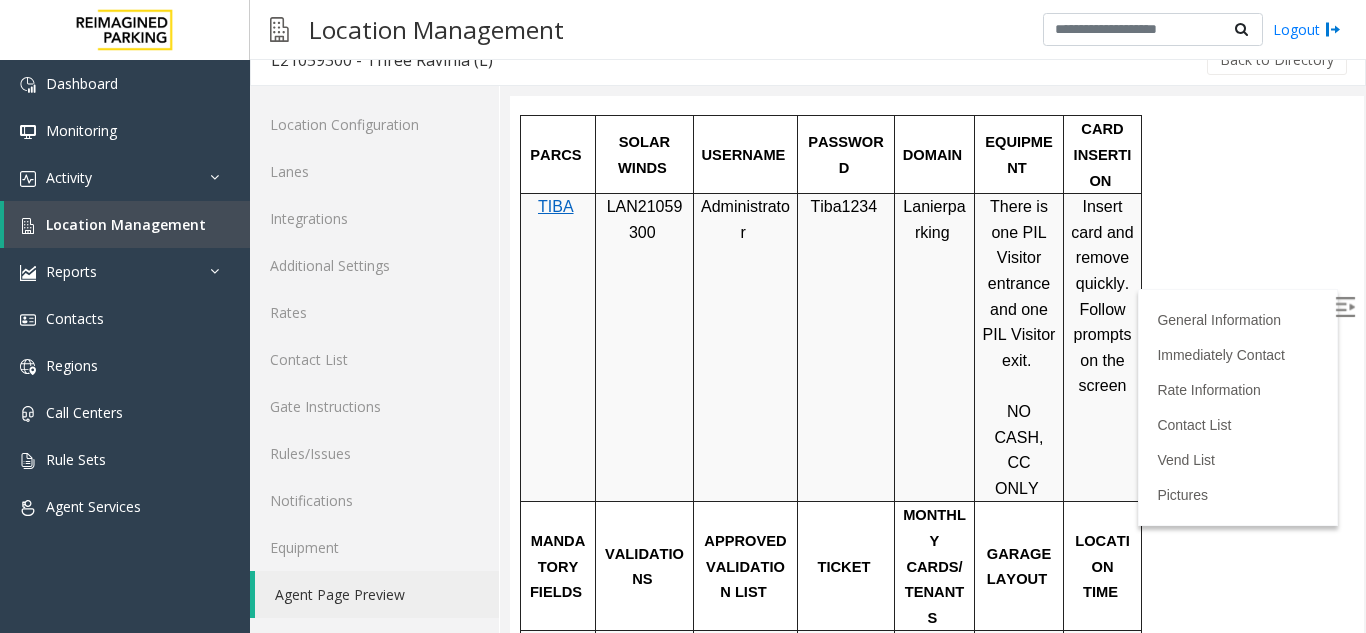 click at bounding box center (693, 348) 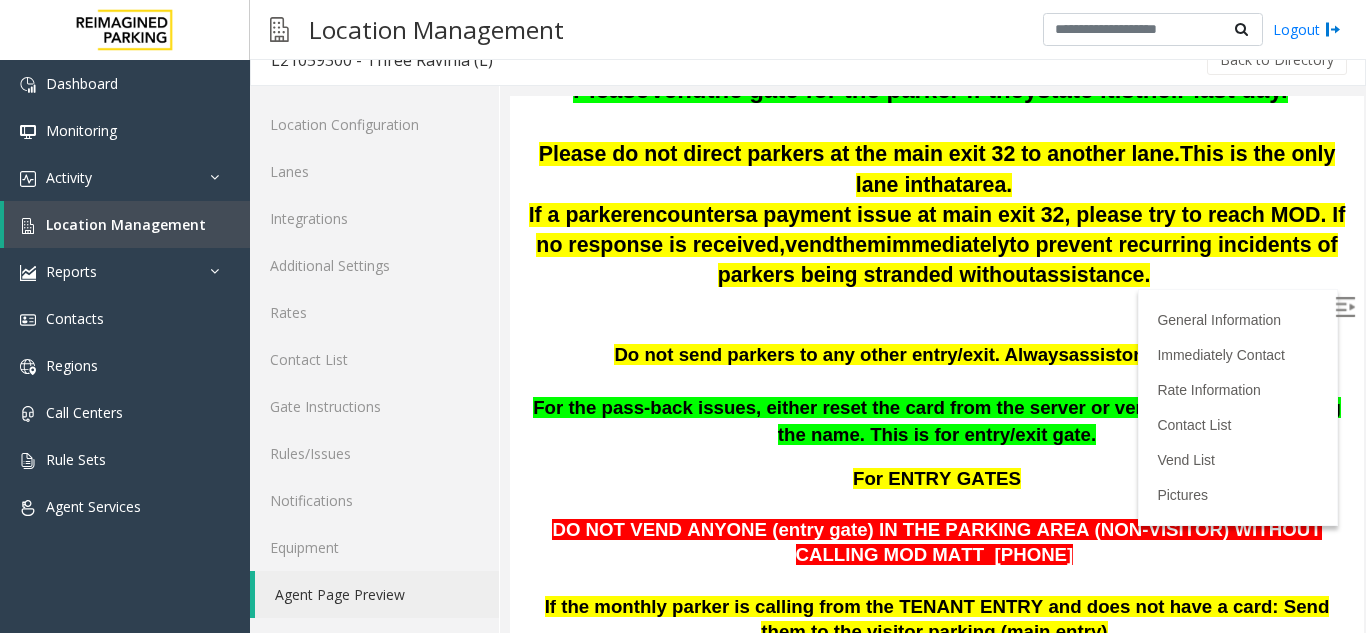 scroll, scrollTop: 290, scrollLeft: 0, axis: vertical 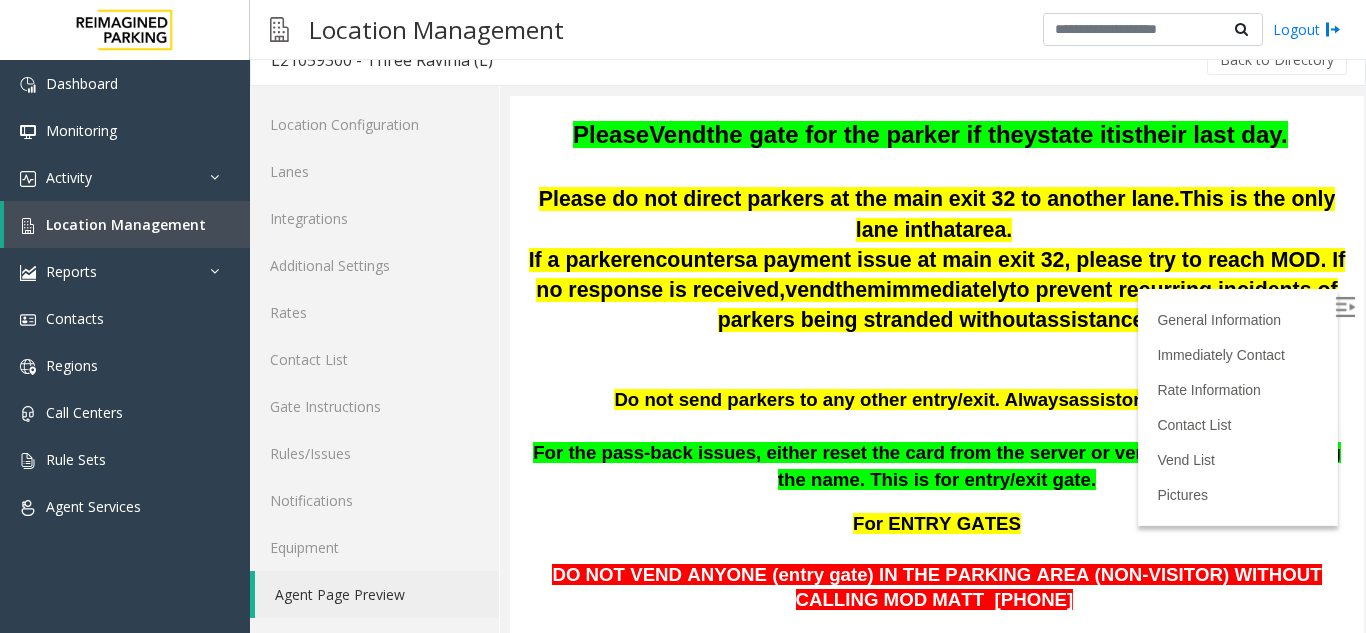 drag, startPoint x: 1343, startPoint y: 288, endPoint x: 1859, endPoint y: 268, distance: 516.38745 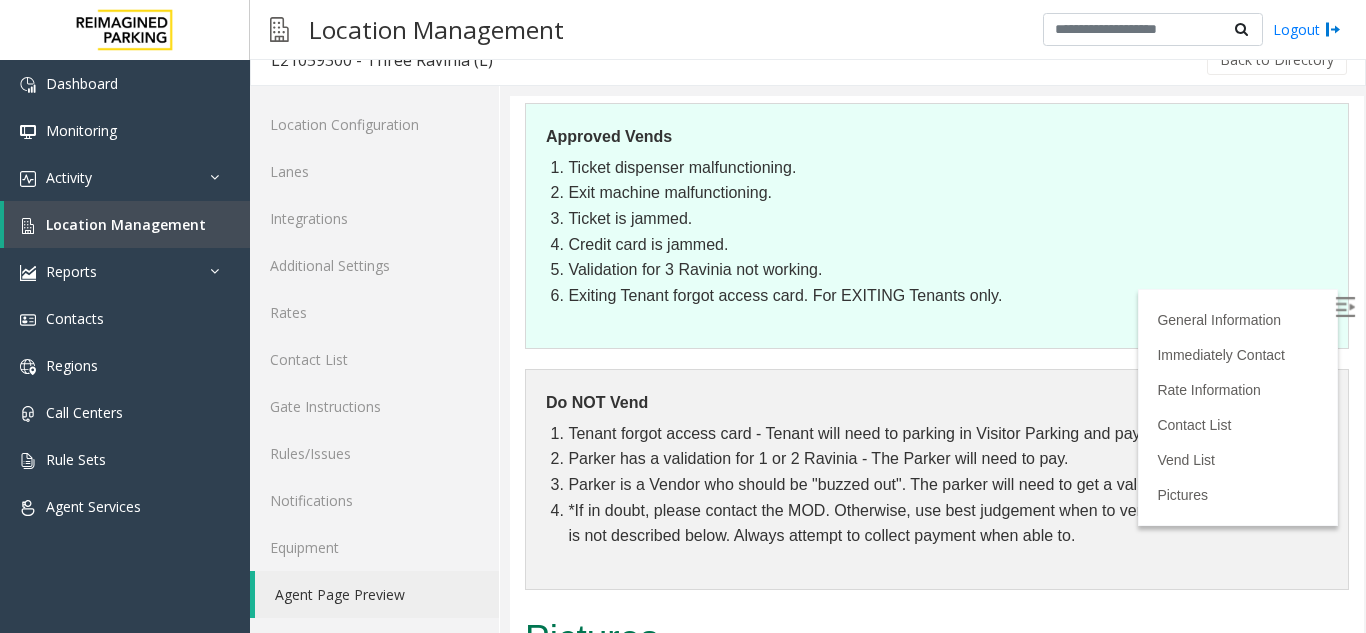 scroll, scrollTop: 5051, scrollLeft: 0, axis: vertical 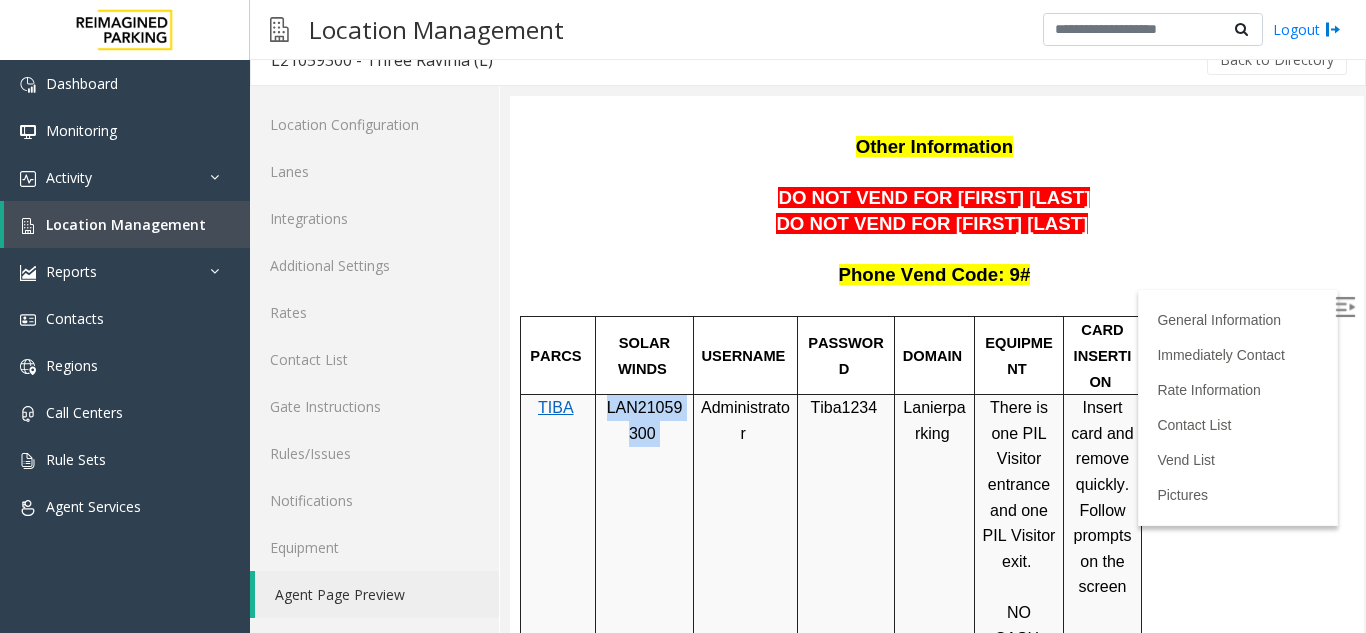drag, startPoint x: 607, startPoint y: 412, endPoint x: 675, endPoint y: 438, distance: 72.8011 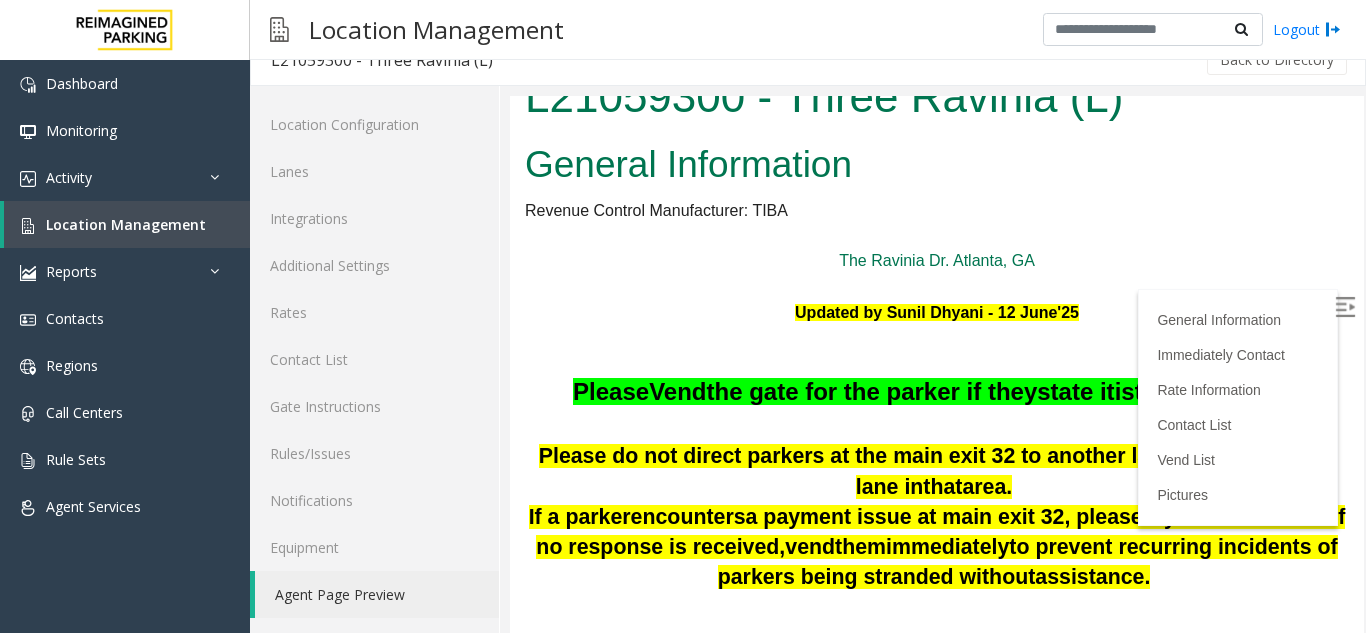scroll, scrollTop: 0, scrollLeft: 0, axis: both 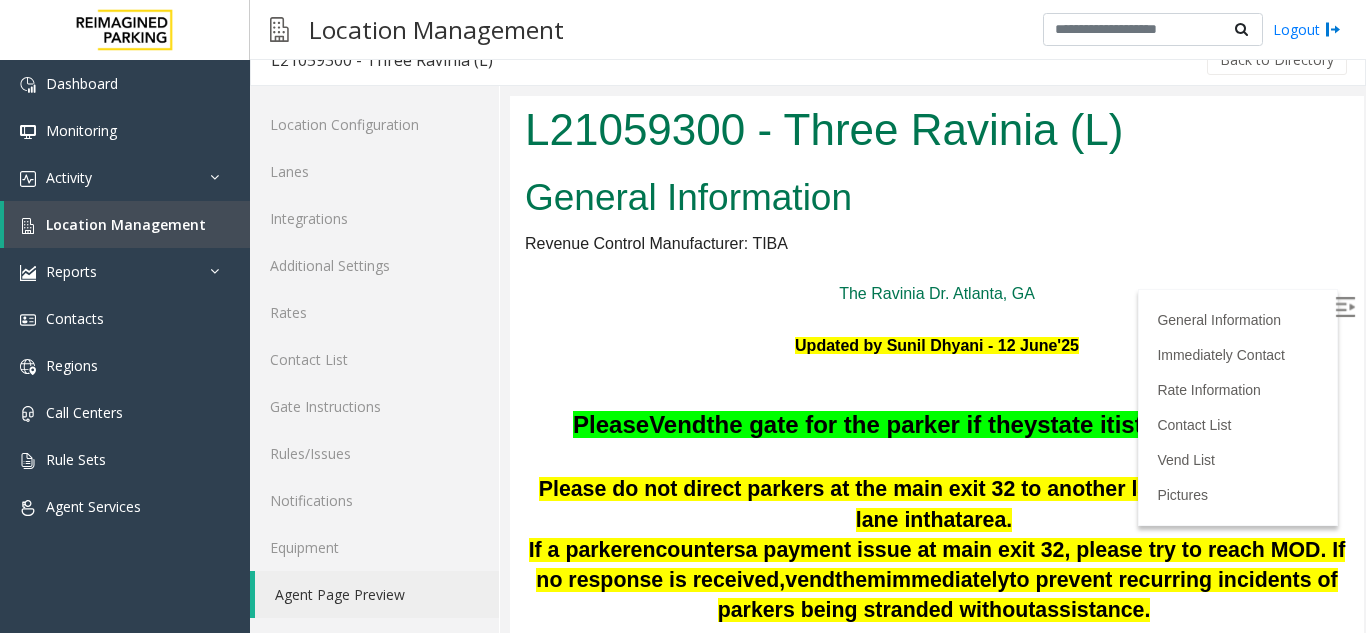 drag, startPoint x: 1346, startPoint y: 288, endPoint x: 1868, endPoint y: 231, distance: 525.10284 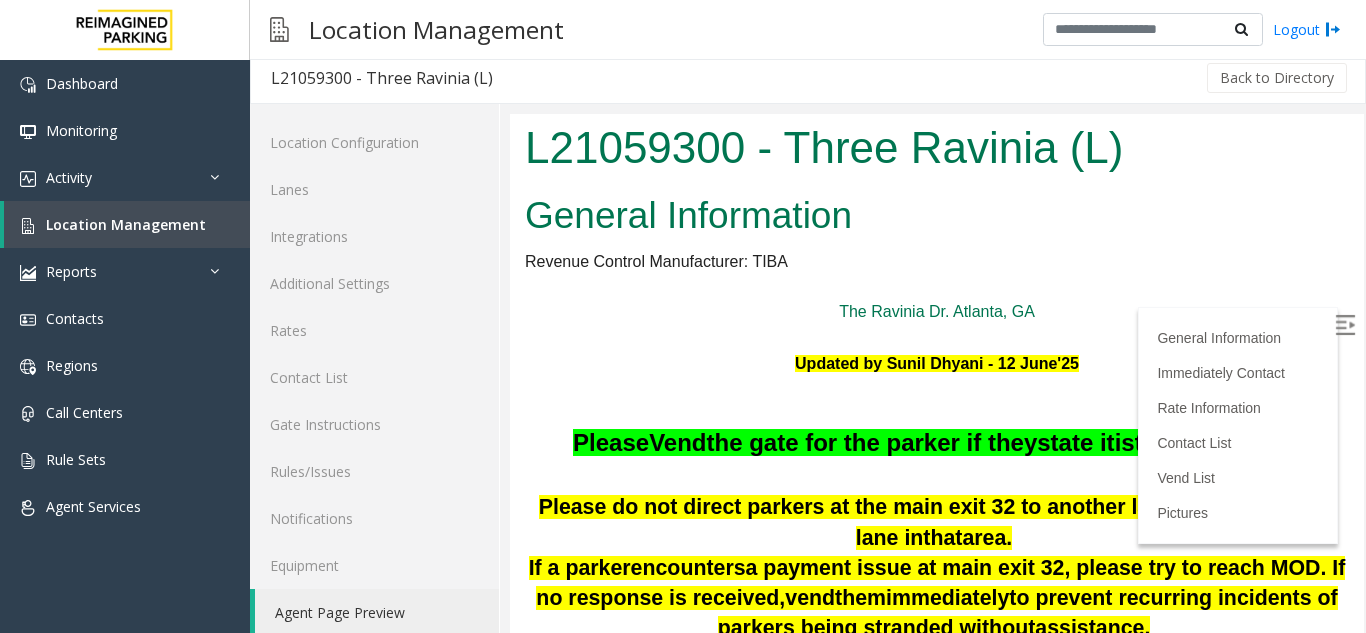 scroll, scrollTop: 26, scrollLeft: 0, axis: vertical 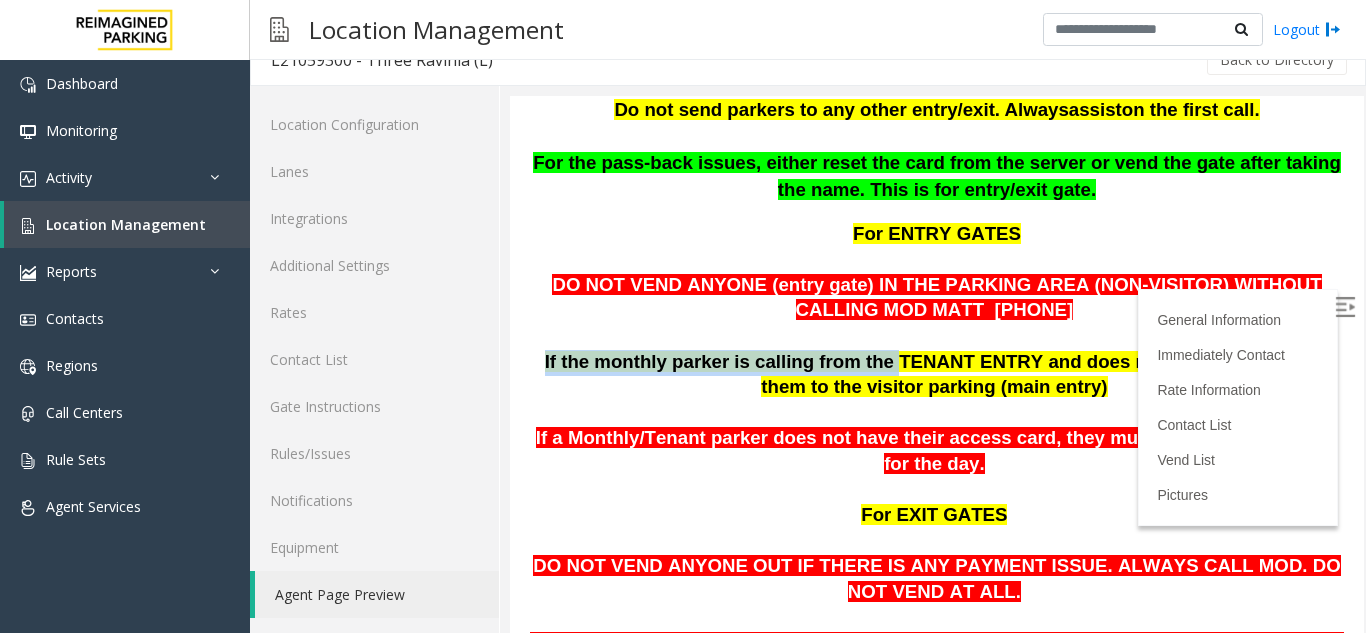drag, startPoint x: 902, startPoint y: 360, endPoint x: 998, endPoint y: 349, distance: 96.62815 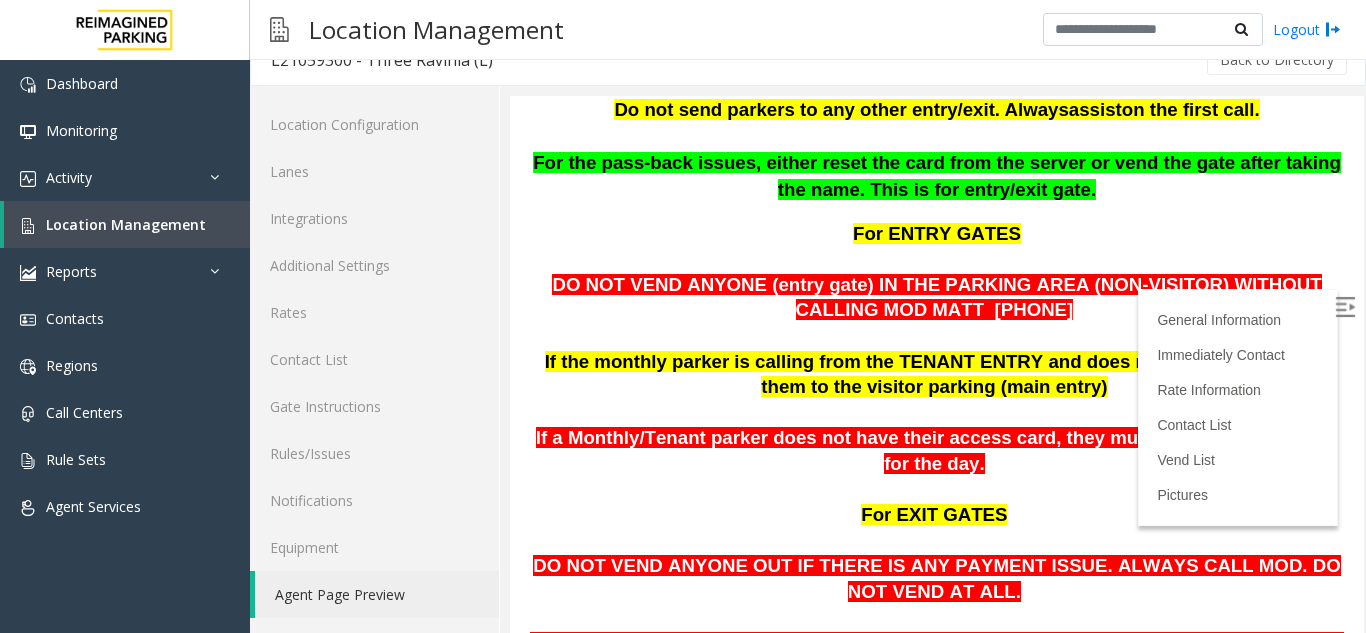 click on "If the monthly parker is calling from the TENANT ENTRY and does not have a card: Send them to the visitor parking (main entry)" at bounding box center (937, 374) 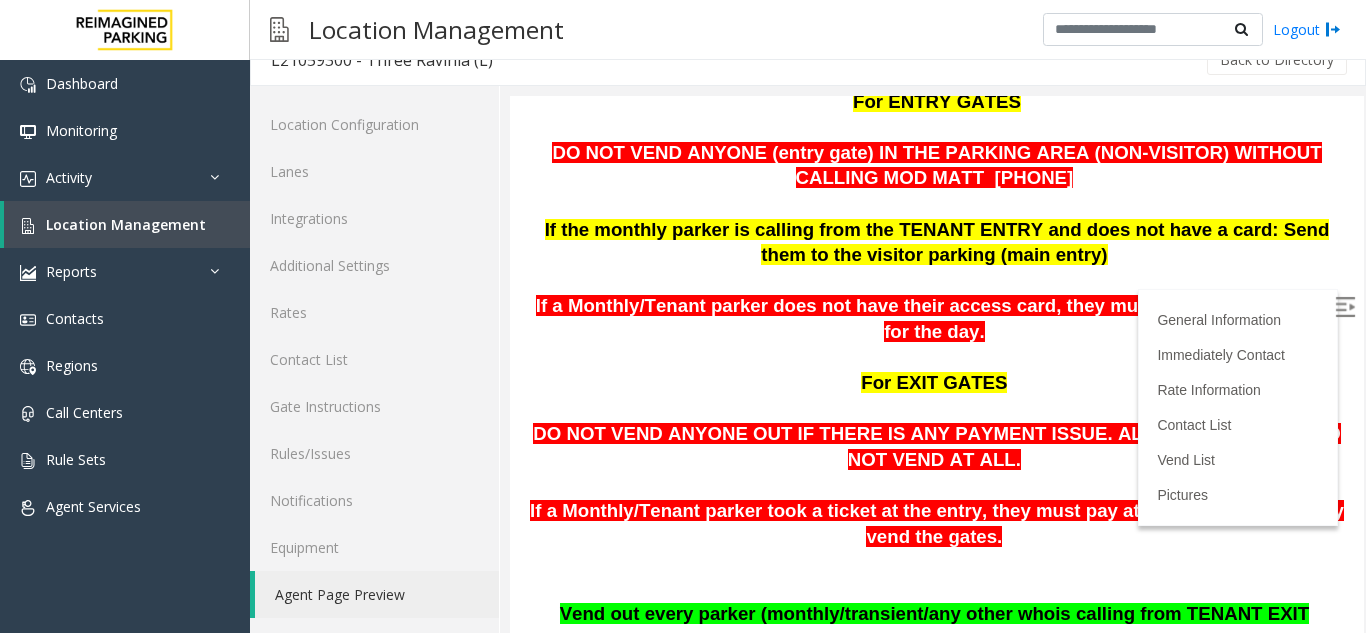 scroll, scrollTop: 680, scrollLeft: 0, axis: vertical 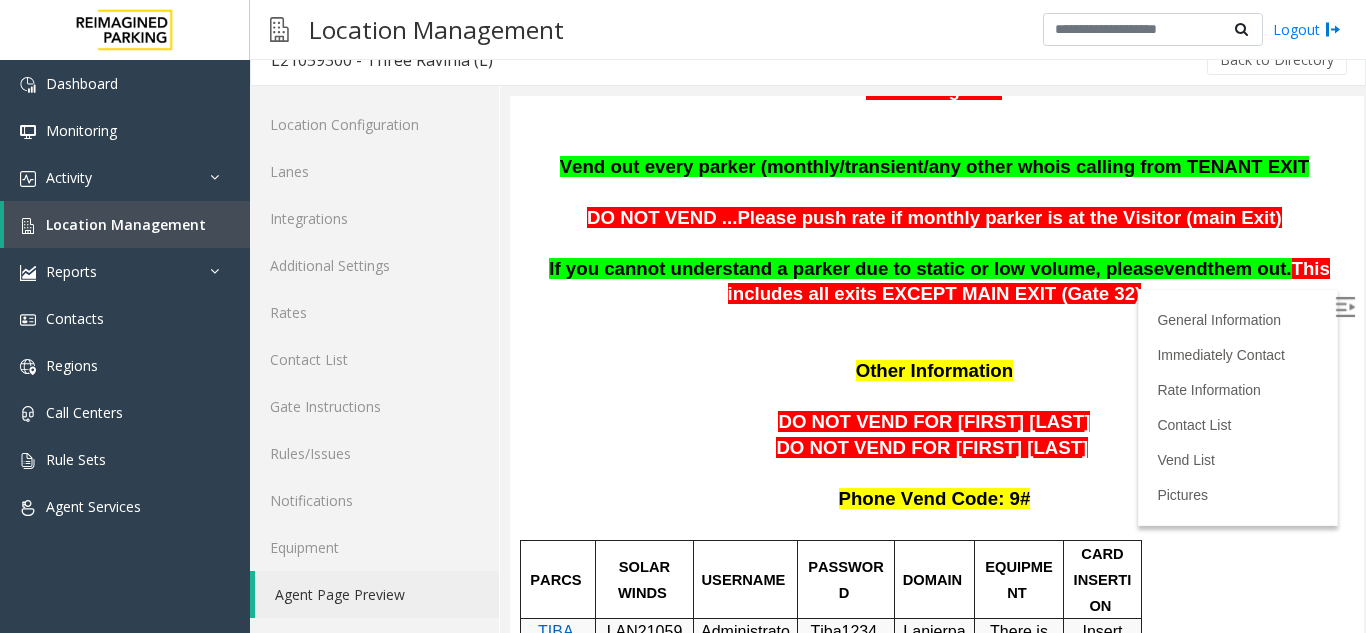 click on "DO NOT VEND FOR [FIRST] [LAST]" at bounding box center (937, 423) 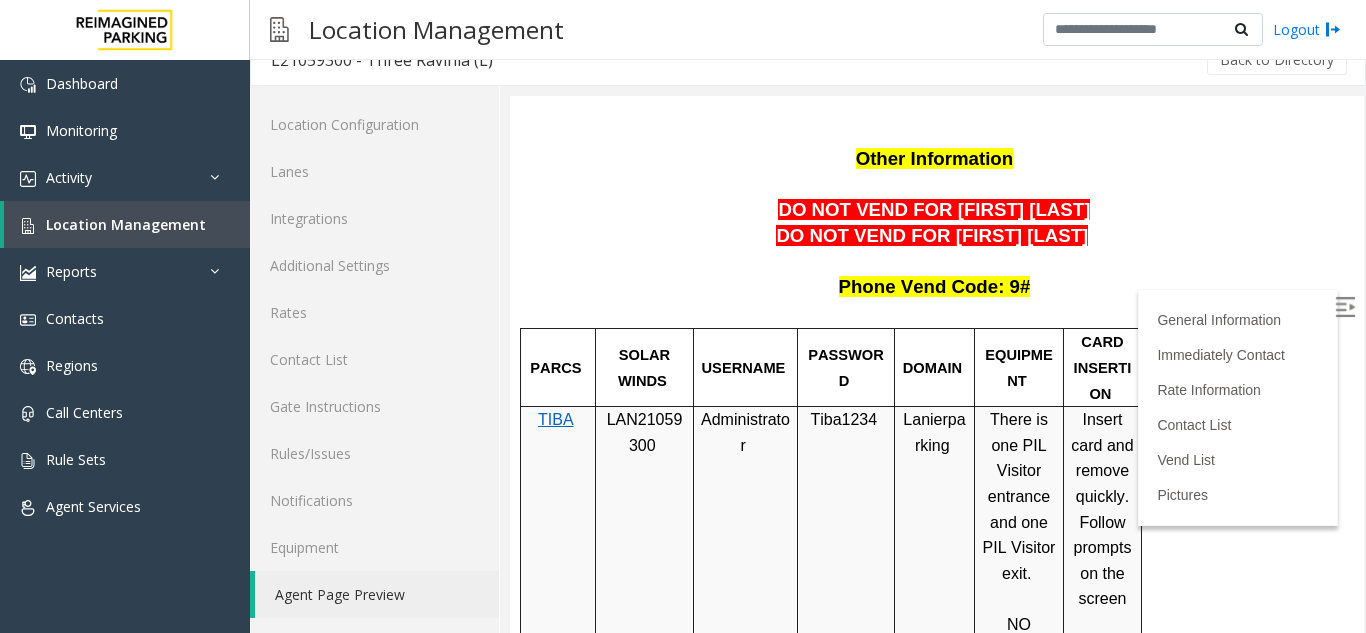 scroll, scrollTop: 1282, scrollLeft: 0, axis: vertical 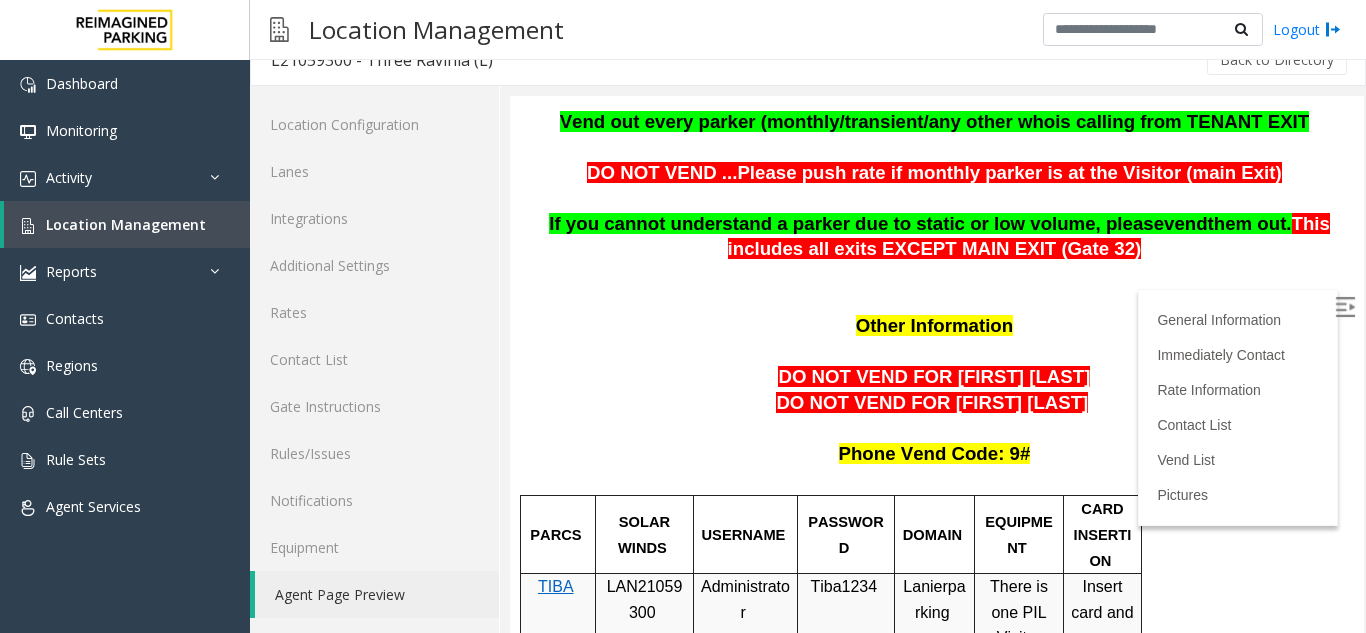 drag, startPoint x: 1338, startPoint y: 261, endPoint x: 1875, endPoint y: 355, distance: 545.1651 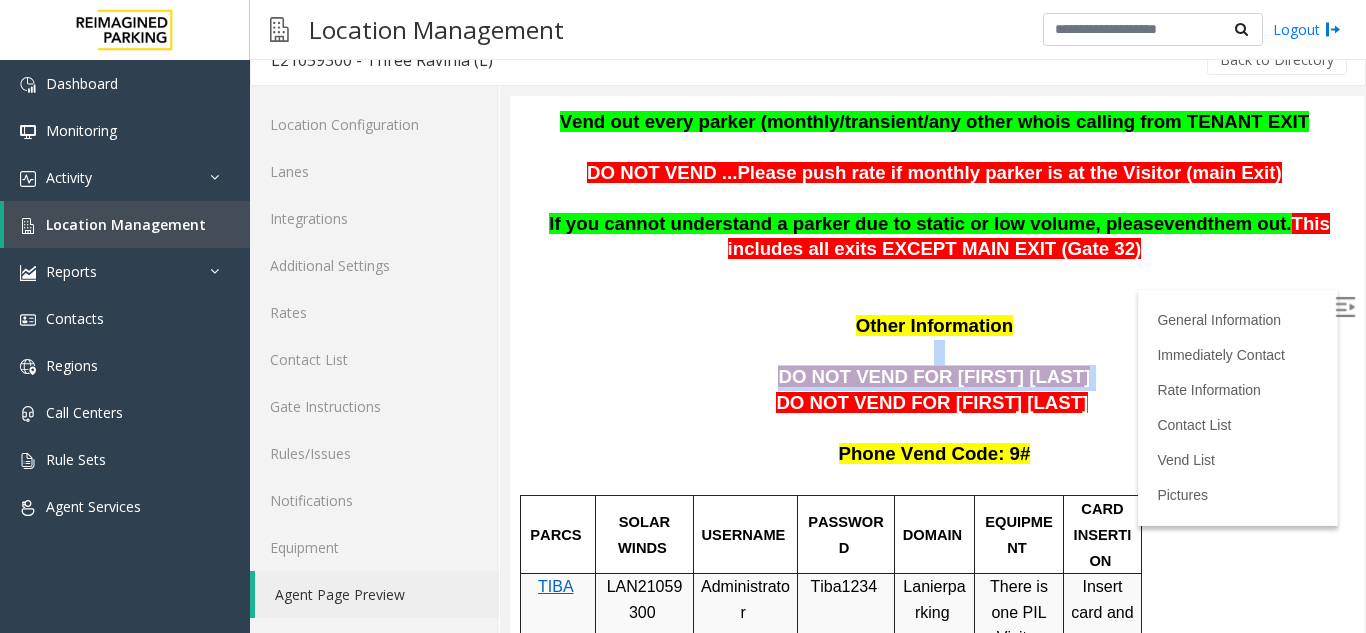 drag, startPoint x: 798, startPoint y: 370, endPoint x: 1079, endPoint y: 385, distance: 281.4001 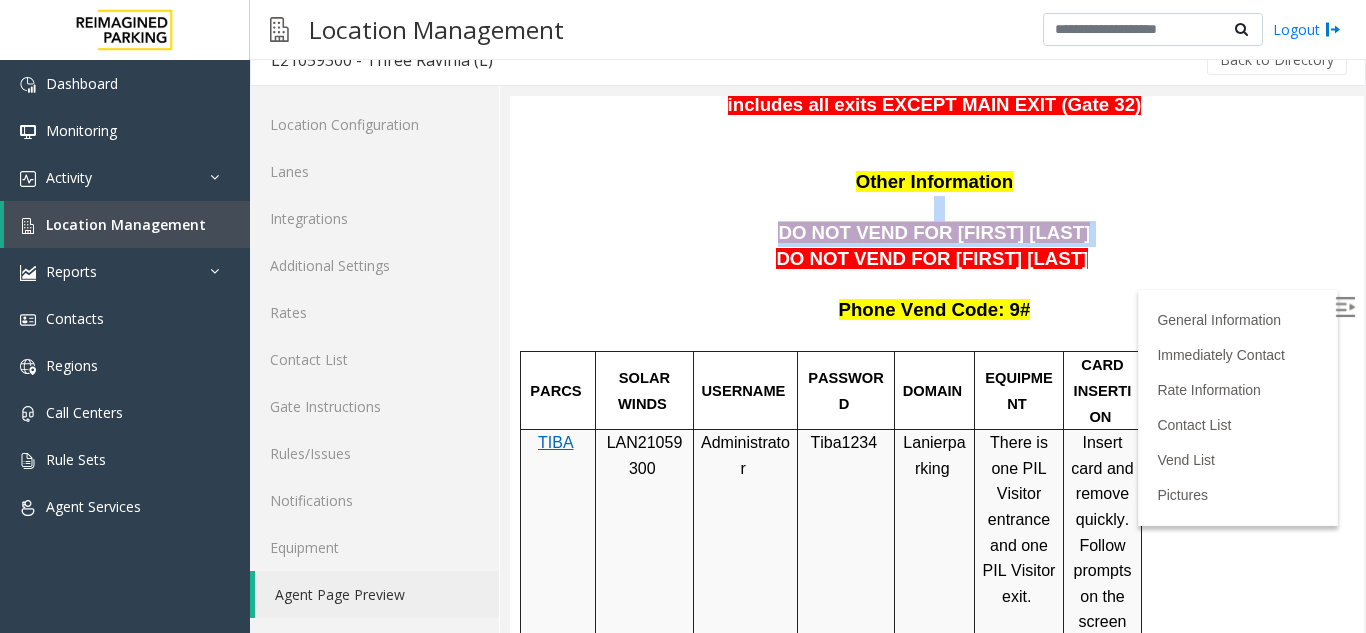 scroll, scrollTop: 1393, scrollLeft: 0, axis: vertical 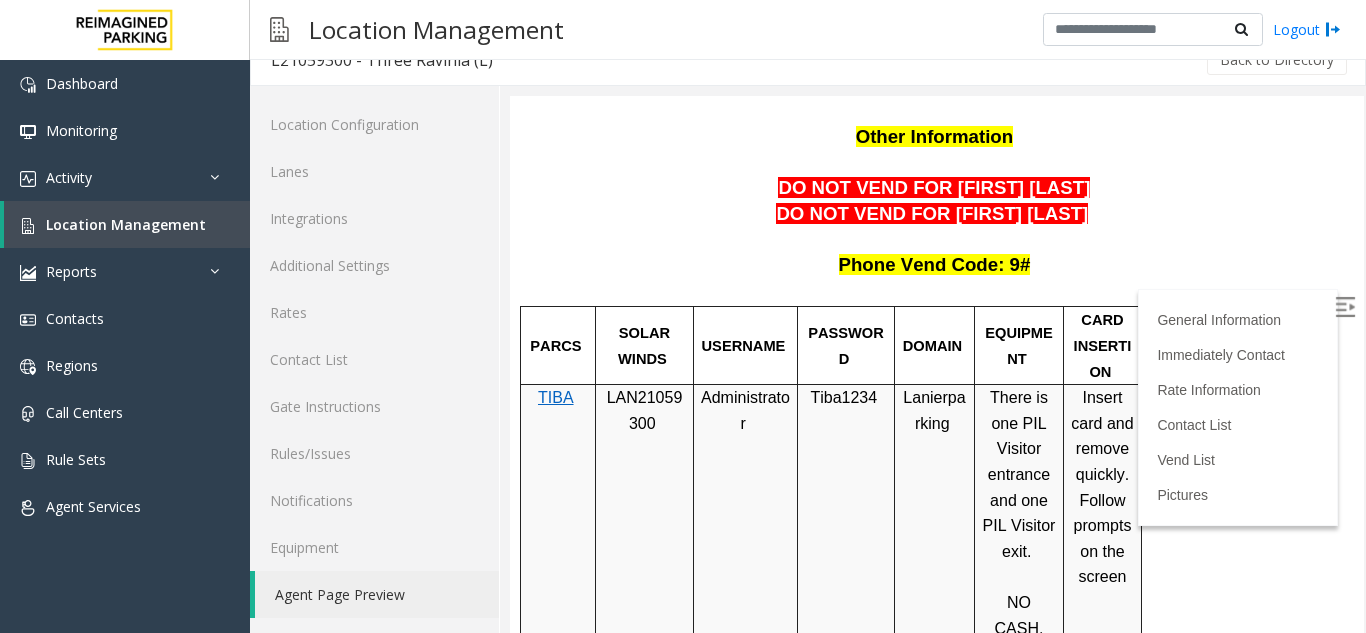 click at bounding box center (937, 241) 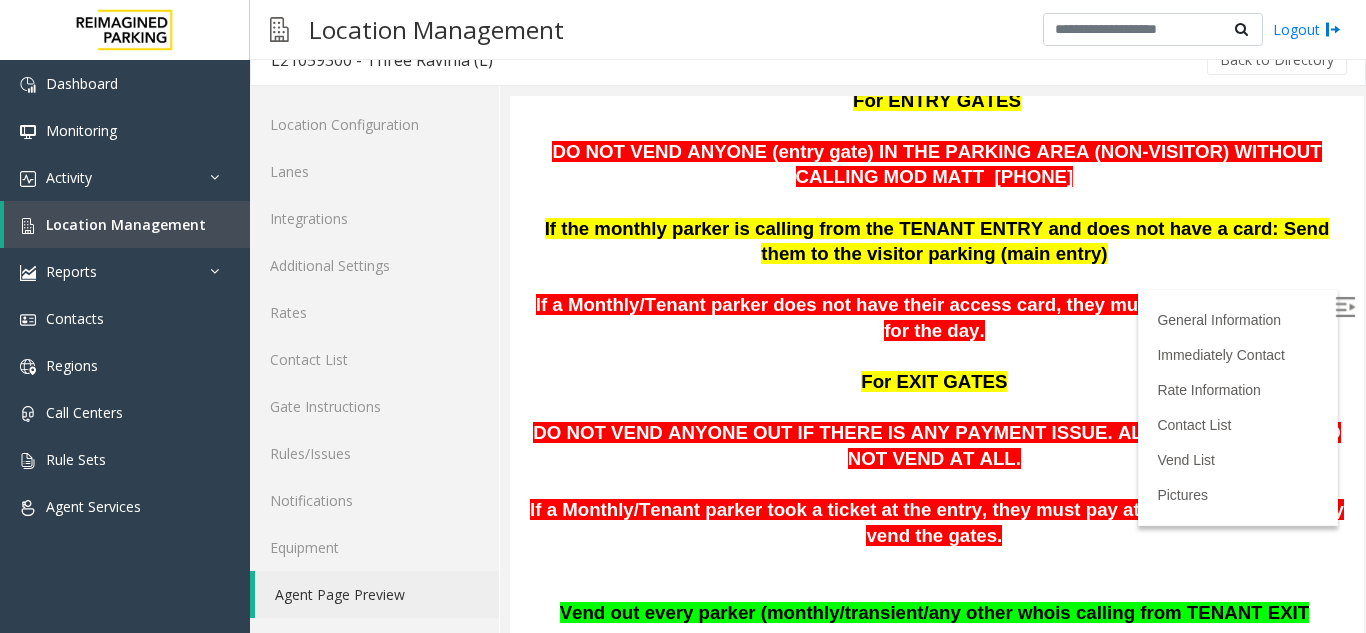scroll, scrollTop: 702, scrollLeft: 0, axis: vertical 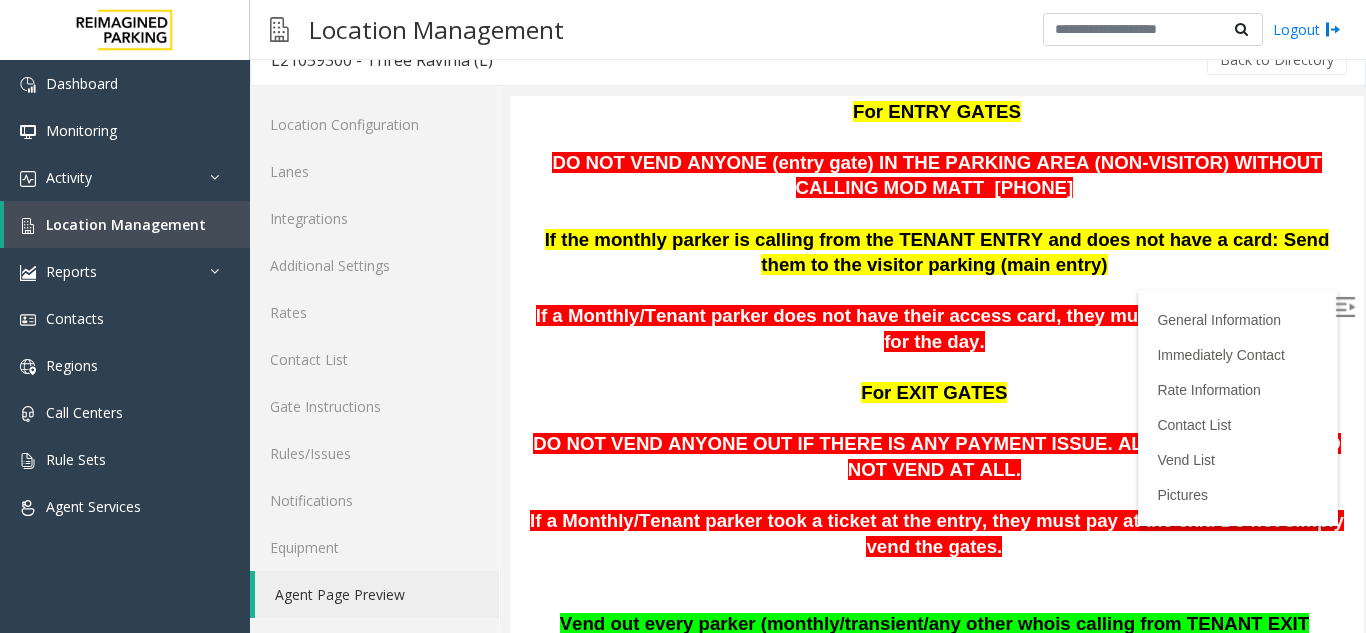 drag, startPoint x: 1341, startPoint y: 267, endPoint x: 1859, endPoint y: 301, distance: 519.1146 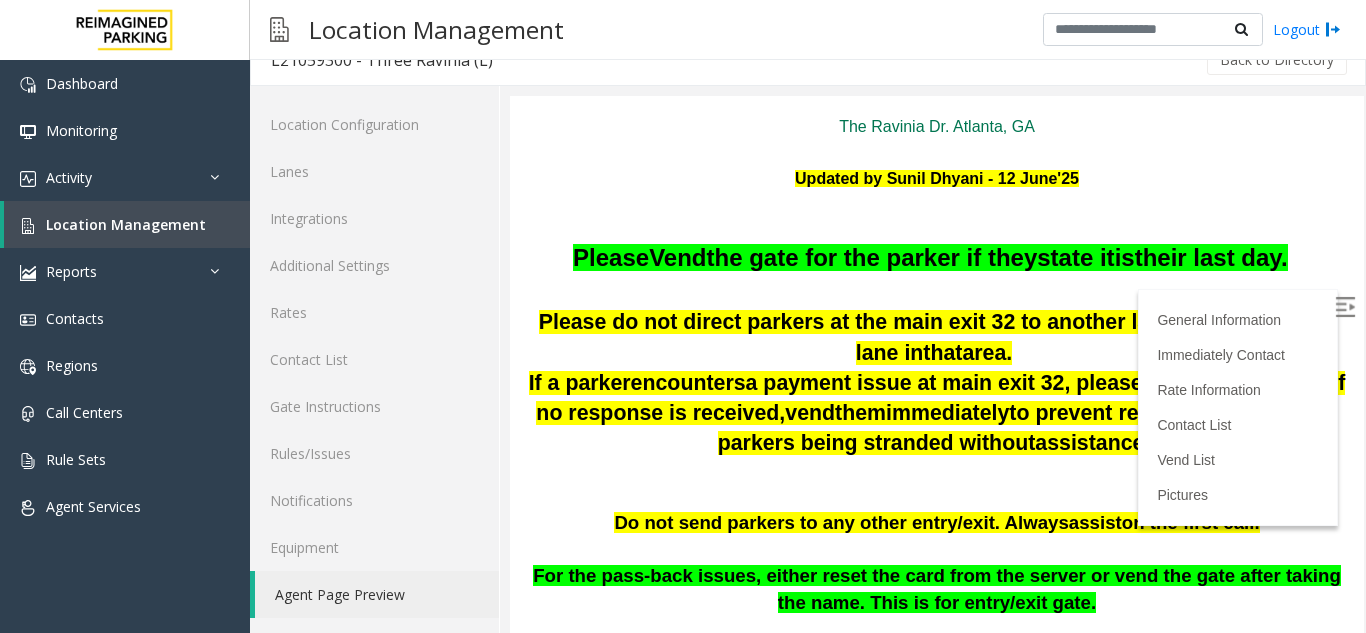 scroll, scrollTop: 0, scrollLeft: 0, axis: both 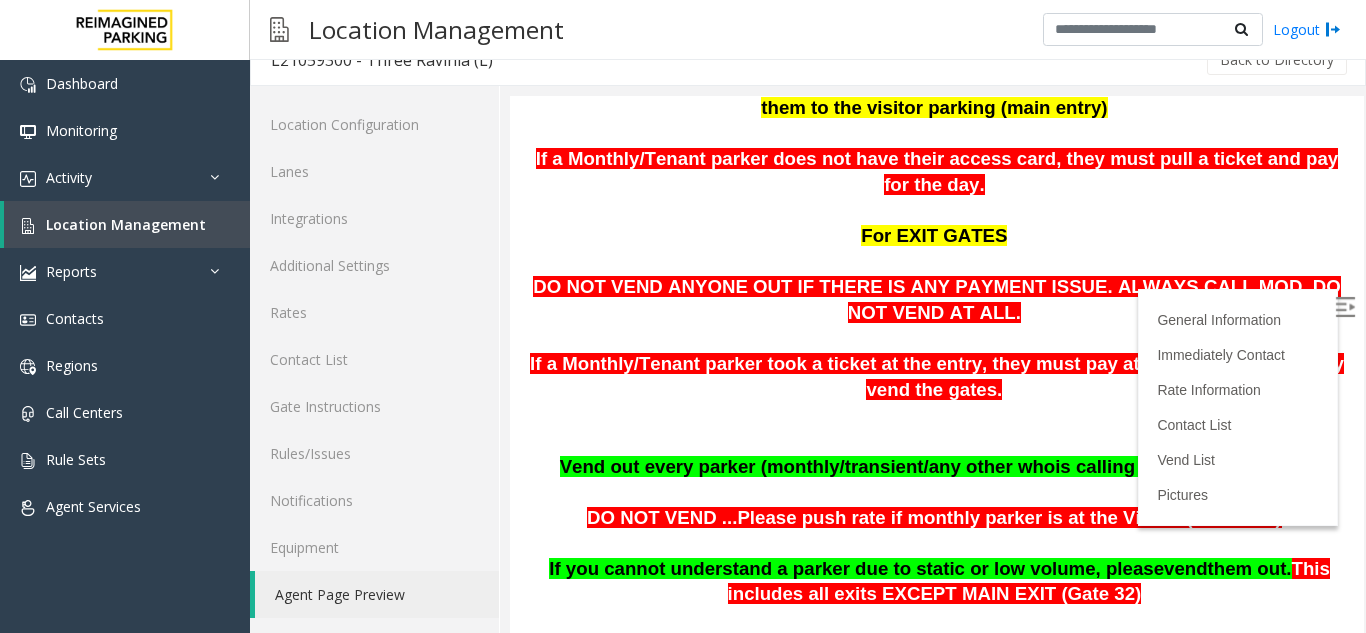 drag, startPoint x: 1343, startPoint y: 145, endPoint x: 1868, endPoint y: 324, distance: 554.67645 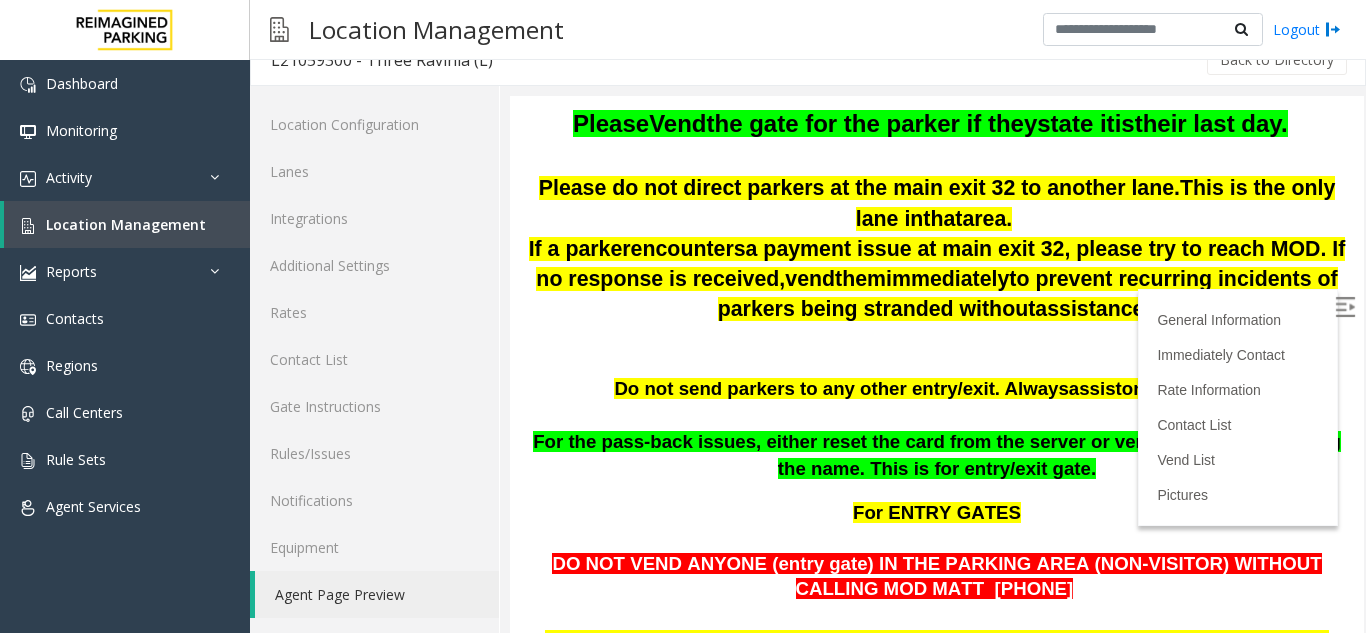 scroll, scrollTop: 290, scrollLeft: 0, axis: vertical 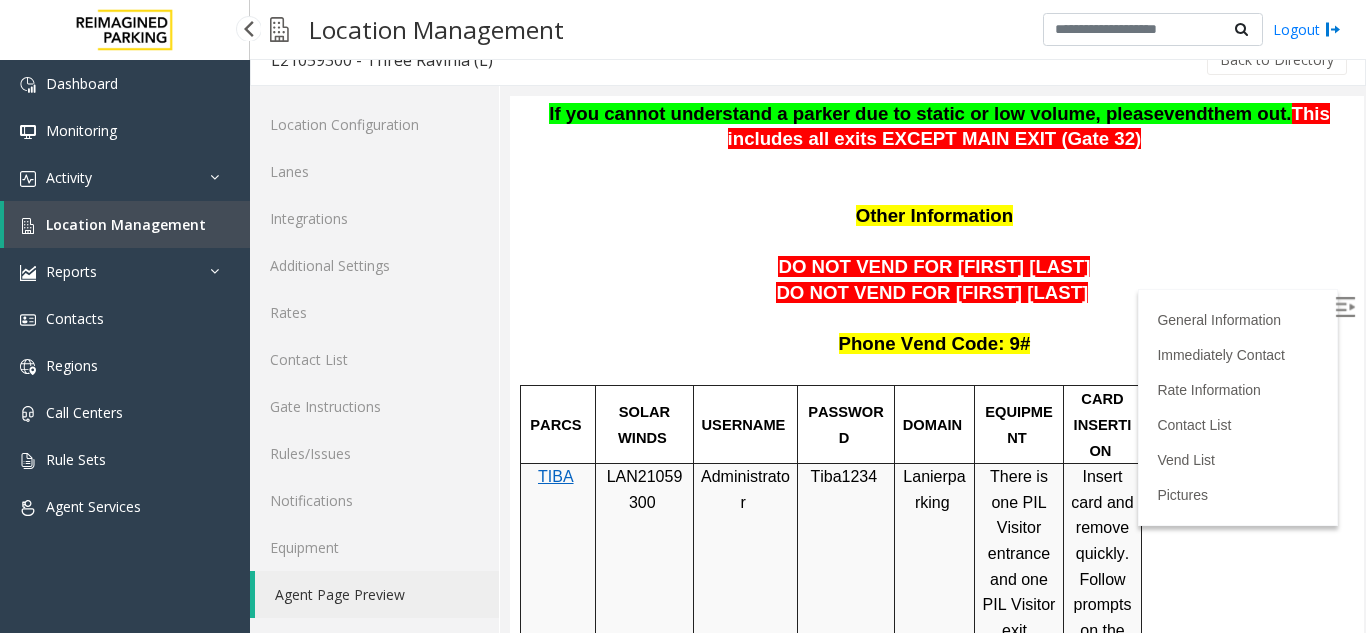 click on "Location Management" at bounding box center (126, 224) 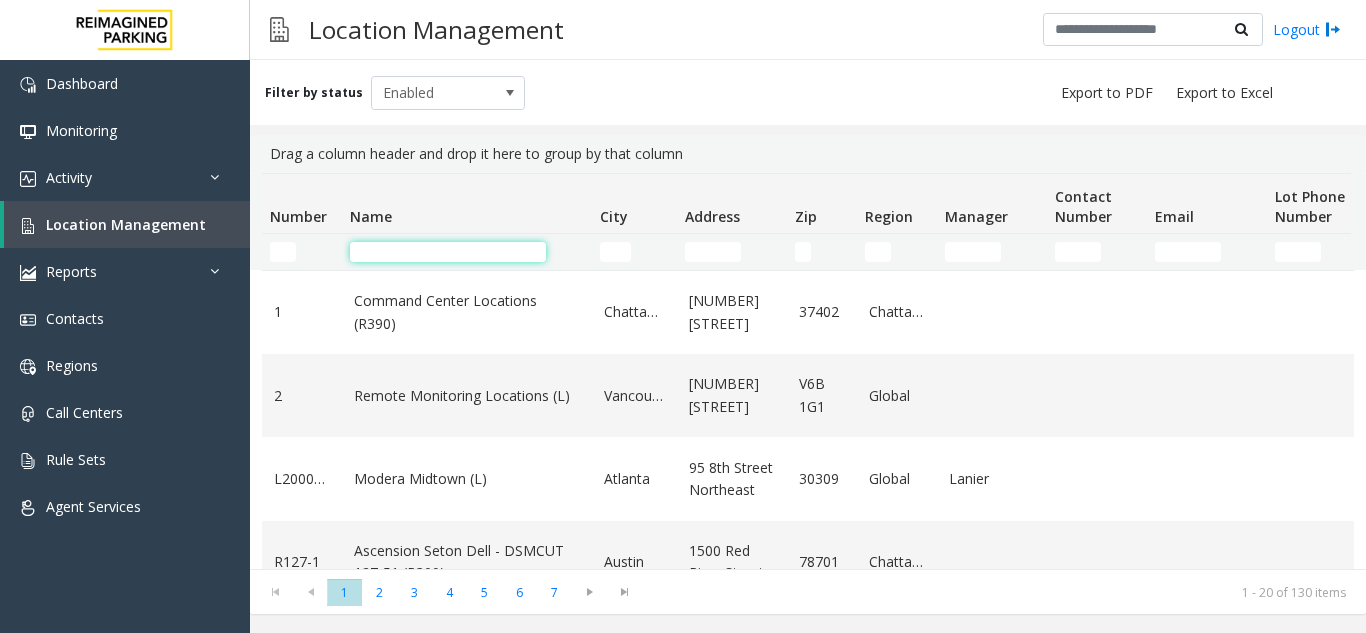 click 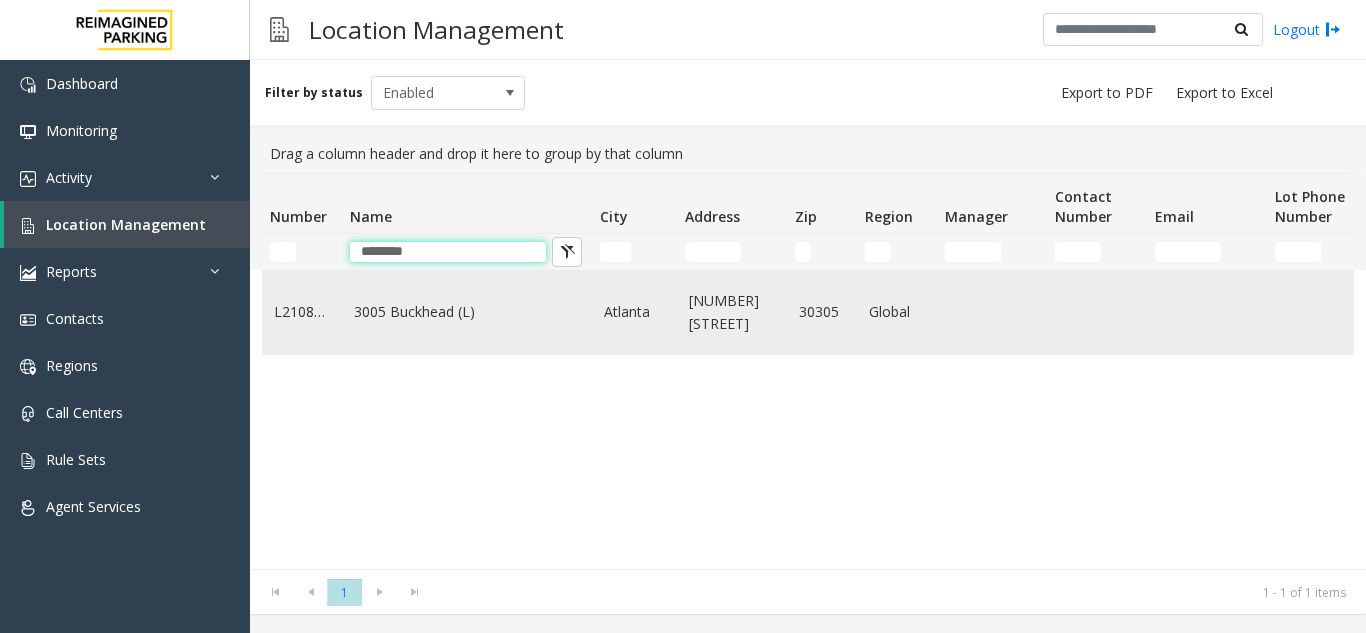 type on "********" 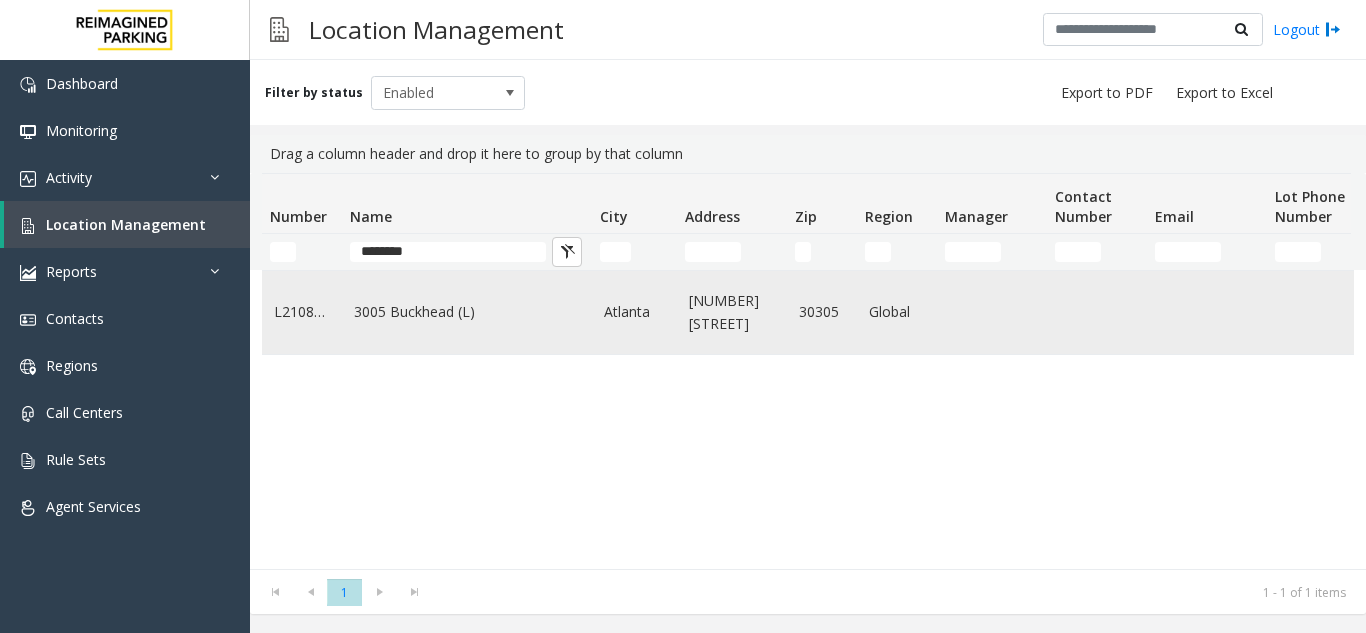 click on "3005 Buckhead (L)" 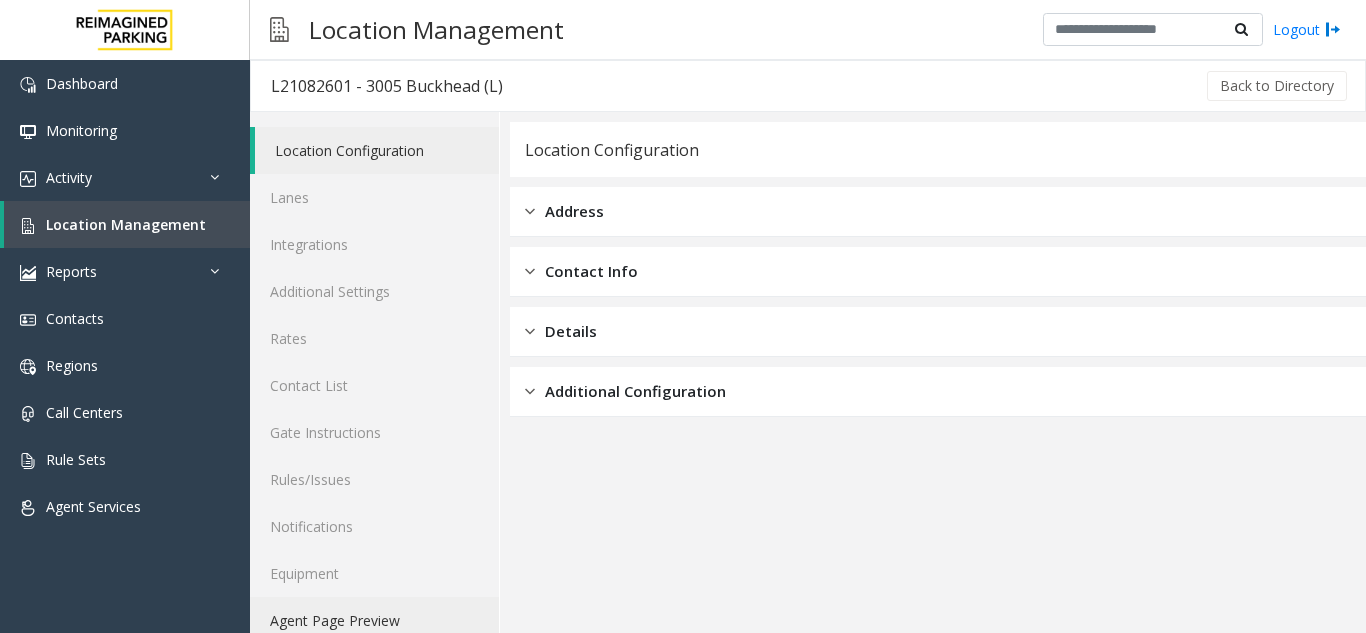 click on "Agent Page Preview" 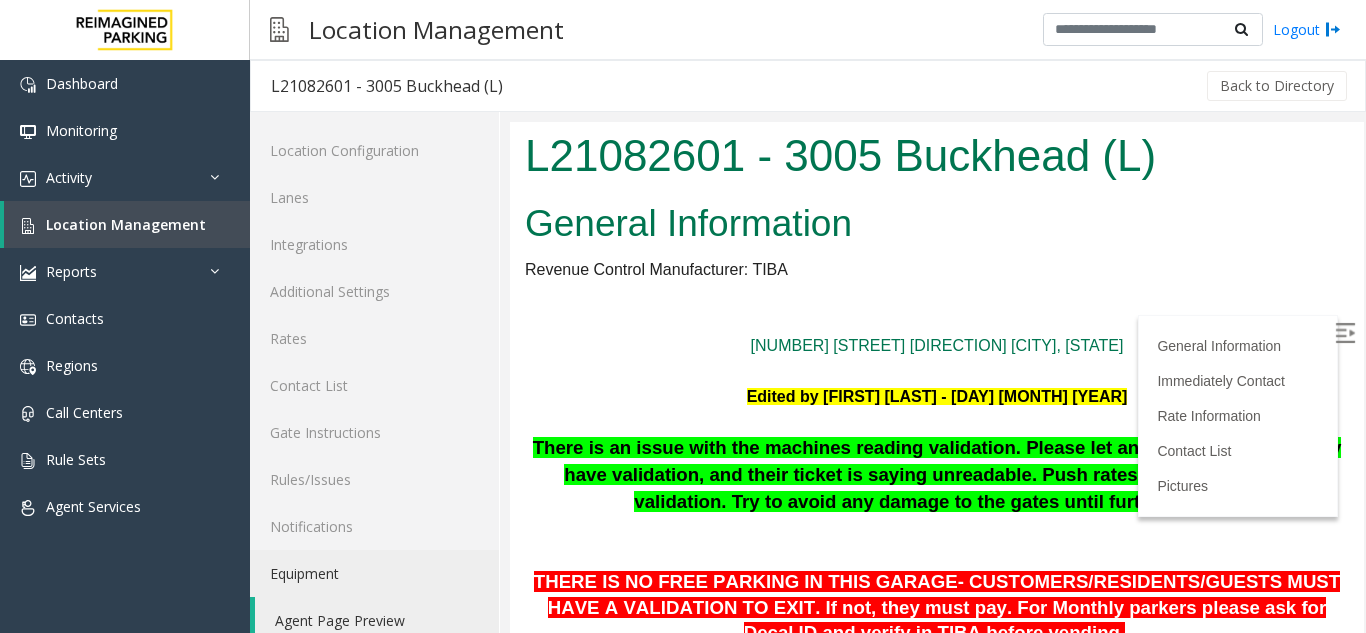 scroll, scrollTop: 0, scrollLeft: 0, axis: both 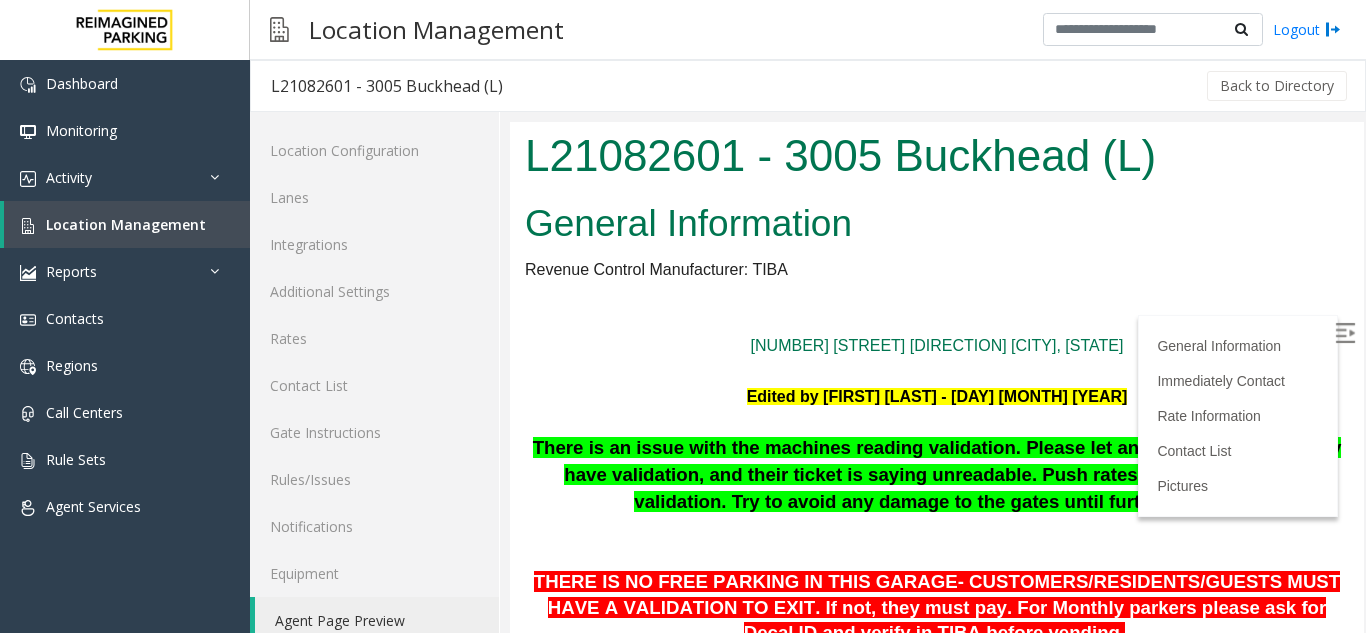 click at bounding box center (1345, 333) 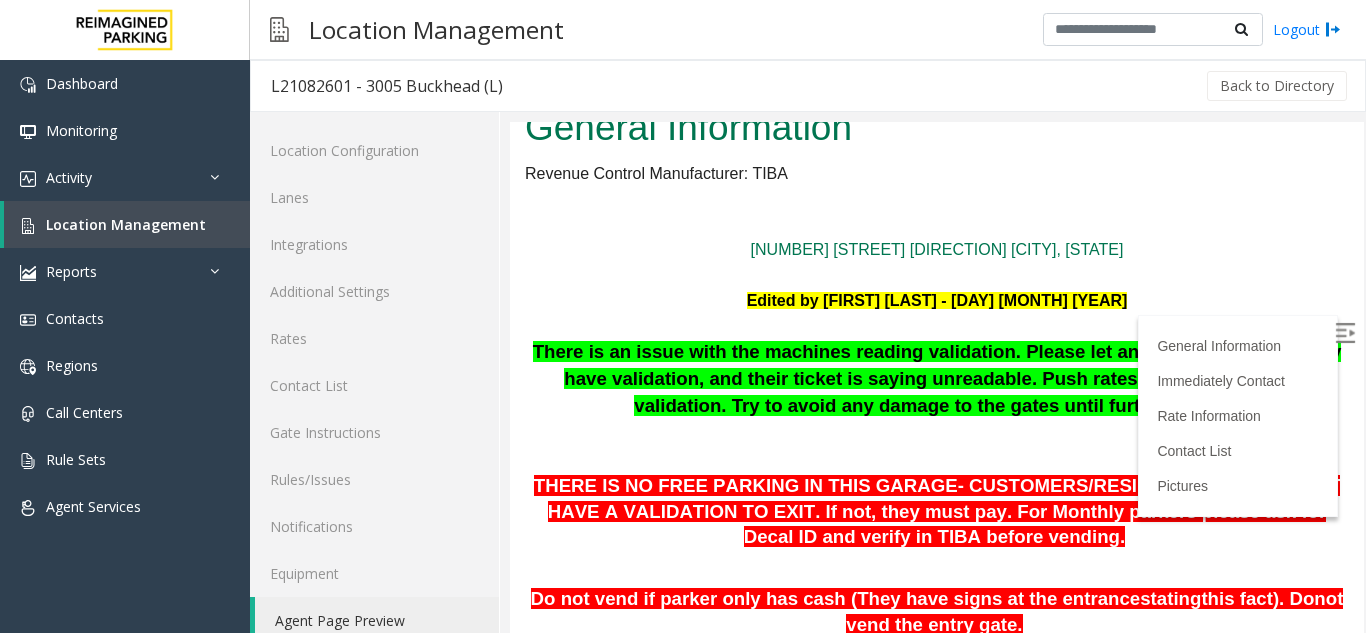 scroll, scrollTop: 128, scrollLeft: 0, axis: vertical 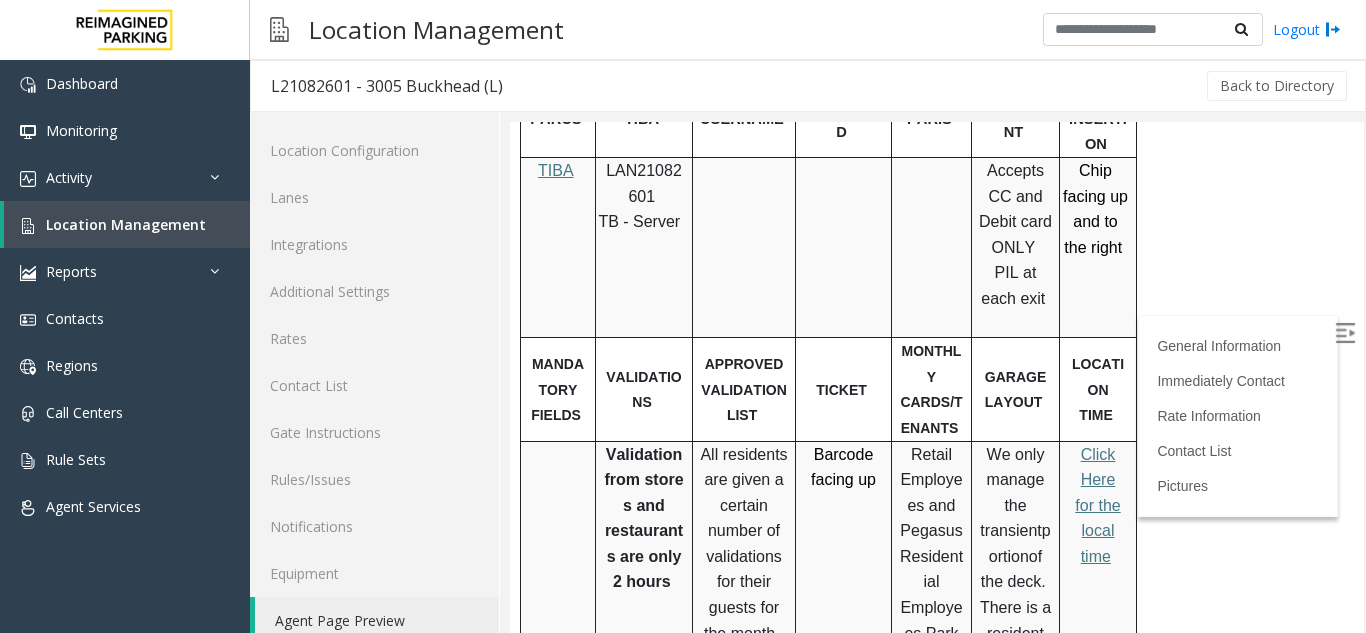 drag, startPoint x: 1339, startPoint y: 190, endPoint x: 1869, endPoint y: 386, distance: 565.0805 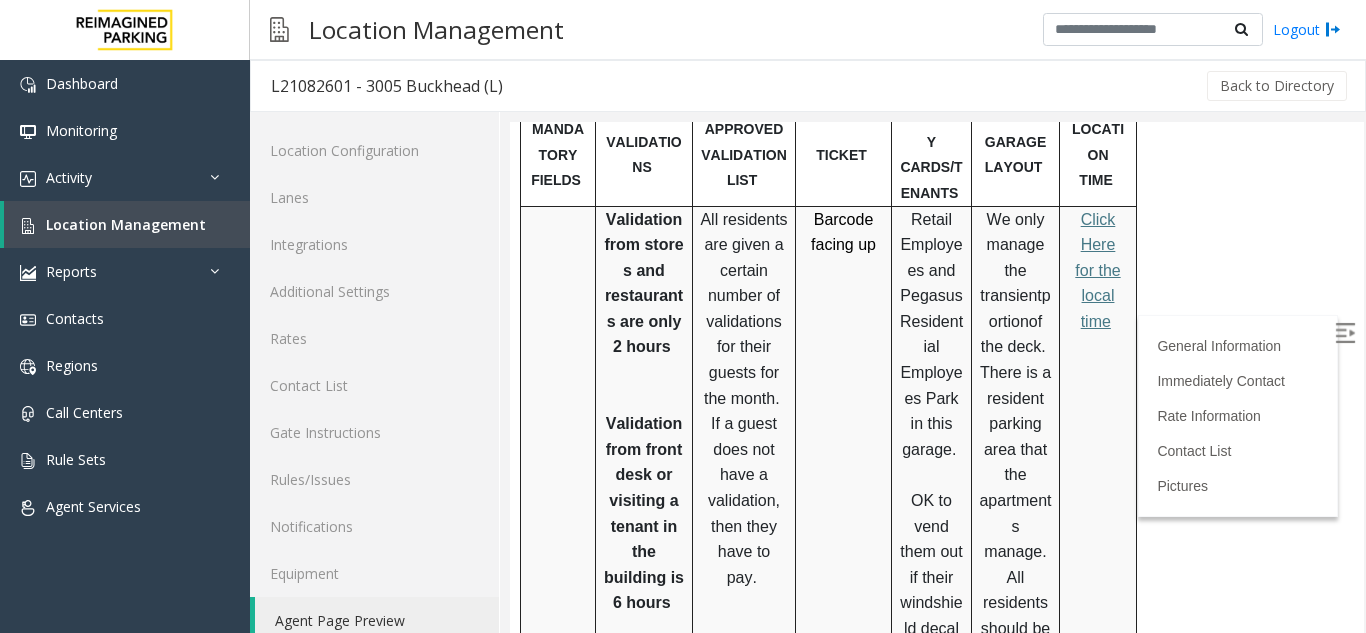 scroll, scrollTop: 1114, scrollLeft: 0, axis: vertical 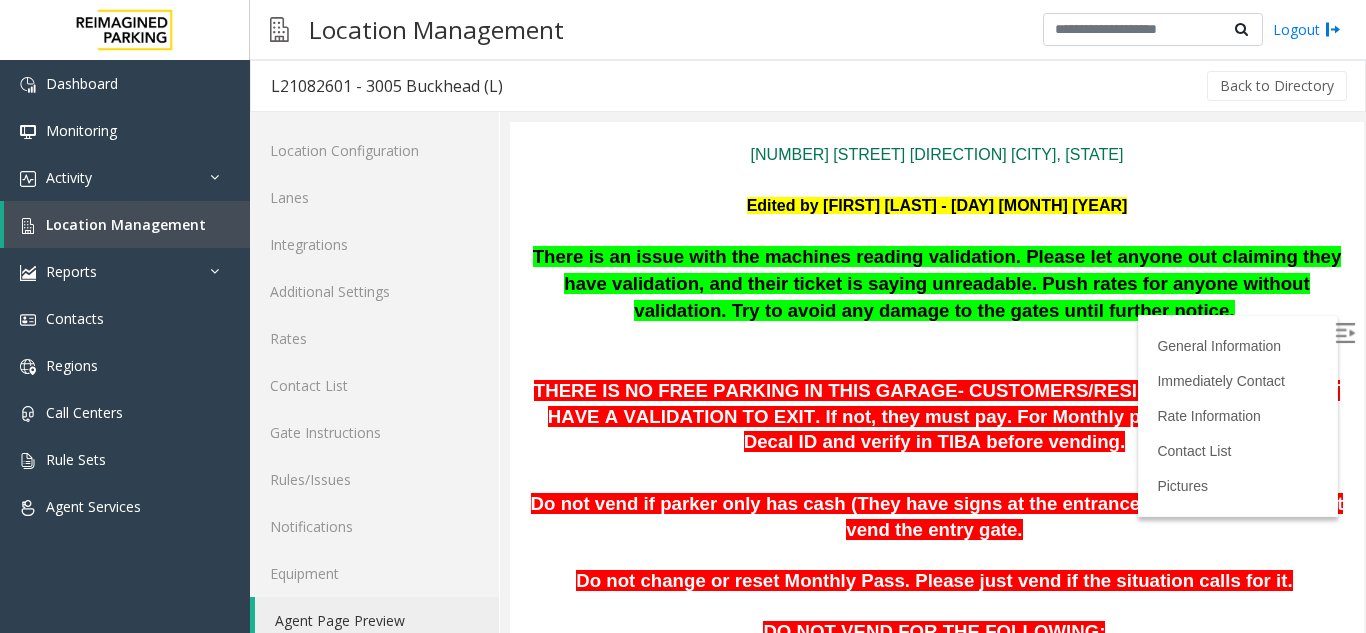 click on "There is an issue with the machines reading validation. Please let anyone out claiming they have validation, and their ticket is saying unreadable. Push rates for anyone without validation. Try to avoid any damage to the gates until further notice." at bounding box center (937, 283) 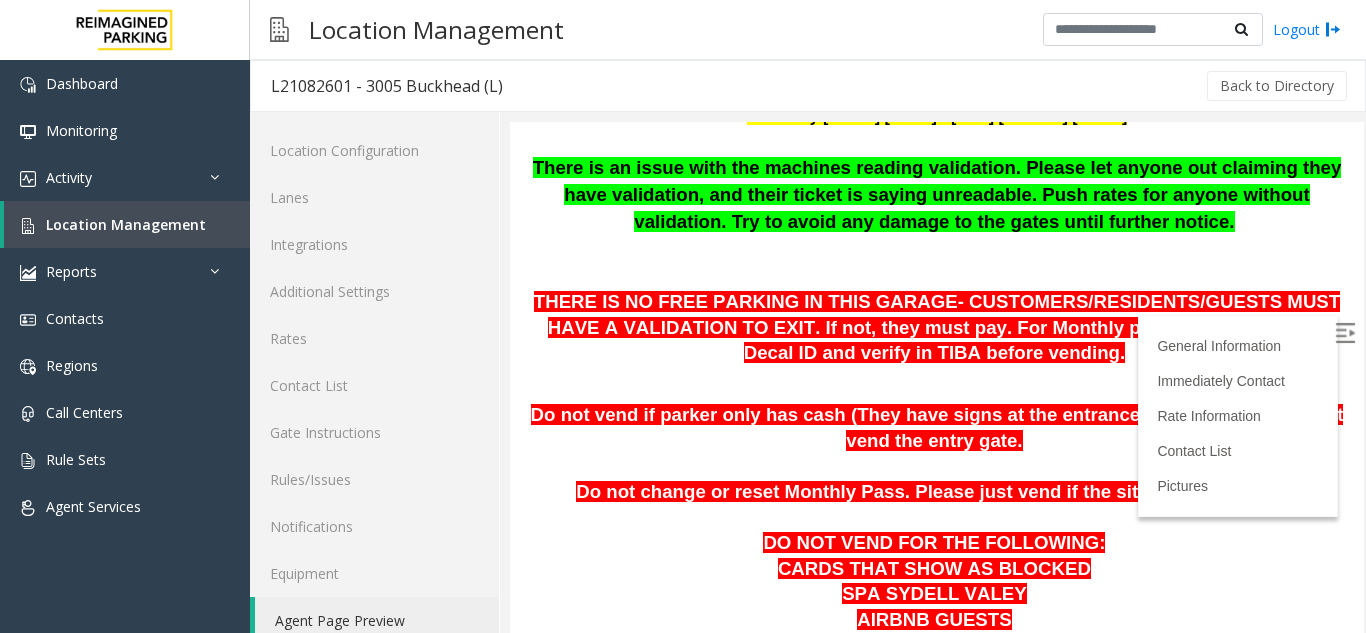 scroll, scrollTop: 291, scrollLeft: 0, axis: vertical 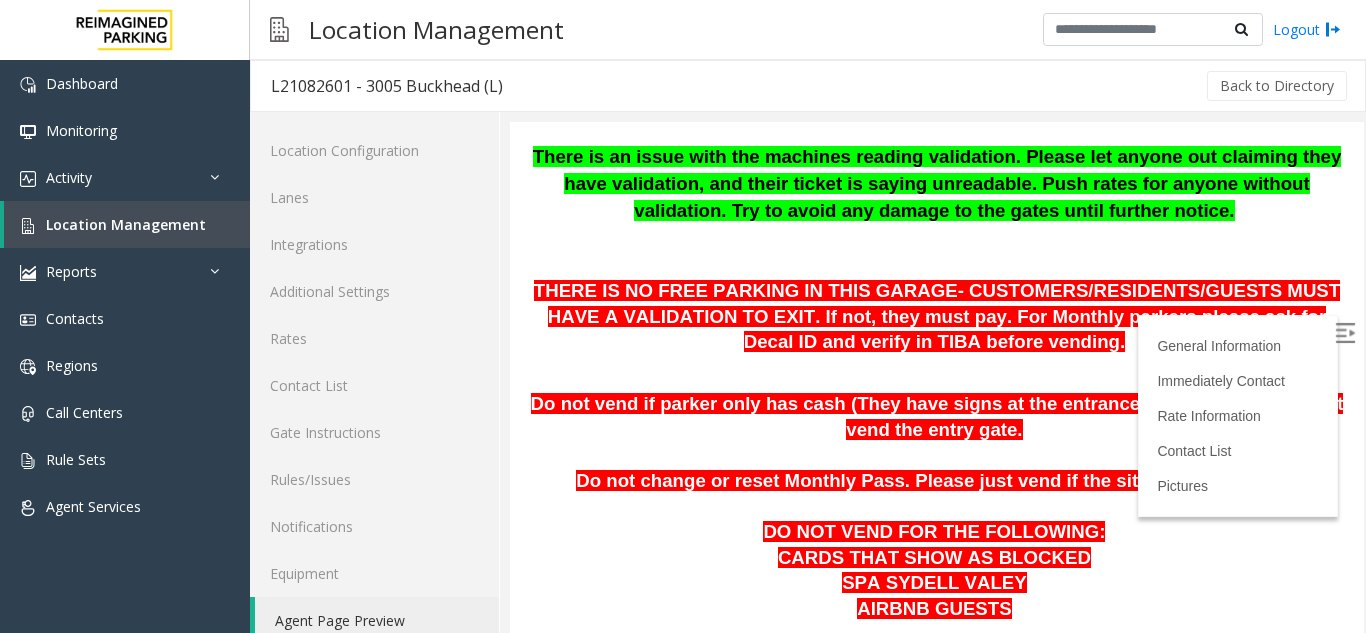 click on "There is an issue with the machines reading validation. Please let anyone out claiming they have validation, and their ticket is saying unreadable. Push rates for anyone without validation. Try to avoid any damage to the gates until further notice." at bounding box center [937, 209] 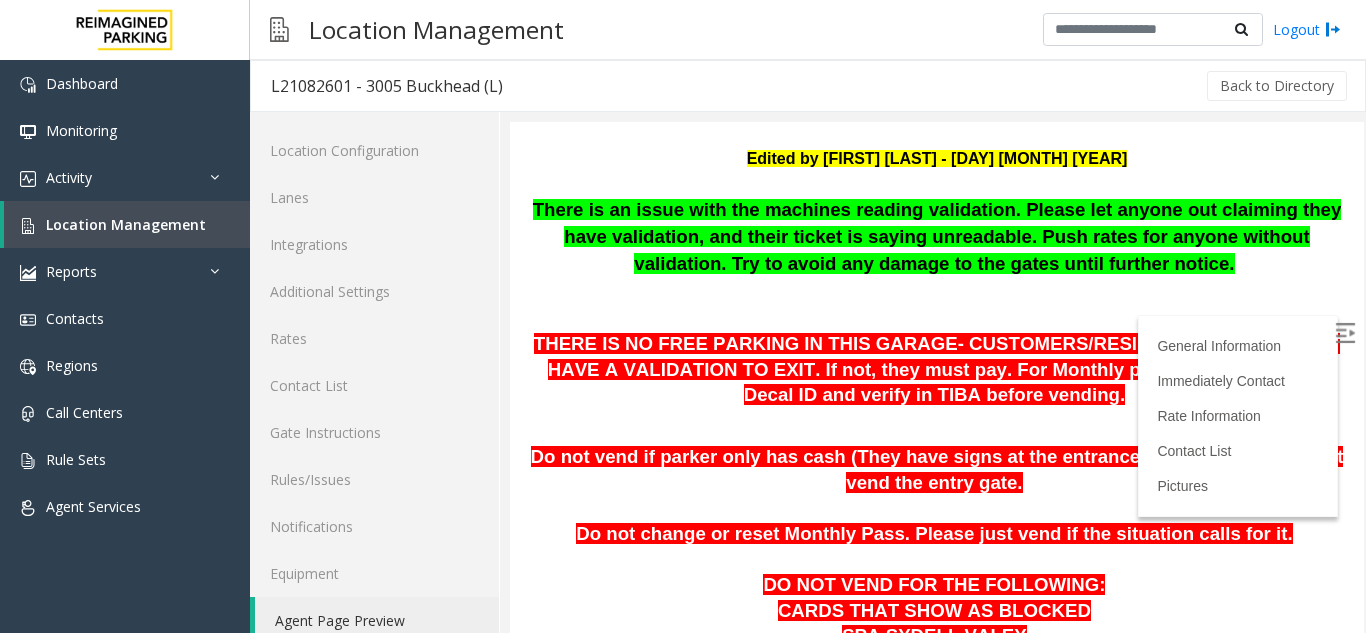 scroll, scrollTop: 259, scrollLeft: 0, axis: vertical 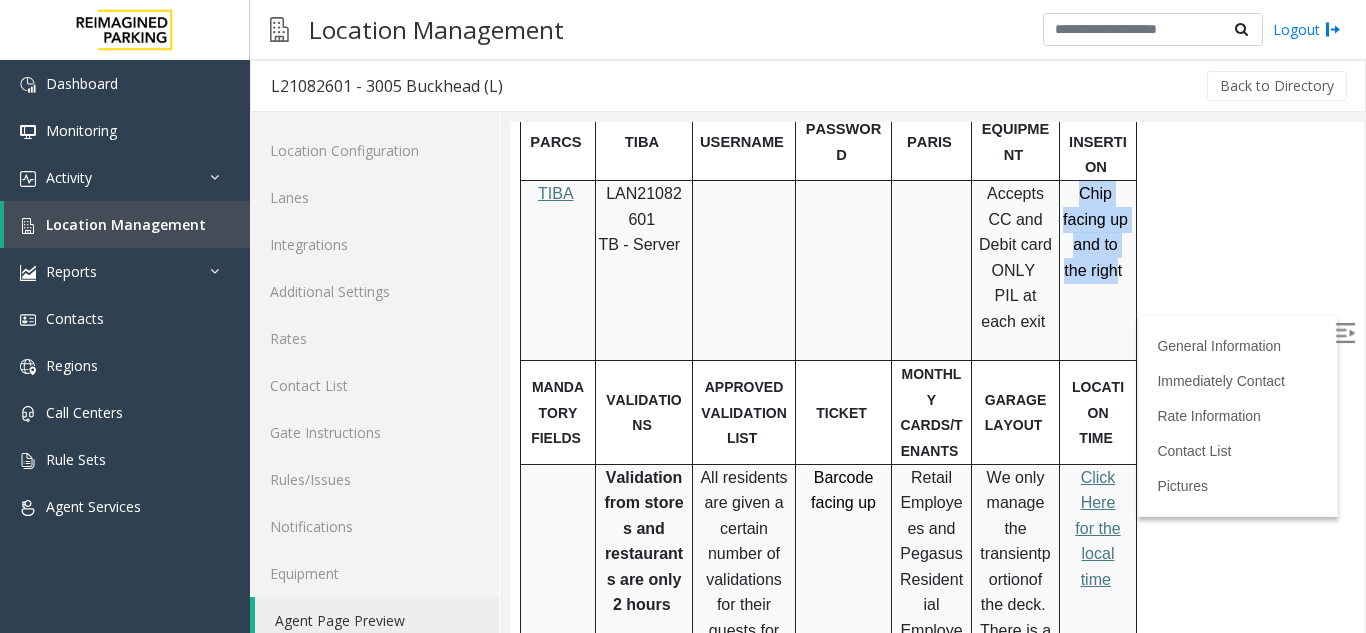 drag, startPoint x: 1075, startPoint y: 208, endPoint x: 1114, endPoint y: 275, distance: 77.52419 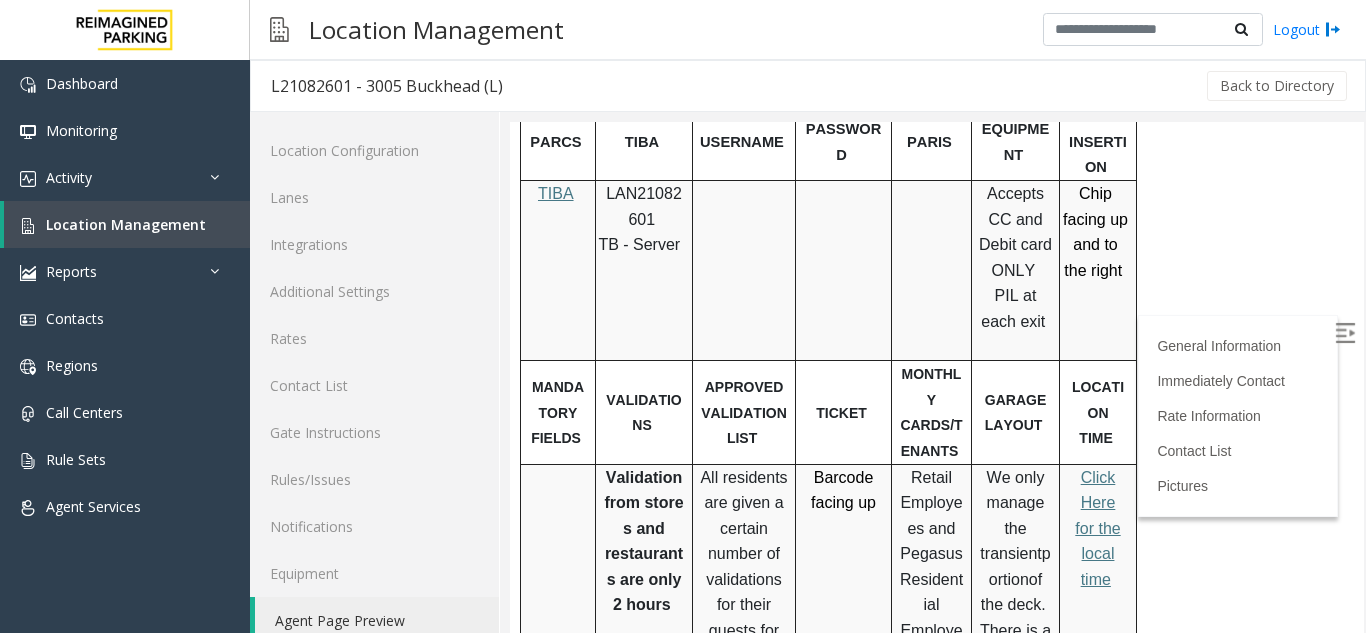 click on "PARCS   TIBA   USERNAME   PASSWORD   PARIS   EQUIPMENT   CARD INSERTION   TIBA   LAN21082601   TB - Server         Accepts CC and Debit card ONLY   PIL at each exit   Chip facing up and to the right     MANDATORY FIELDS   VALIDATIONS   APPROVED VALIDATION LIST   TICKET   MONTHLY CARDS/TENANTS   GARAGE LAYOUT   LOCATION TIME     Validation from stores and restaurants are only 2 hours       V alidation from front desk or visiting a tenant in the building is 6 hours   All residents are given a certain number of validations for their guests for the month.  If a guest does not have a validation, then they have to pay.      Barcode facing up Retail Employees and Pegasus Residential Employees Park in this garage .      OK to vend them out if their windshield decal is not working.  Ask for their name and decal id #   We only manage the transient  portion  of the deck.    There is a resident parking area that the apartments manage. All residents should be parked there." at bounding box center [934, 1180] 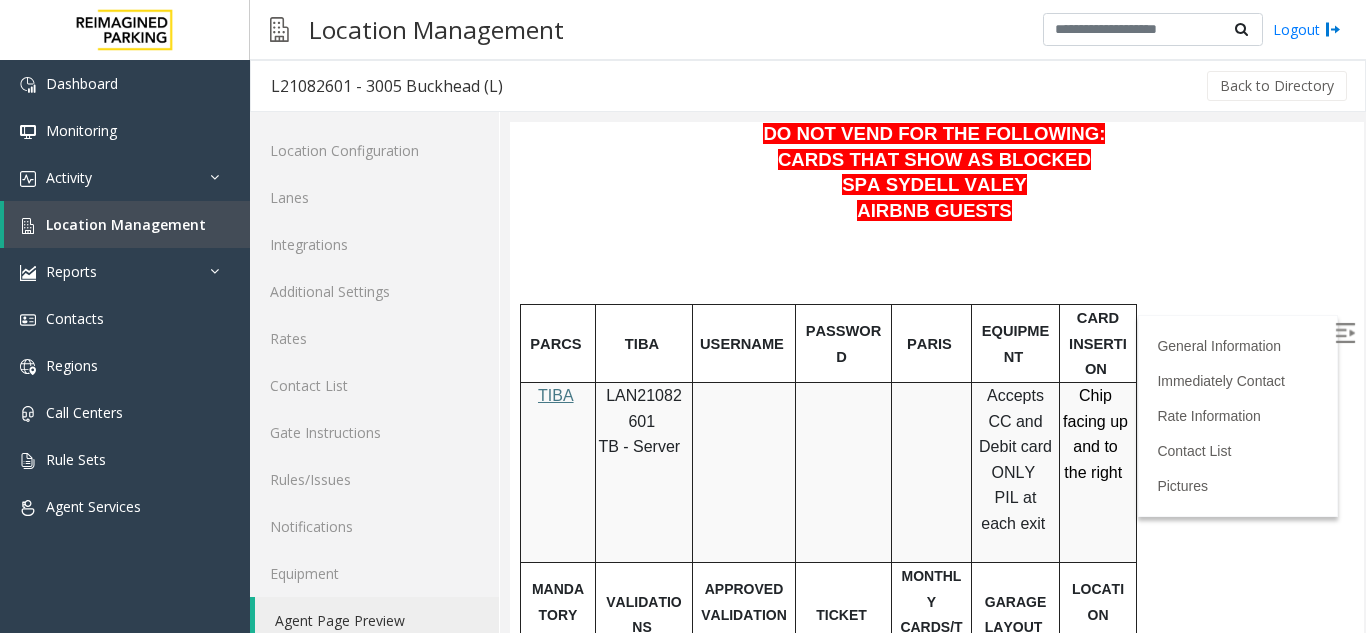 scroll, scrollTop: 731, scrollLeft: 0, axis: vertical 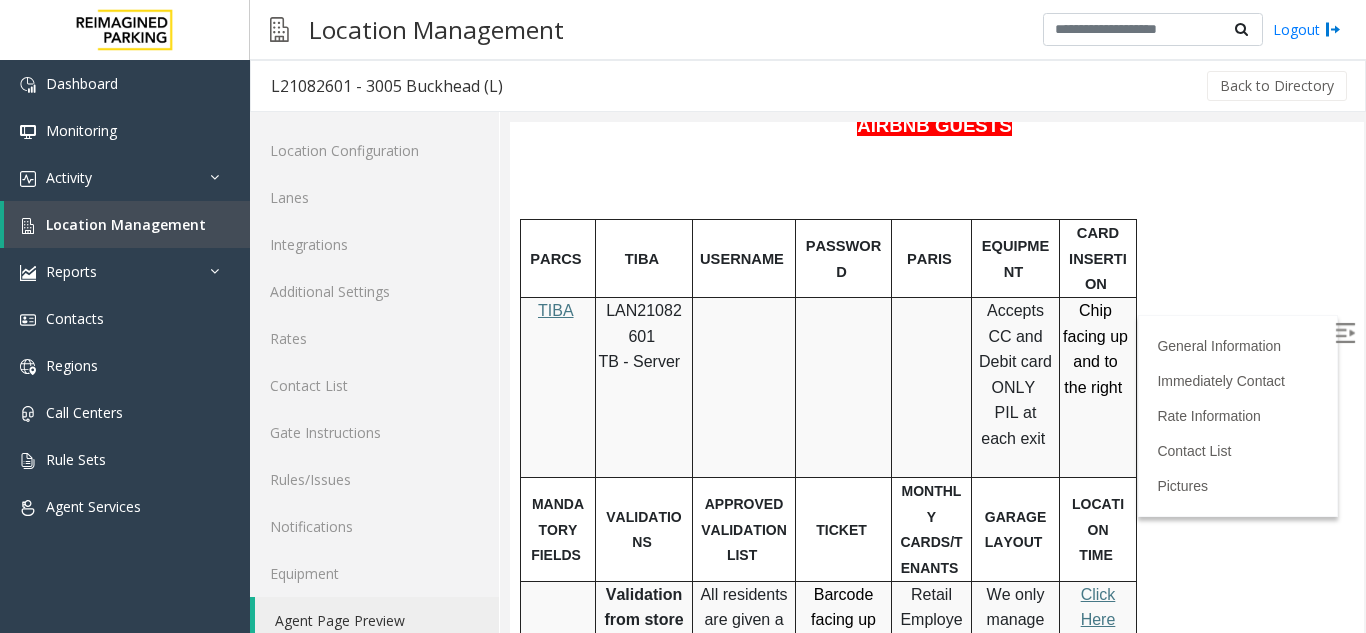 drag, startPoint x: 1085, startPoint y: 309, endPoint x: 1133, endPoint y: 380, distance: 85.70297 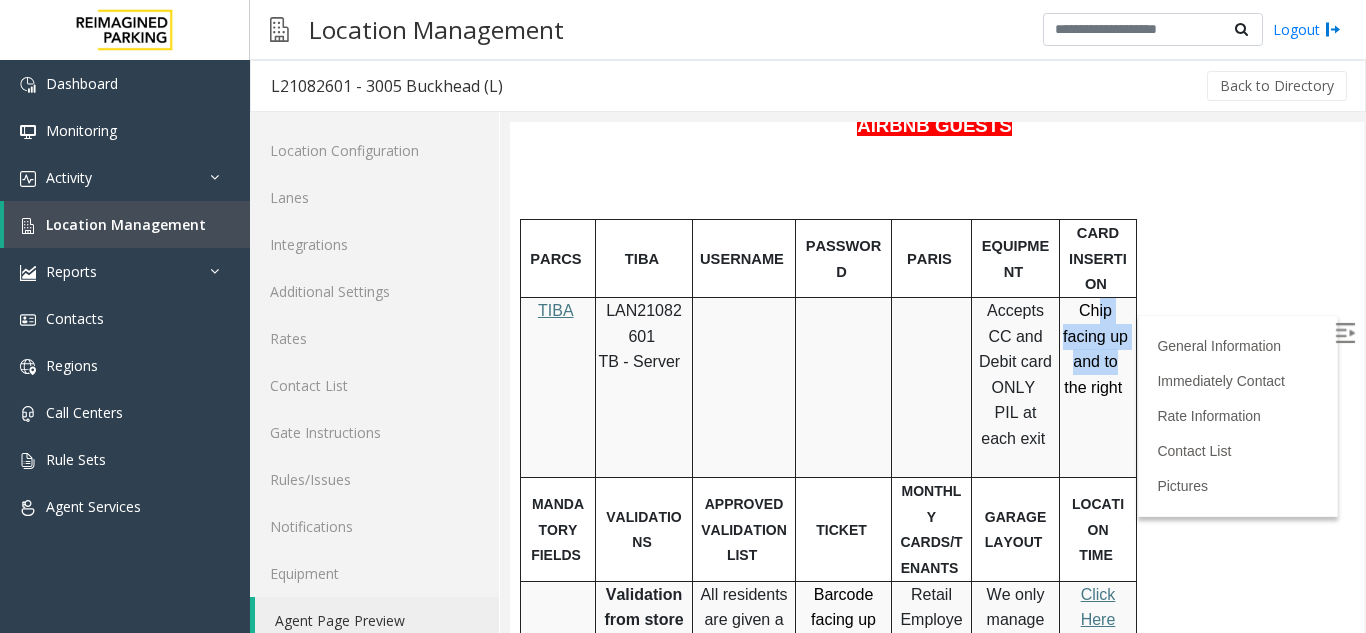 drag, startPoint x: 1107, startPoint y: 330, endPoint x: 1125, endPoint y: 371, distance: 44.777225 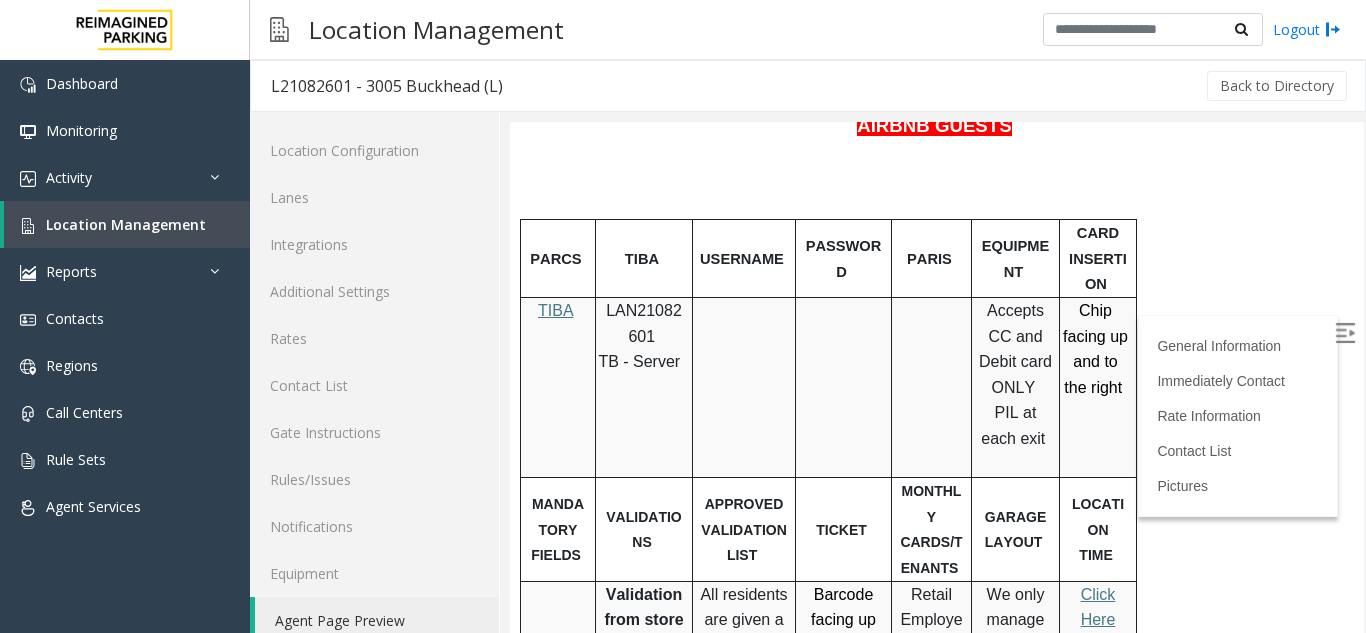 click on "PARCS   TIBA   USERNAME   PASSWORD   PARIS   EQUIPMENT   CARD INSERTION   TIBA   LAN21082601   TB - Server         Accepts CC and Debit card ONLY   PIL at each exit   Chip facing up and to the right     MANDATORY FIELDS   VALIDATIONS   APPROVED VALIDATION LIST   TICKET   MONTHLY CARDS/TENANTS   GARAGE LAYOUT   LOCATION TIME     Validation from stores and restaurants are only 2 hours       V alidation from front desk or visiting a tenant in the building is 6 hours   All residents are given a certain number of validations for their guests for the month.  If a guest does not have a validation, then they have to pay.      Barcode facing up Retail Employees and Pegasus Residential Employees Park in this garage .      OK to vend them out if their windshield decal is not working.  Ask for their name and decal id #   We only manage the transient  portion  of the deck.    There is a resident parking area that the apartments manage. All residents should be parked there." at bounding box center [934, 1297] 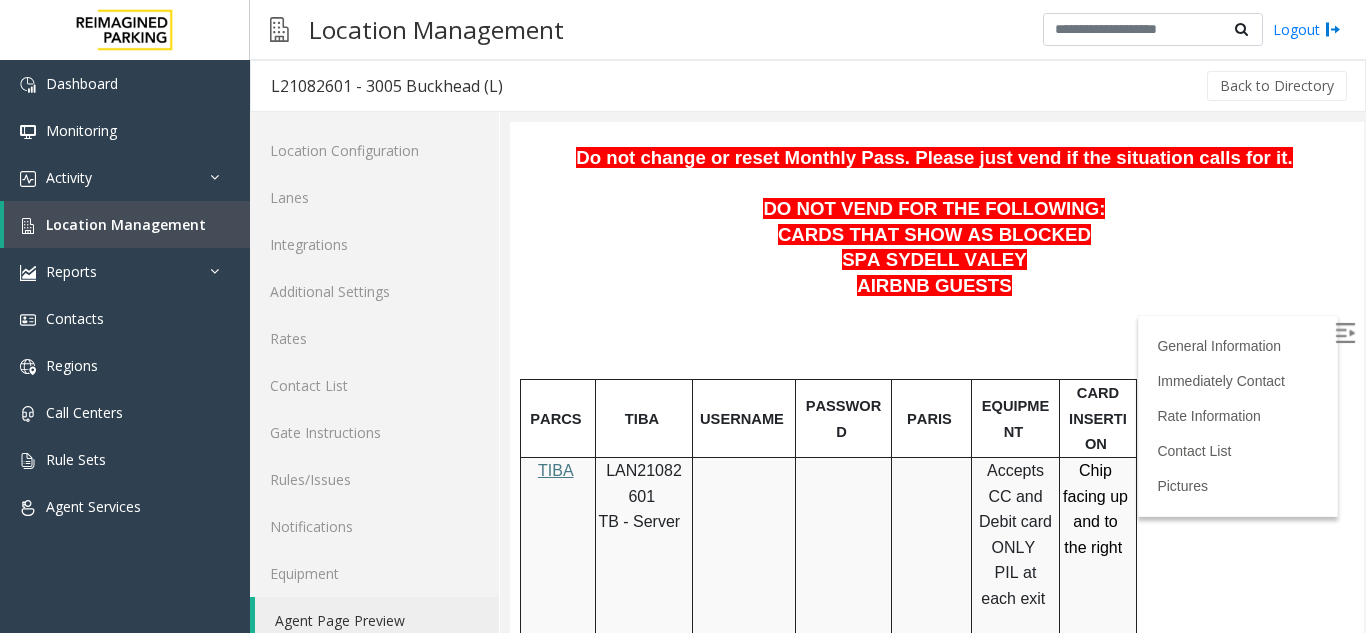 scroll, scrollTop: 689, scrollLeft: 0, axis: vertical 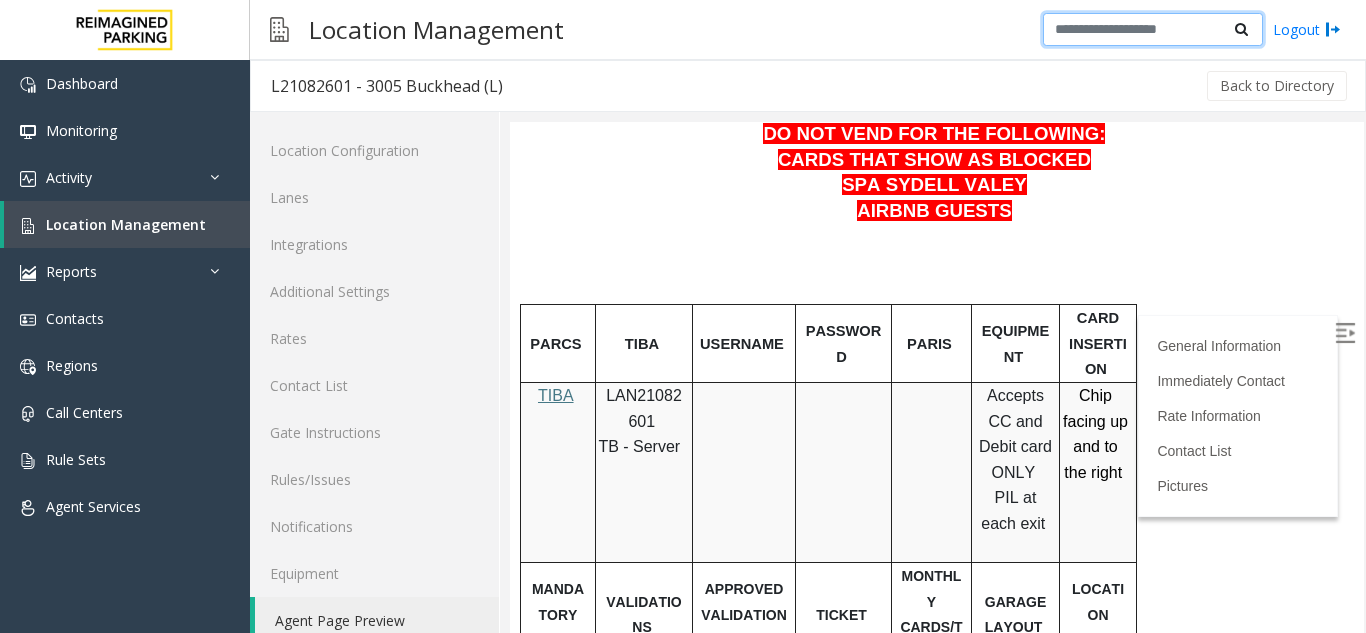 click at bounding box center [1153, 30] 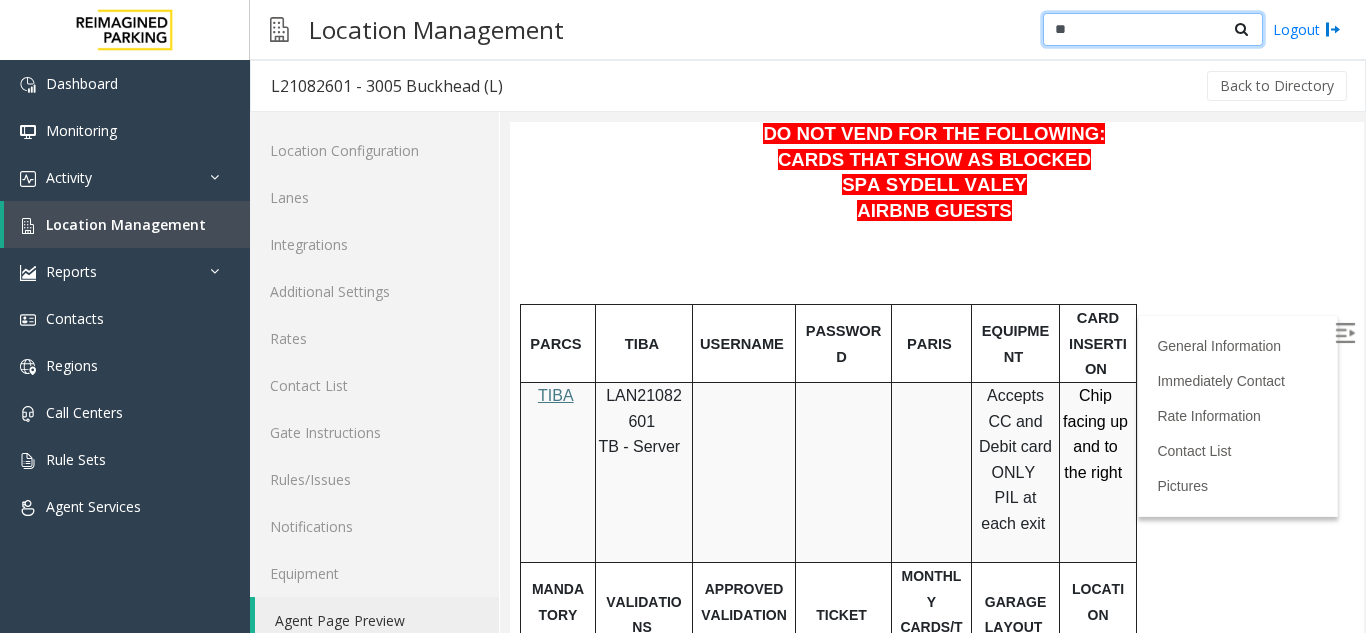 type on "*" 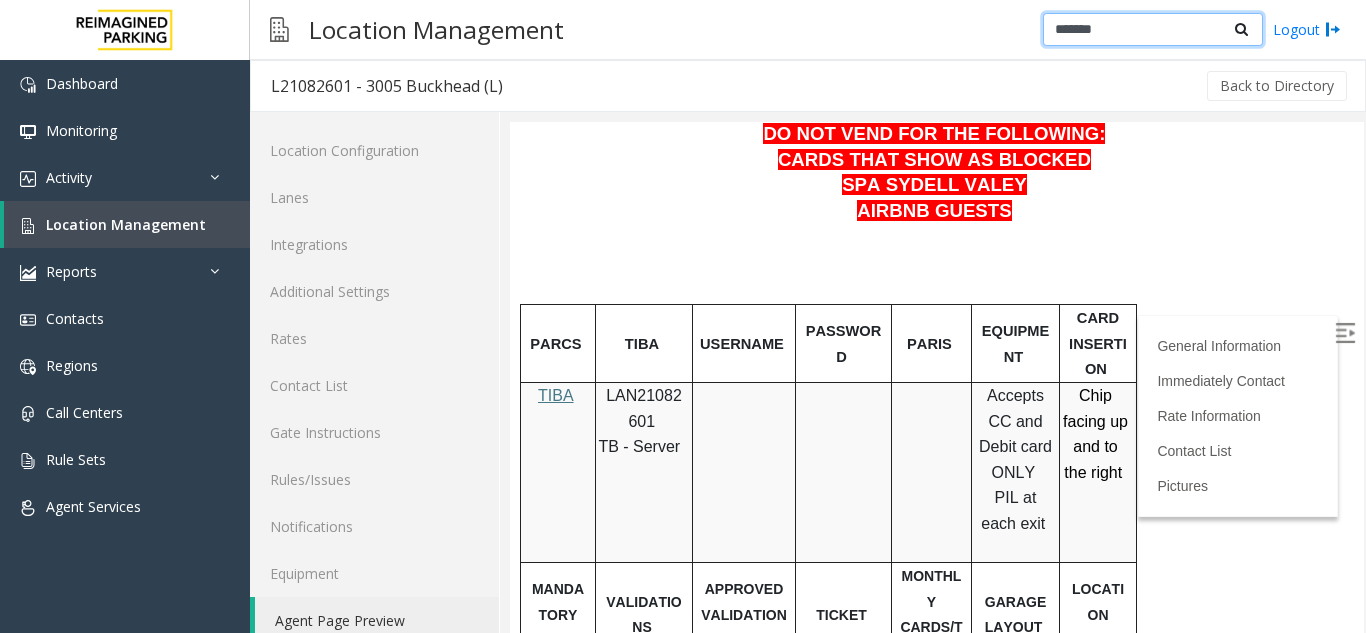 type on "******" 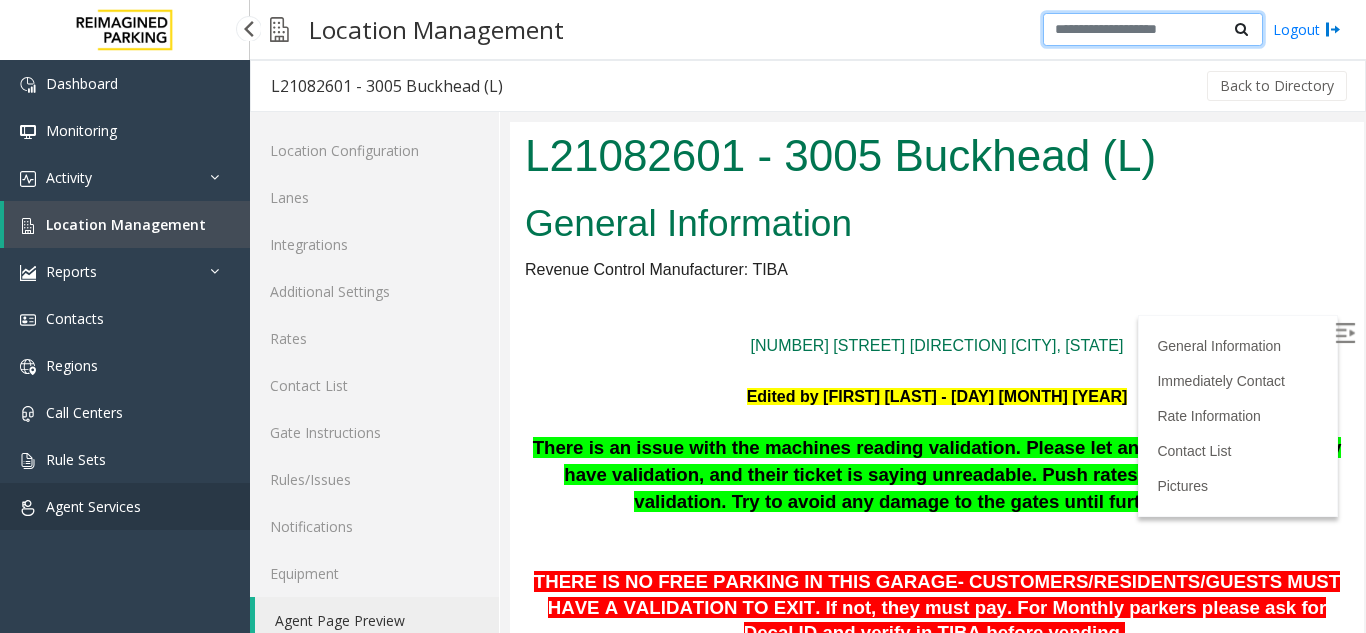 scroll, scrollTop: 0, scrollLeft: 0, axis: both 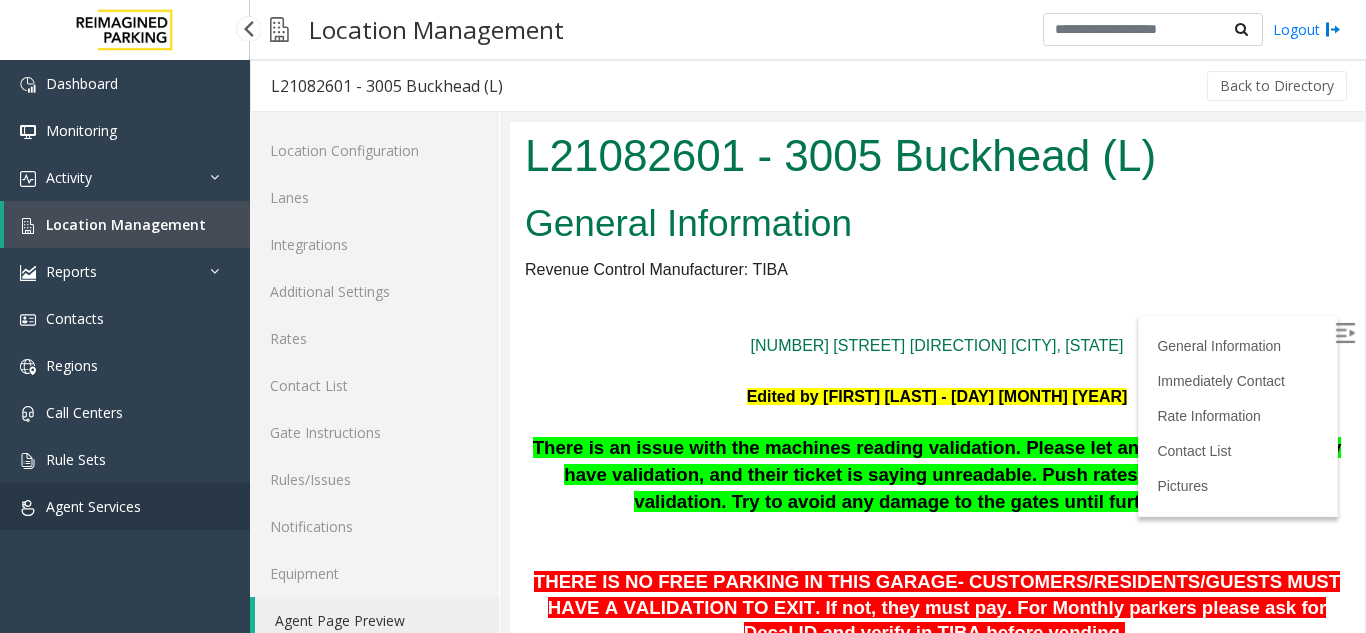 click on "Agent Services" at bounding box center [93, 506] 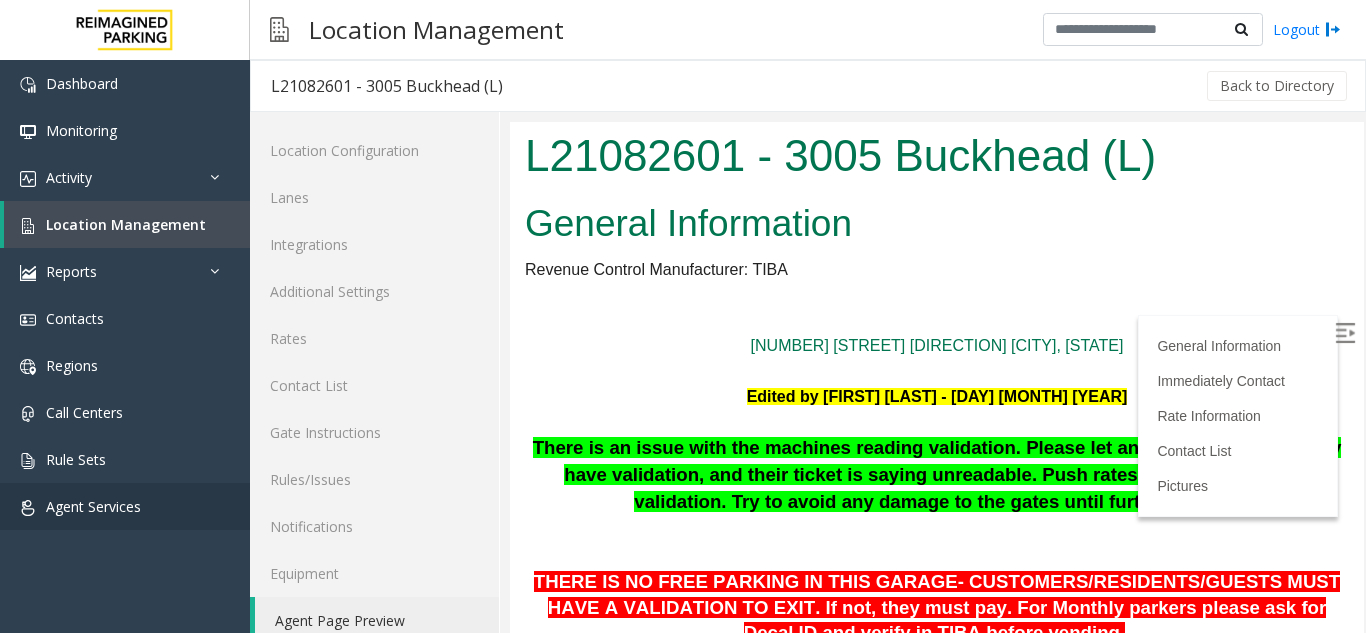 scroll, scrollTop: 0, scrollLeft: 0, axis: both 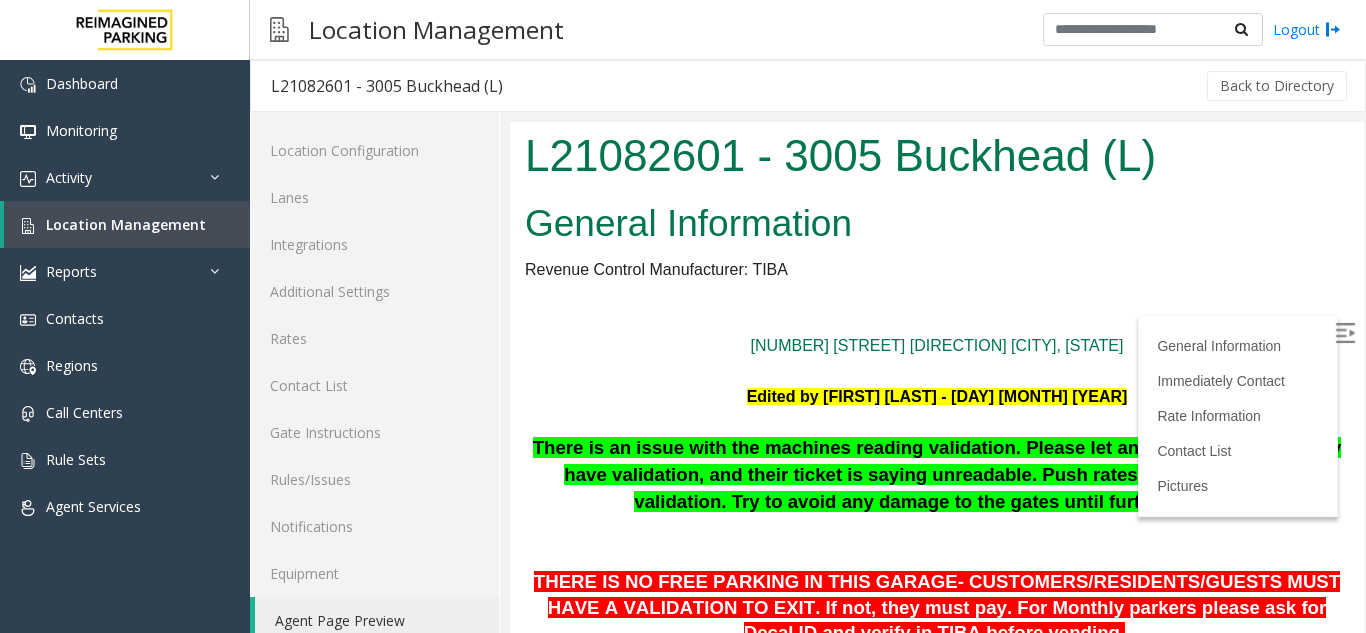 click at bounding box center (1345, 333) 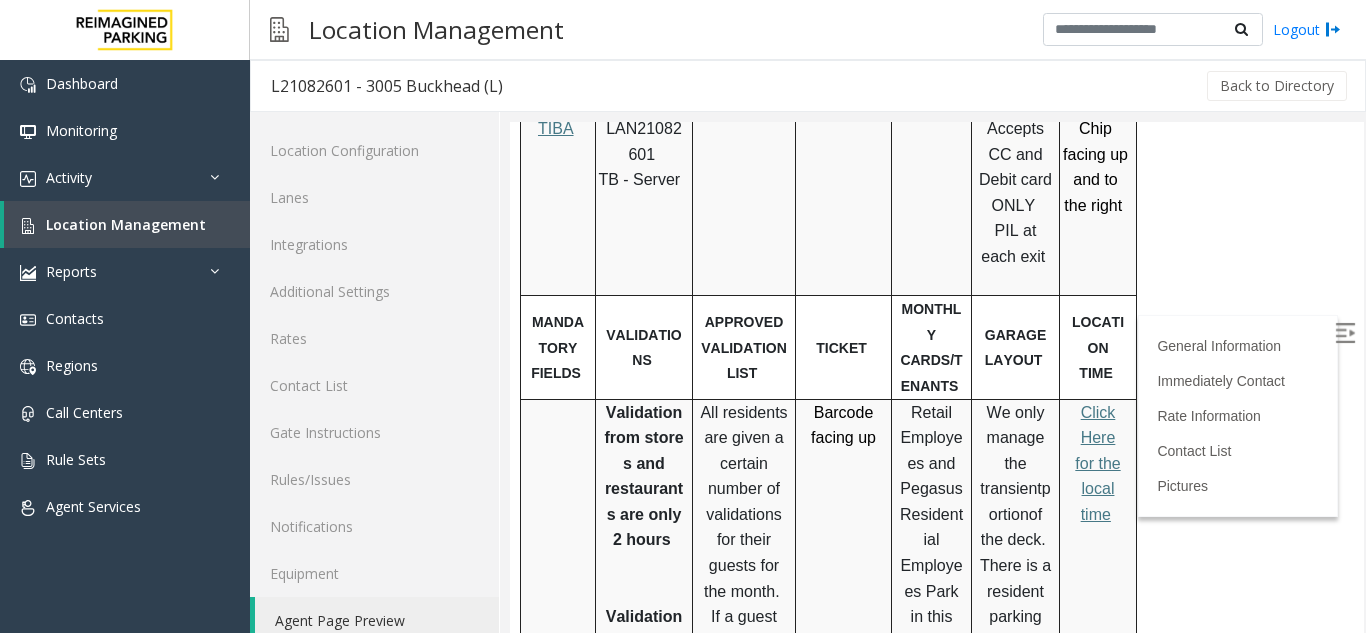 drag, startPoint x: 1334, startPoint y: 170, endPoint x: 1859, endPoint y: 375, distance: 563.6045 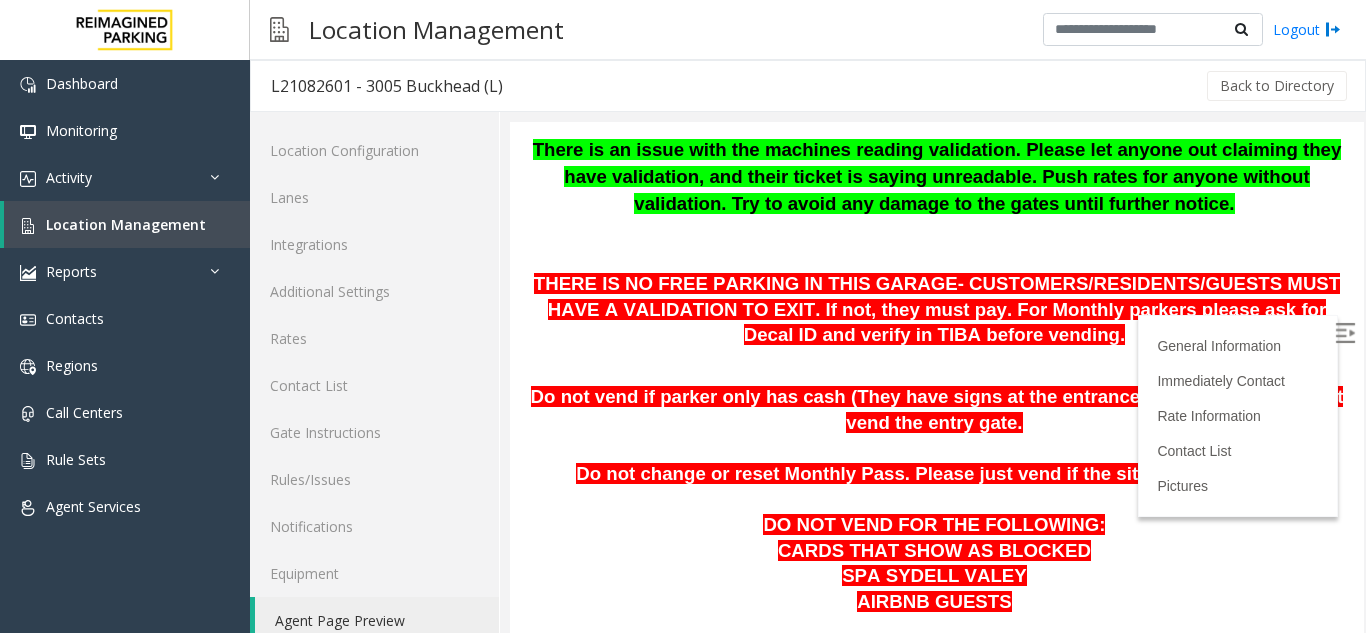 scroll, scrollTop: 372, scrollLeft: 0, axis: vertical 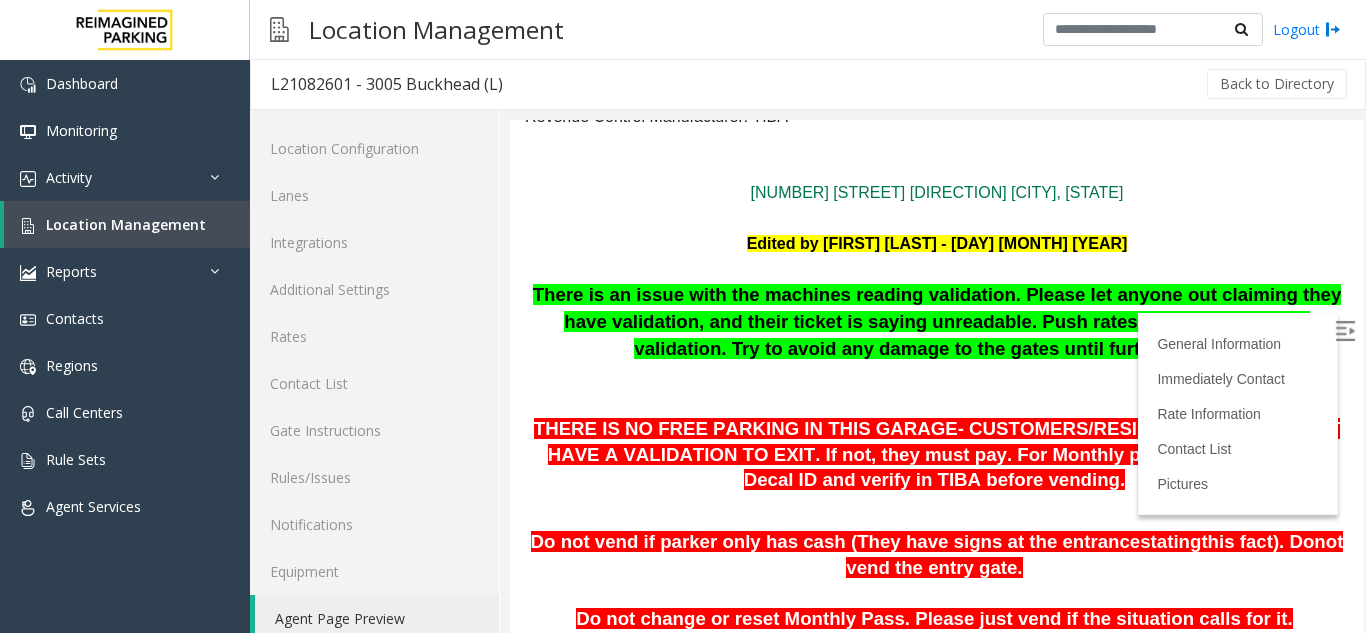 drag, startPoint x: 1349, startPoint y: 192, endPoint x: 1349, endPoint y: 215, distance: 23 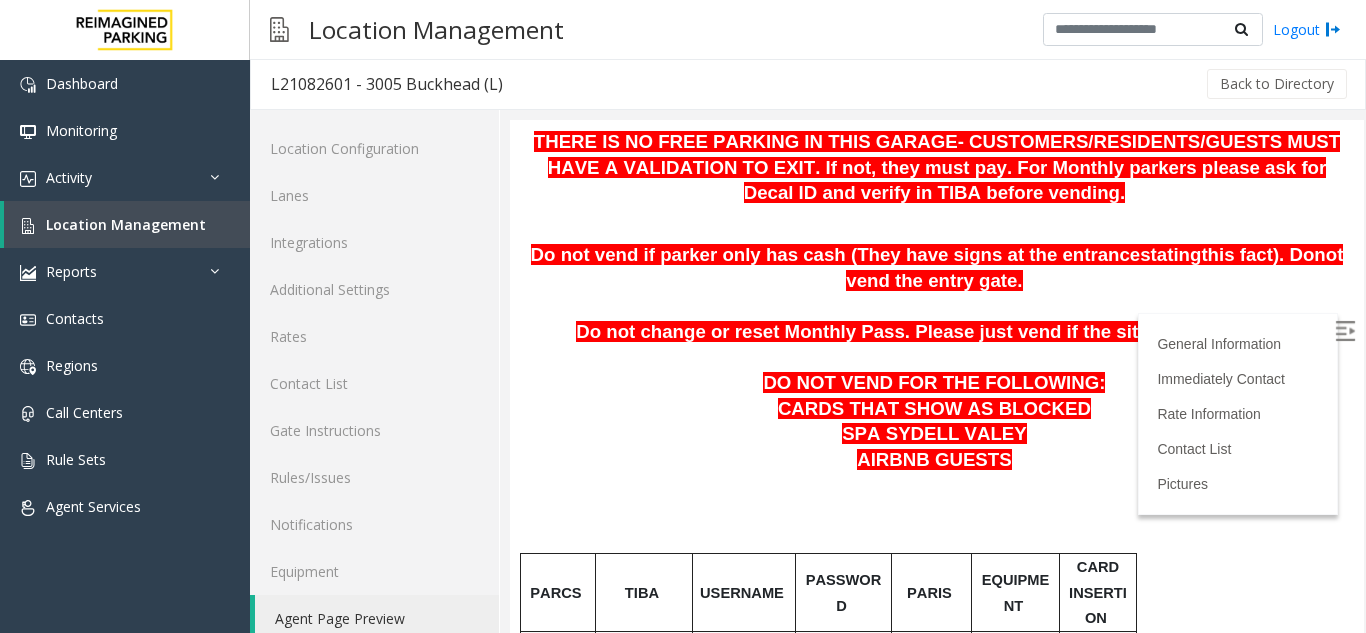 scroll, scrollTop: 651, scrollLeft: 0, axis: vertical 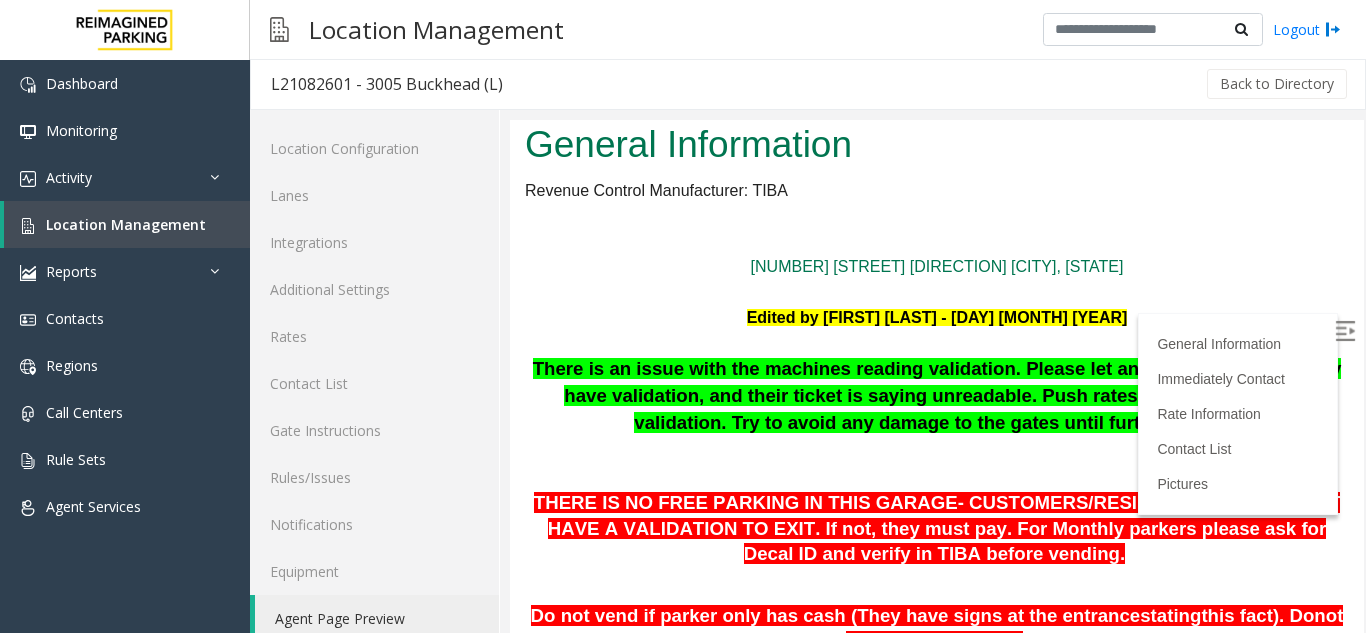 drag, startPoint x: 1344, startPoint y: 240, endPoint x: 1864, endPoint y: 306, distance: 524.17175 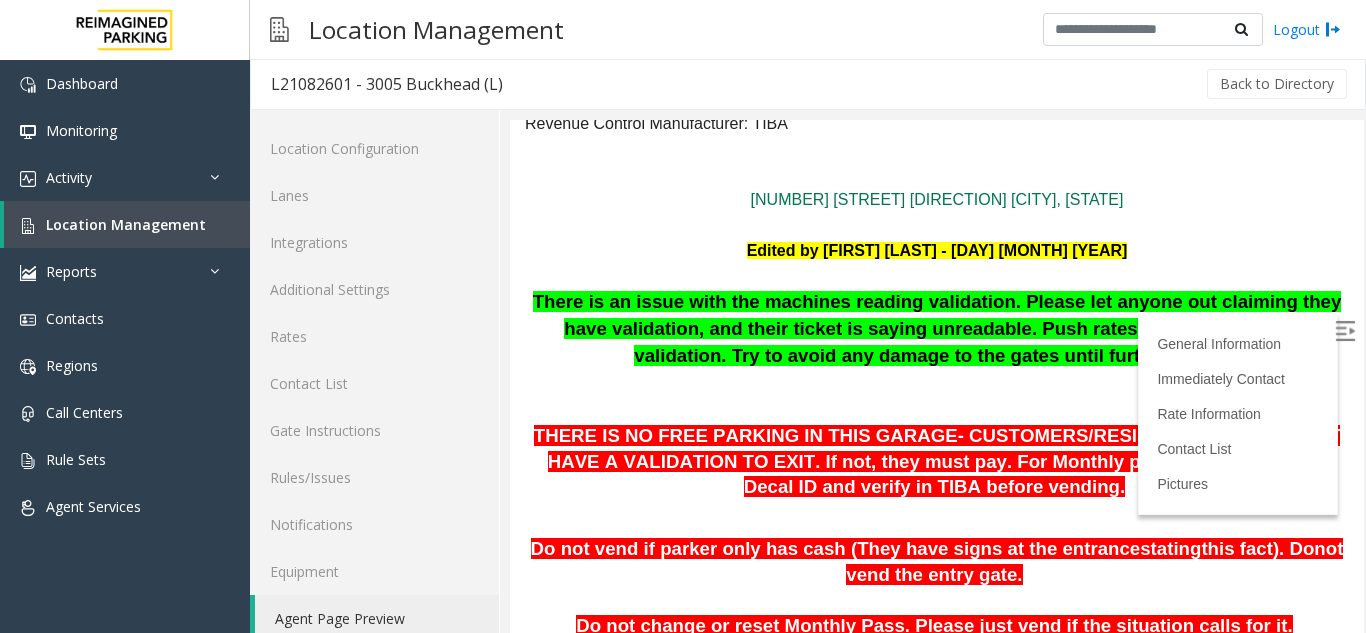 scroll, scrollTop: 177, scrollLeft: 0, axis: vertical 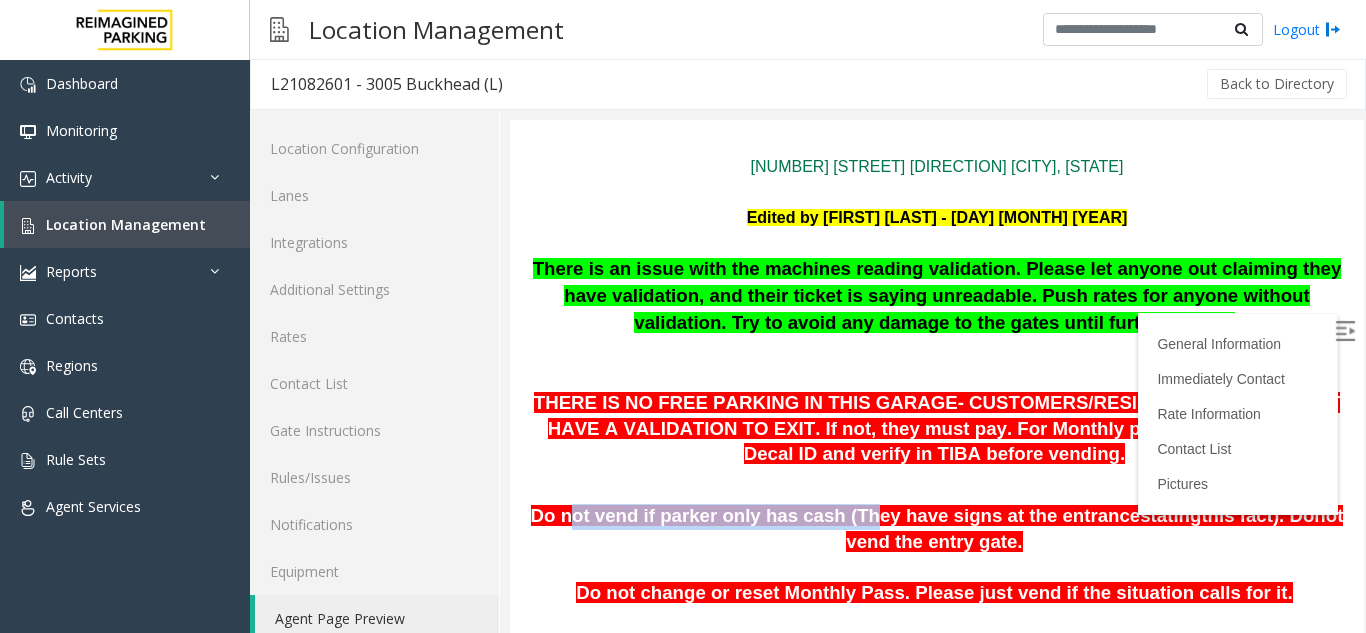 drag, startPoint x: 565, startPoint y: 499, endPoint x: 900, endPoint y: 525, distance: 336.00745 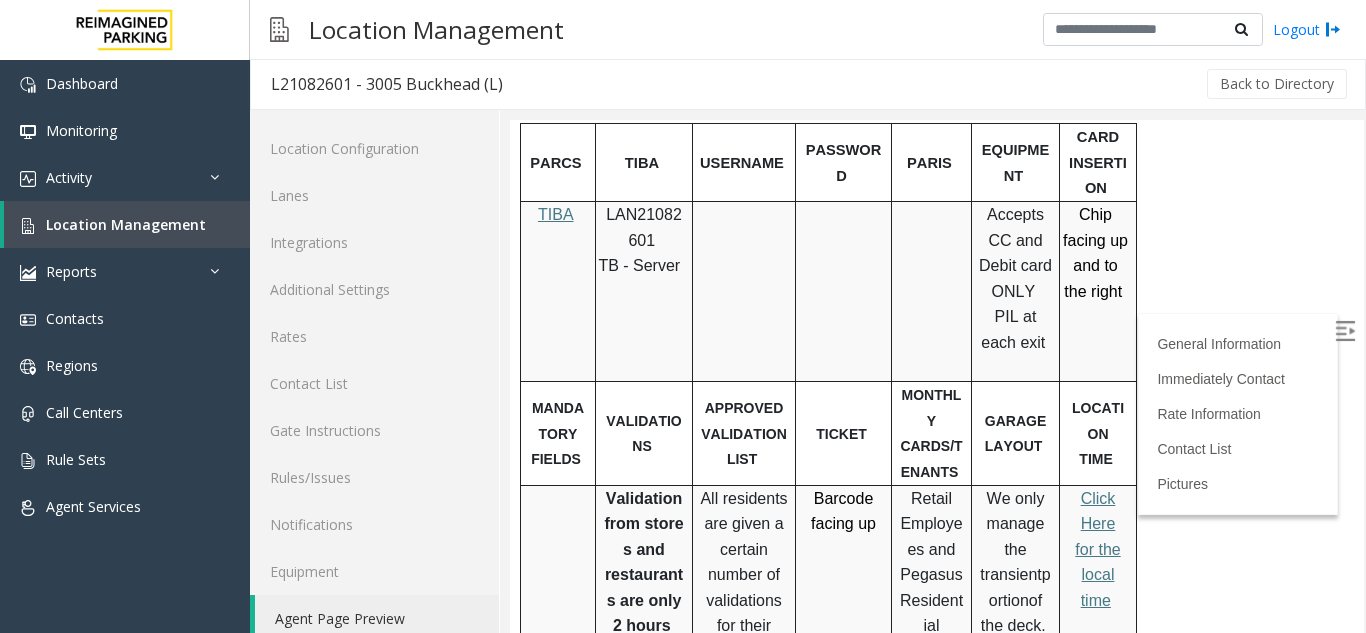 scroll, scrollTop: 889, scrollLeft: 0, axis: vertical 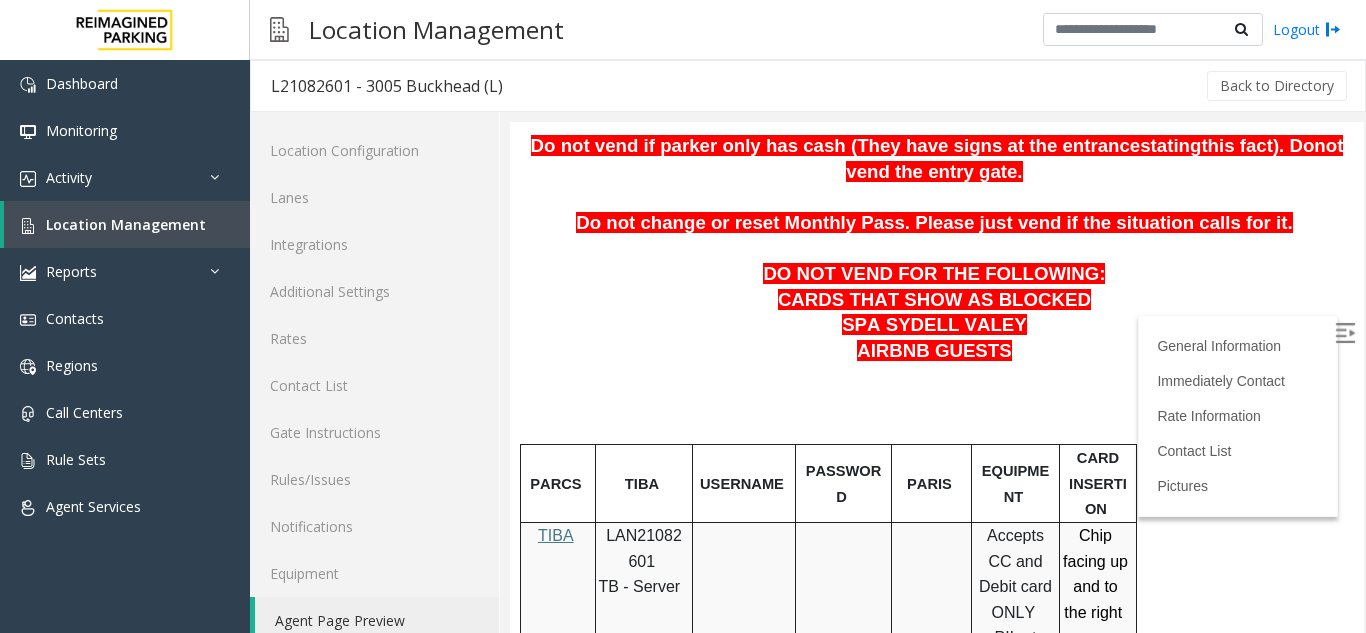 click on "CARDS THAT SHOW AS BLOCKED   SPA SYDELL VALEY" at bounding box center [937, 313] 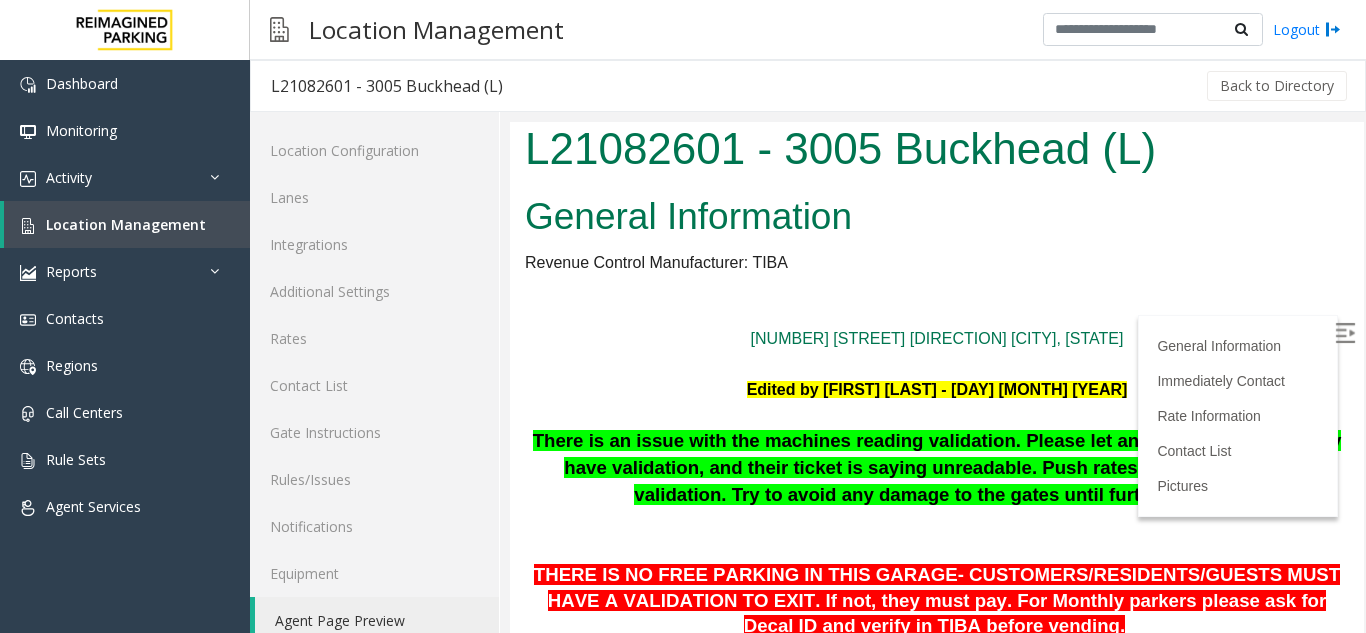 scroll, scrollTop: 389, scrollLeft: 0, axis: vertical 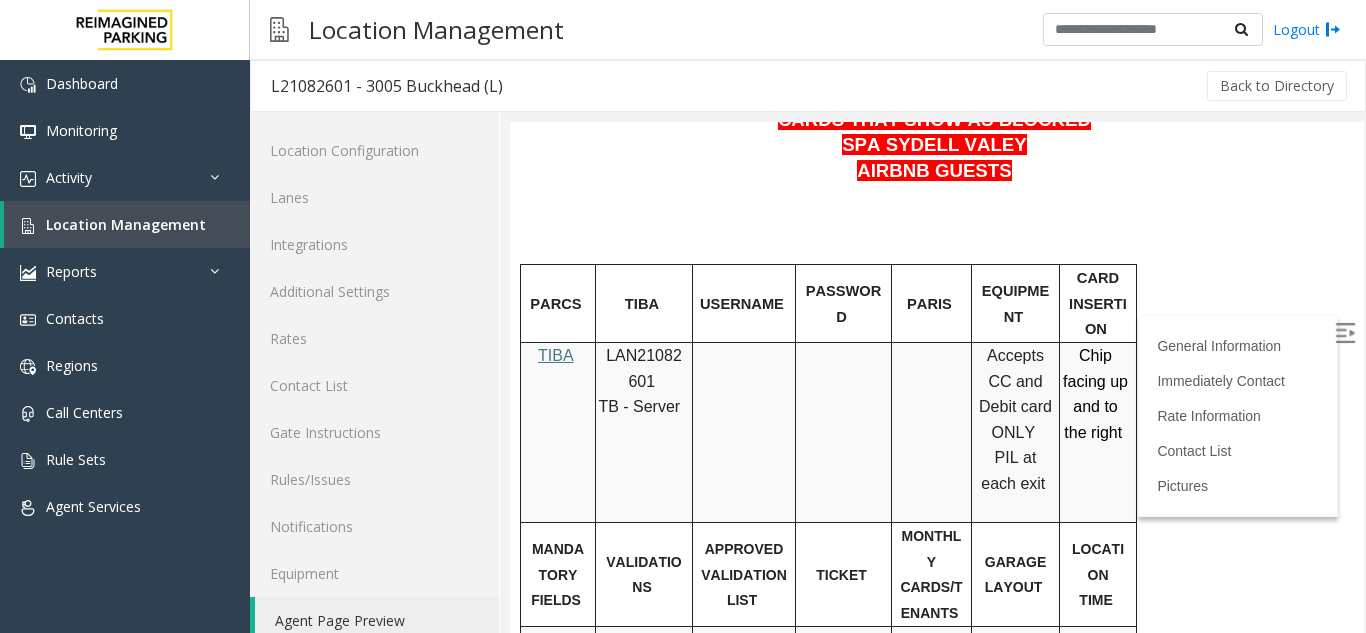 click on "PARCS   TIBA   USERNAME   PASSWORD   PARIS   EQUIPMENT   CARD INSERTION   TIBA   LAN21082601   TB - Server         Accepts CC and Debit card ONLY   PIL at each exit   Chip facing up and to the right     MANDATORY FIELDS   VALIDATIONS   APPROVED VALIDATION LIST   TICKET   MONTHLY CARDS/TENANTS   GARAGE LAYOUT   LOCATION TIME     Validation from stores and restaurants are only 2 hours       V alidation from front desk or visiting a tenant in the building is 6 hours   All residents are given a certain number of validations for their guests for the month.  If a guest does not have a validation, then they have to pay.      Barcode facing up Retail Employees and Pegasus Residential Employees Park in this garage .      OK to vend them out if their windshield decal is not working.  Ask for their name and decal id #   We only manage the transient  portion  of the deck.    There is a resident parking area that the apartments manage. All residents should be parked there." at bounding box center [934, 1342] 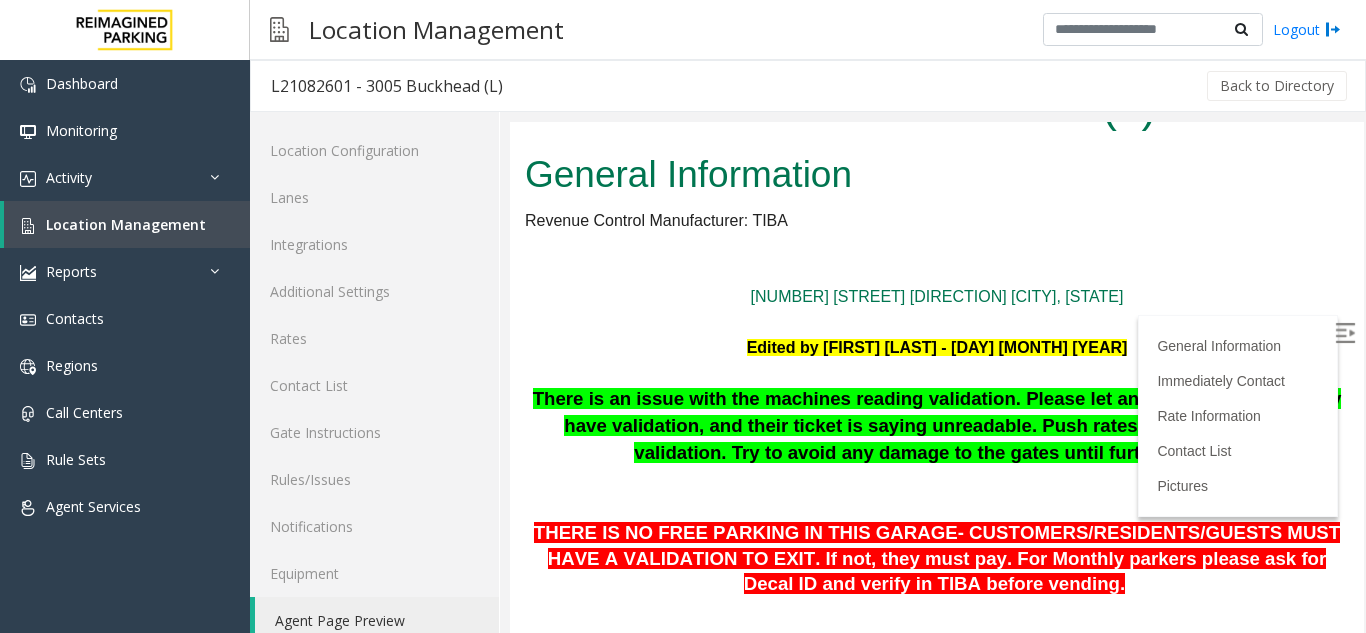 scroll, scrollTop: 17, scrollLeft: 0, axis: vertical 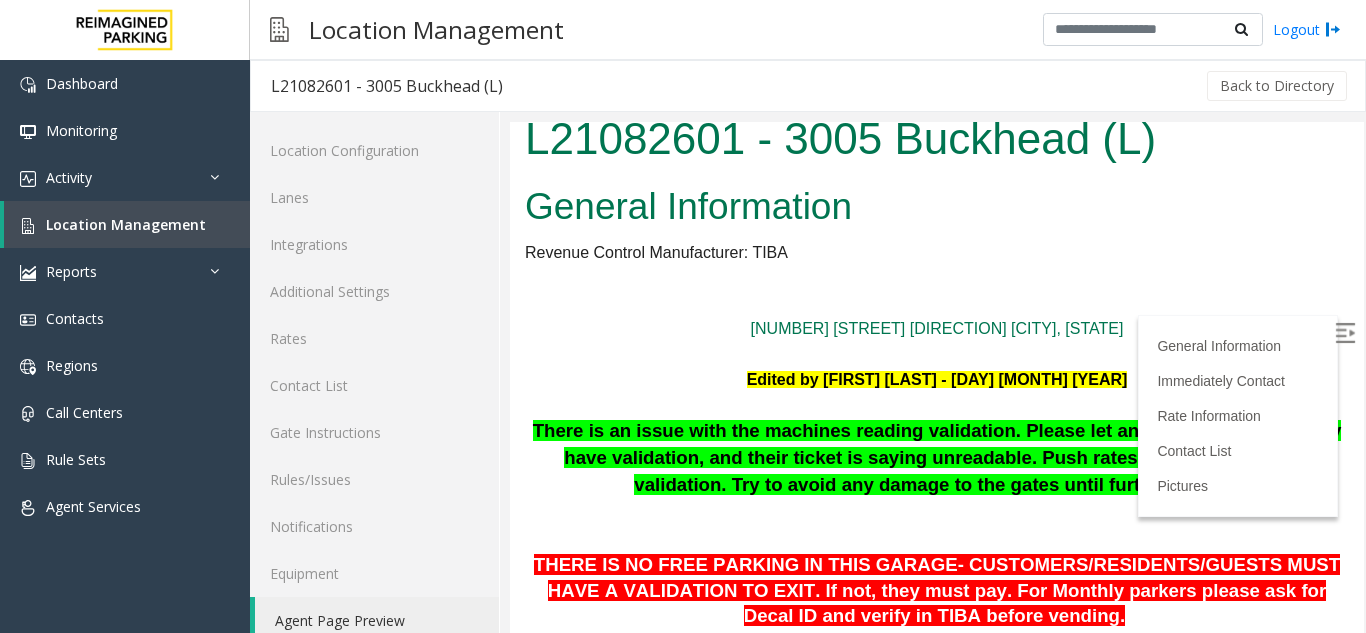 drag, startPoint x: 1336, startPoint y: 246, endPoint x: 1865, endPoint y: 306, distance: 532.3918 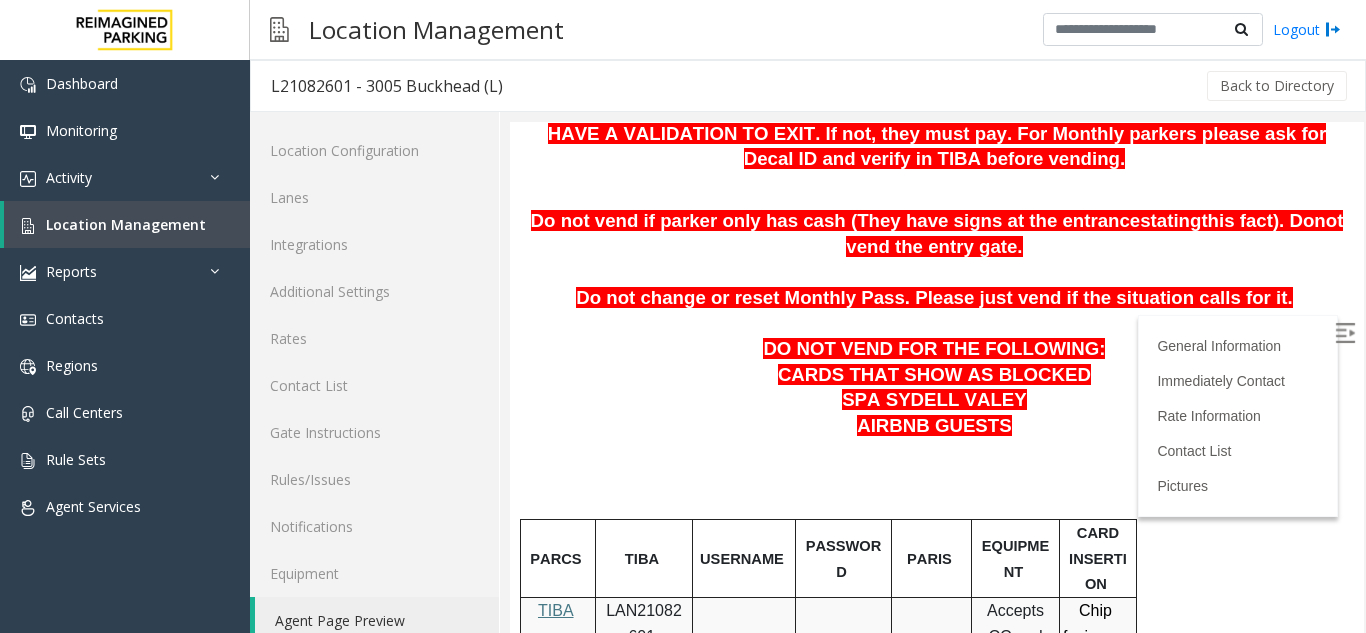 scroll, scrollTop: 528, scrollLeft: 0, axis: vertical 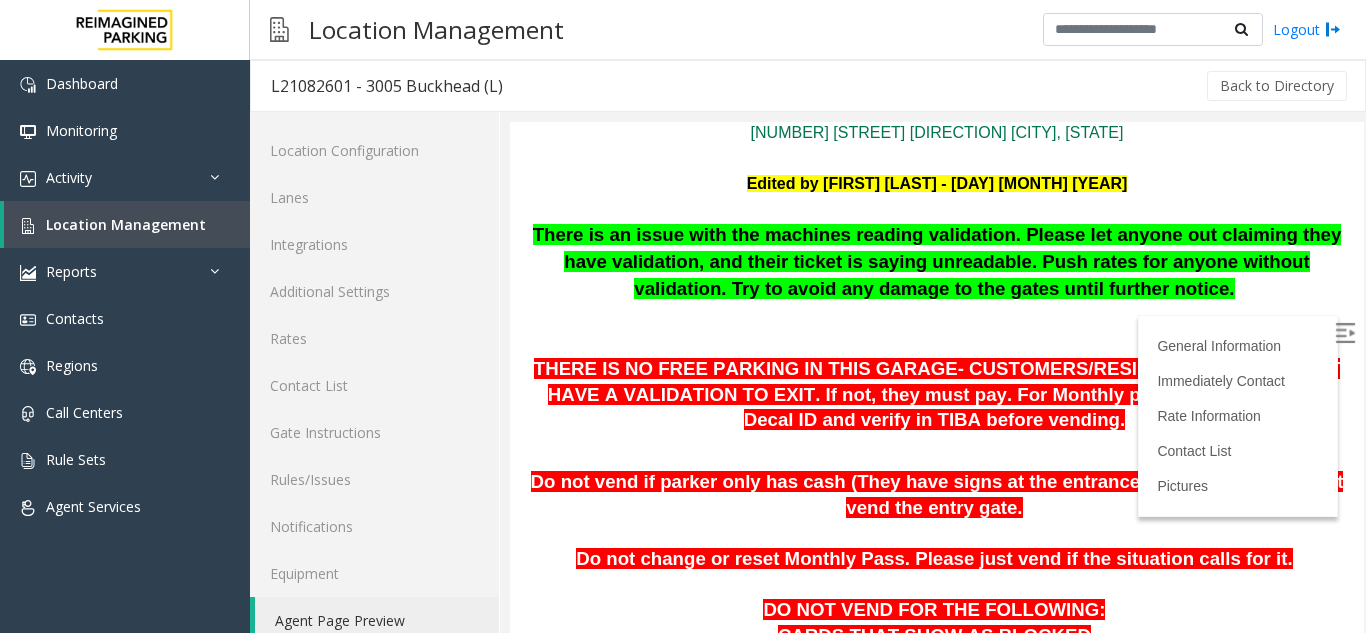 click on "There is an issue with the machines reading validation. Please let anyone out claiming they have validation, and their ticket is saying unreadable. Push rates for anyone without validation. Try to avoid any damage to the gates until further notice." at bounding box center [937, 261] 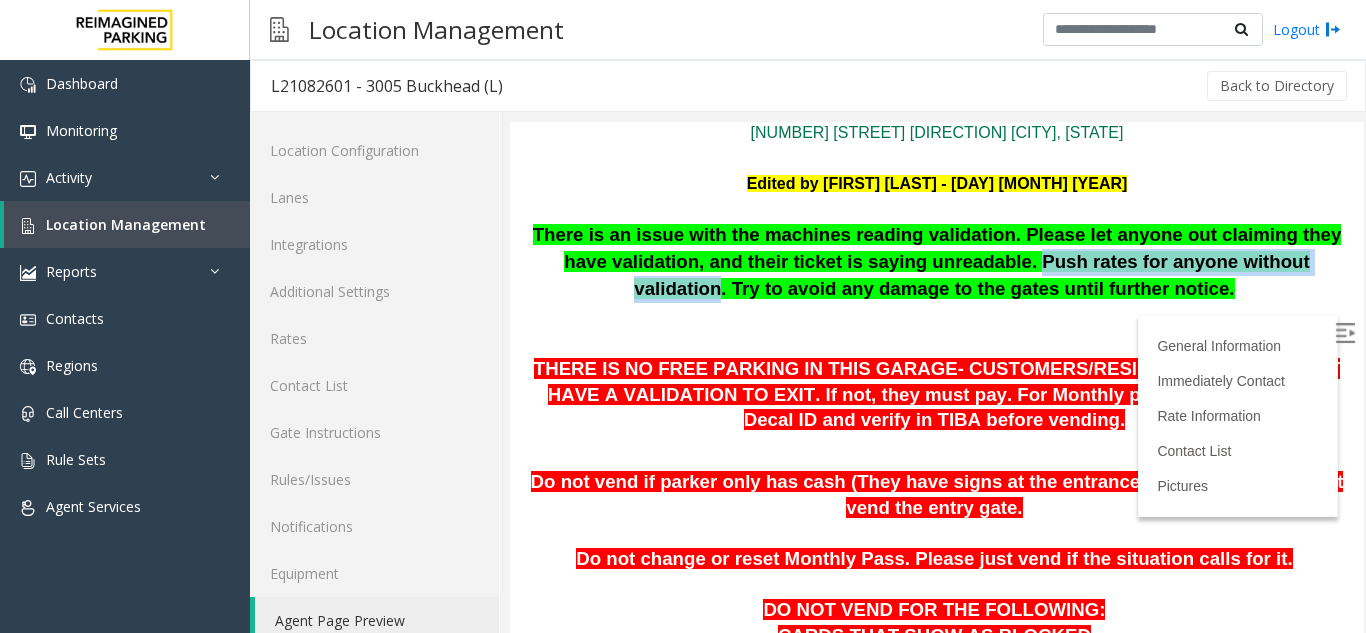drag, startPoint x: 905, startPoint y: 263, endPoint x: 1216, endPoint y: 269, distance: 311.05786 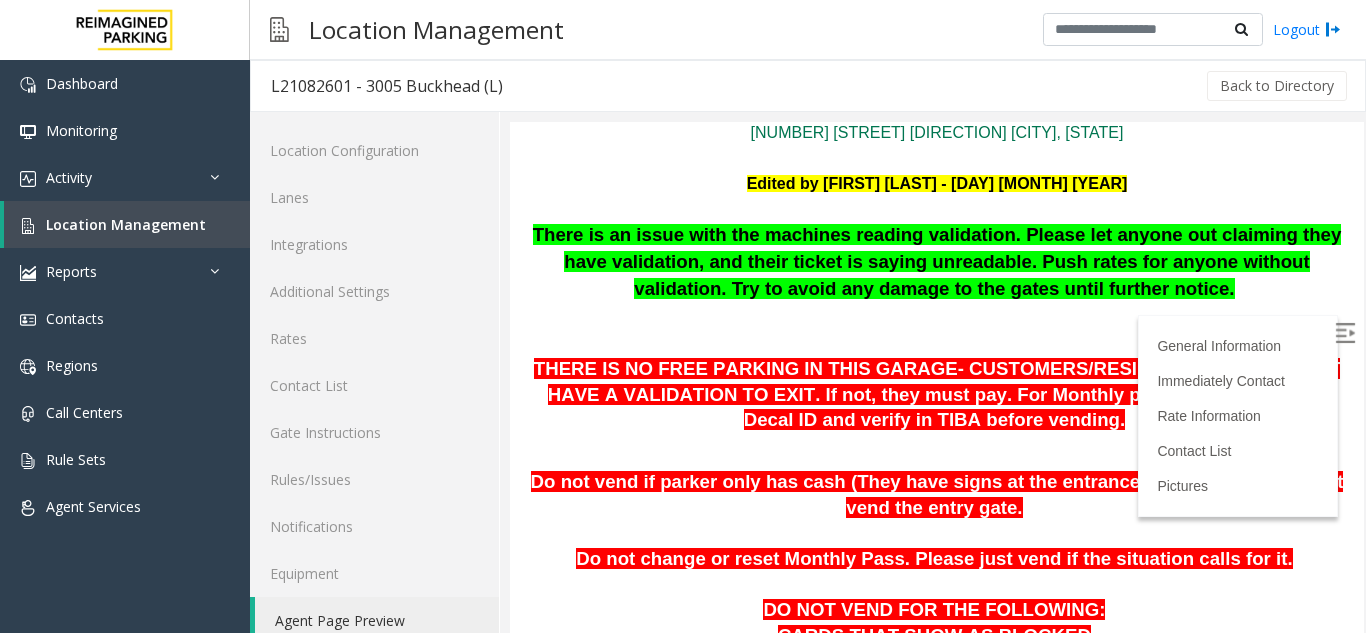 click on "There is an issue with the machines reading validation. Please let anyone out claiming they have validation, and their ticket is saying unreadable. Push rates for anyone without validation. Try to avoid any damage to the gates until further notice." at bounding box center [937, 287] 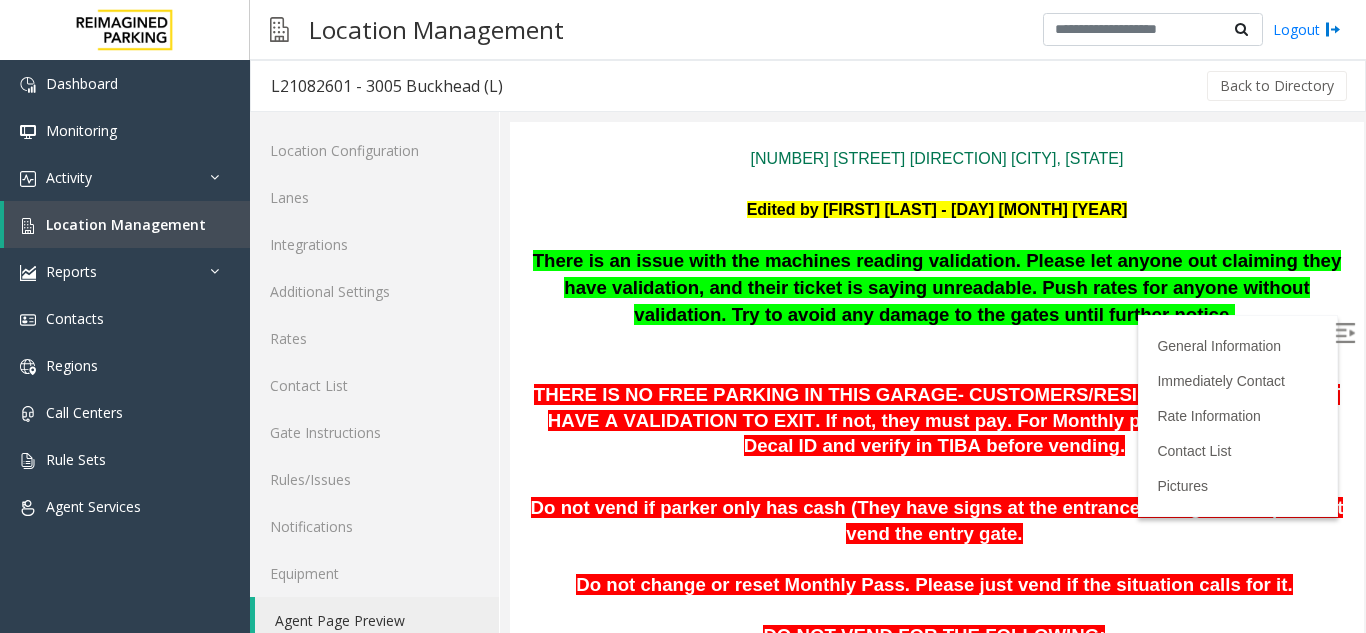 scroll, scrollTop: 113, scrollLeft: 0, axis: vertical 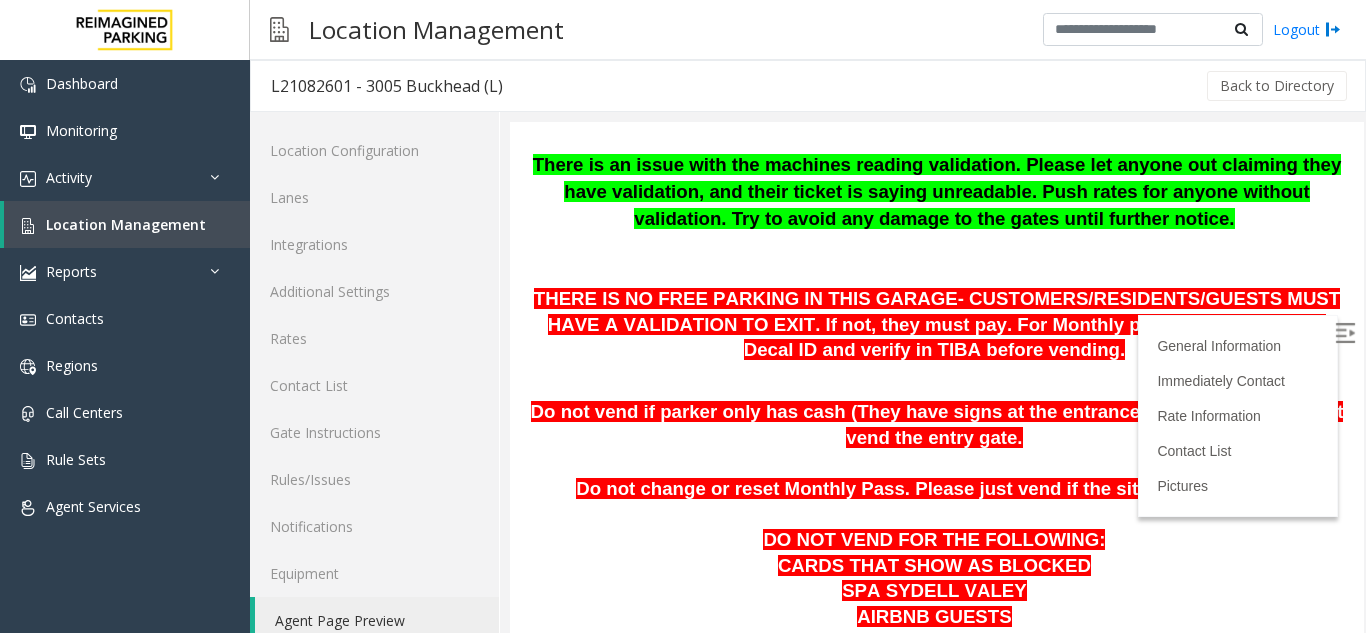 click at bounding box center (937, 464) 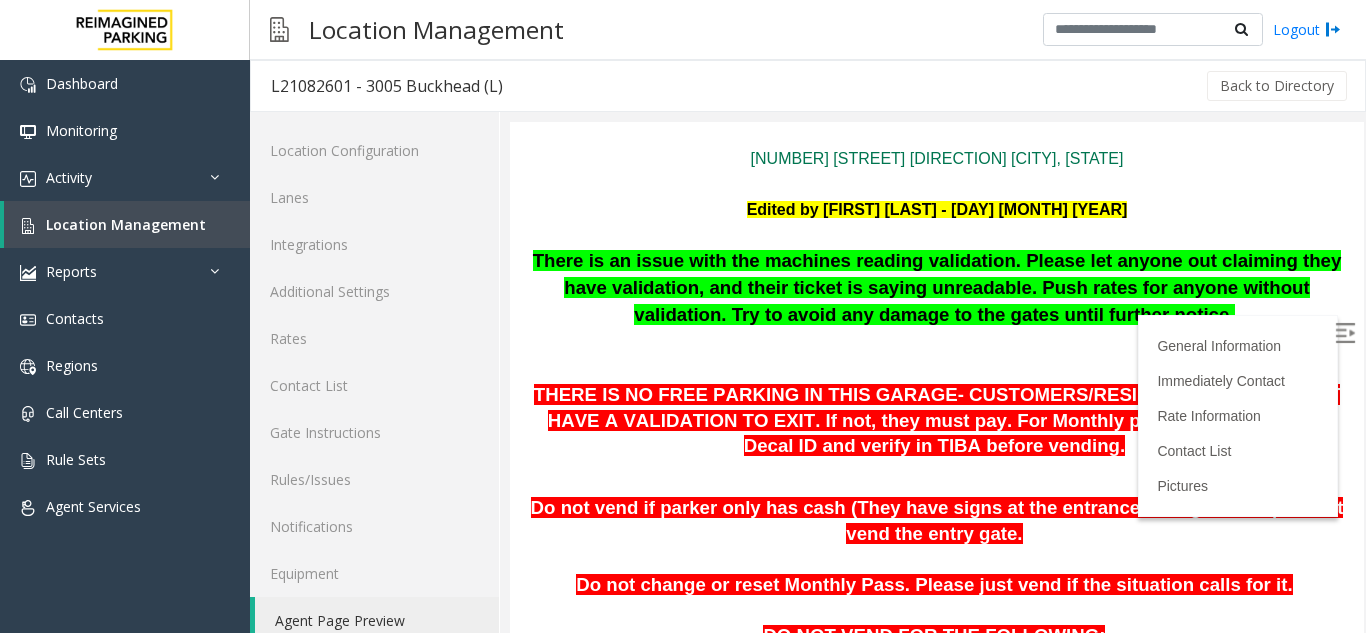 scroll, scrollTop: 219, scrollLeft: 0, axis: vertical 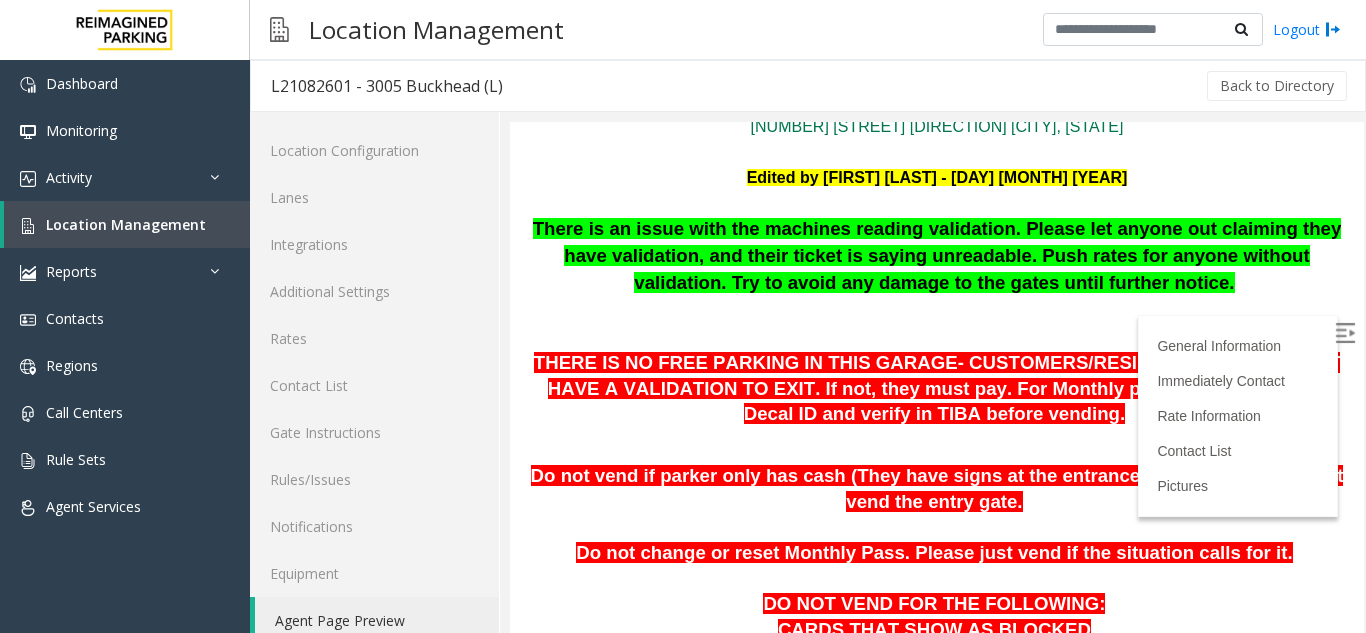 drag, startPoint x: 1349, startPoint y: 206, endPoint x: 1352, endPoint y: 238, distance: 32.140316 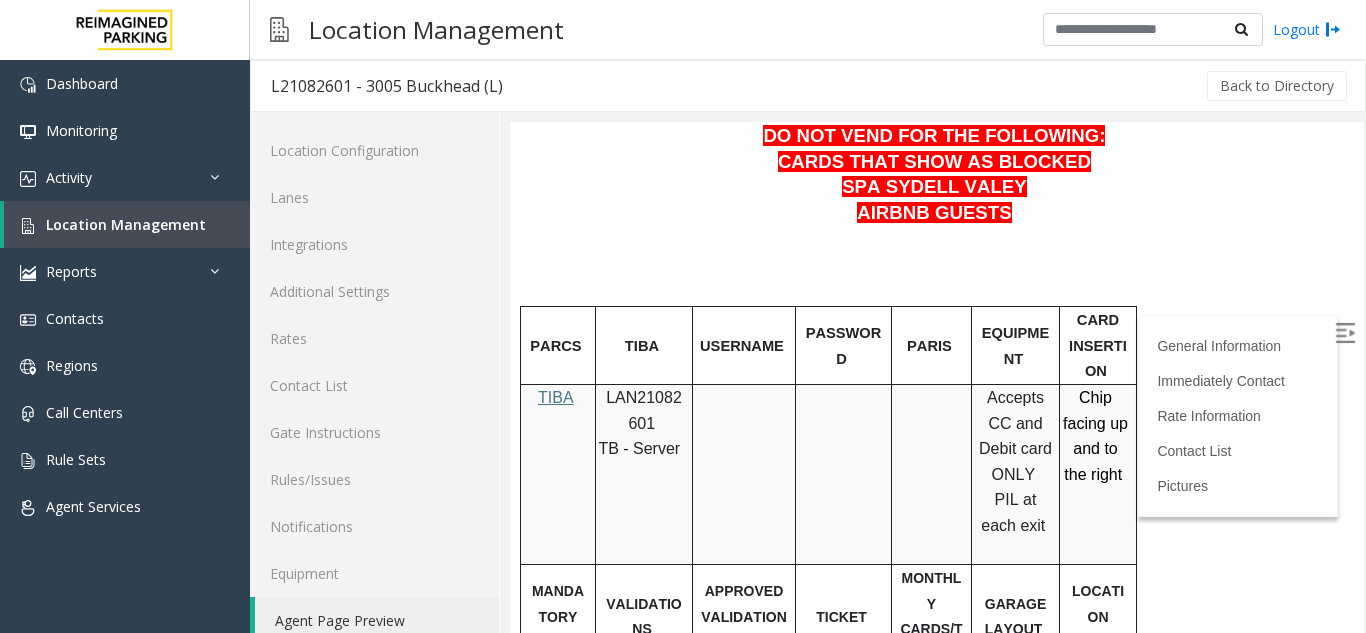 scroll, scrollTop: 698, scrollLeft: 0, axis: vertical 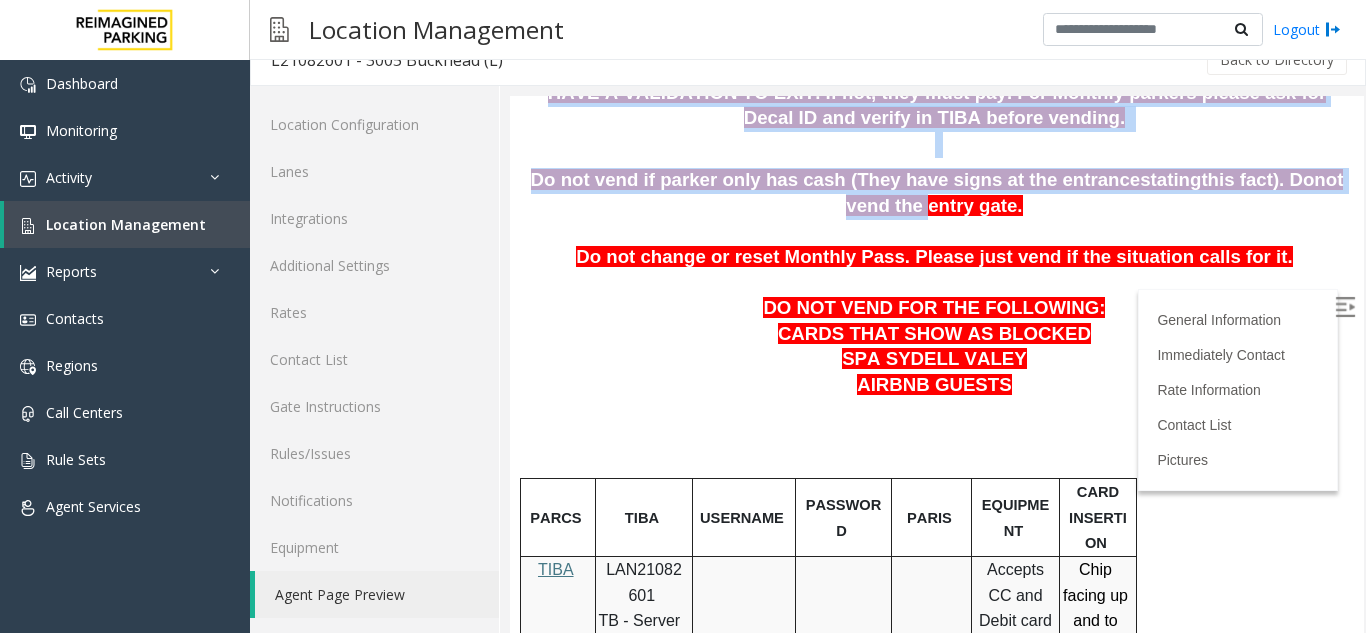 drag, startPoint x: 1333, startPoint y: 191, endPoint x: 1342, endPoint y: 206, distance: 17.492855 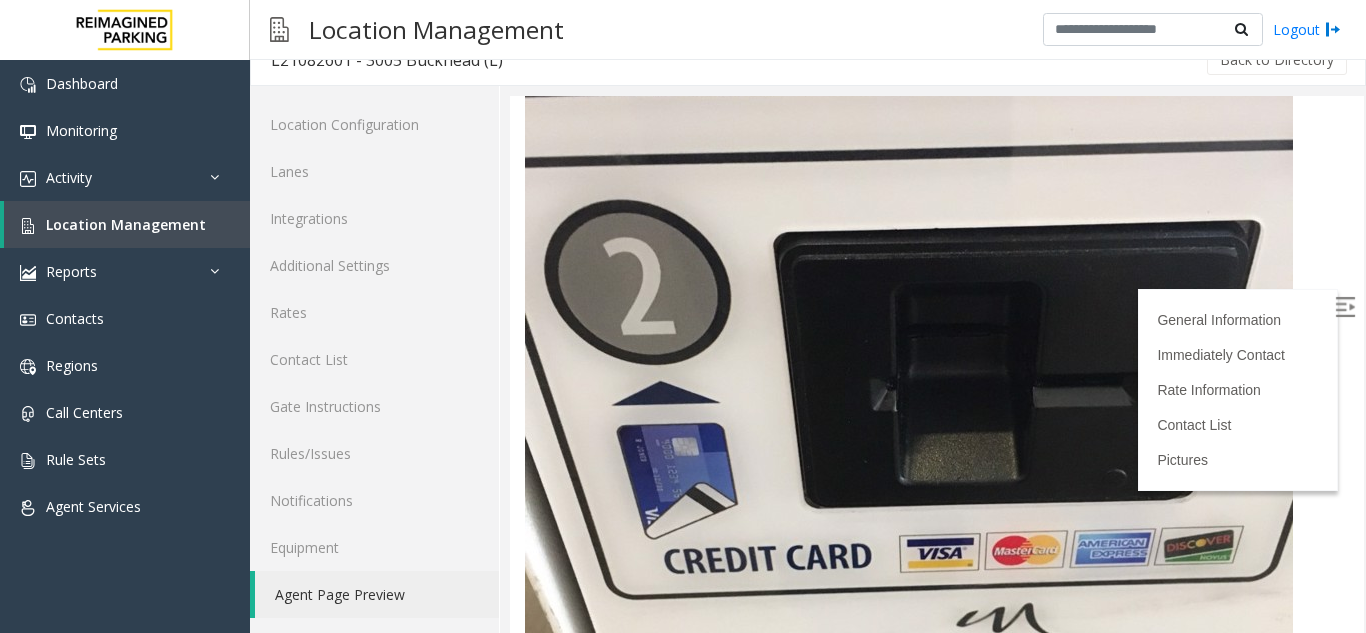 scroll, scrollTop: 4782, scrollLeft: 0, axis: vertical 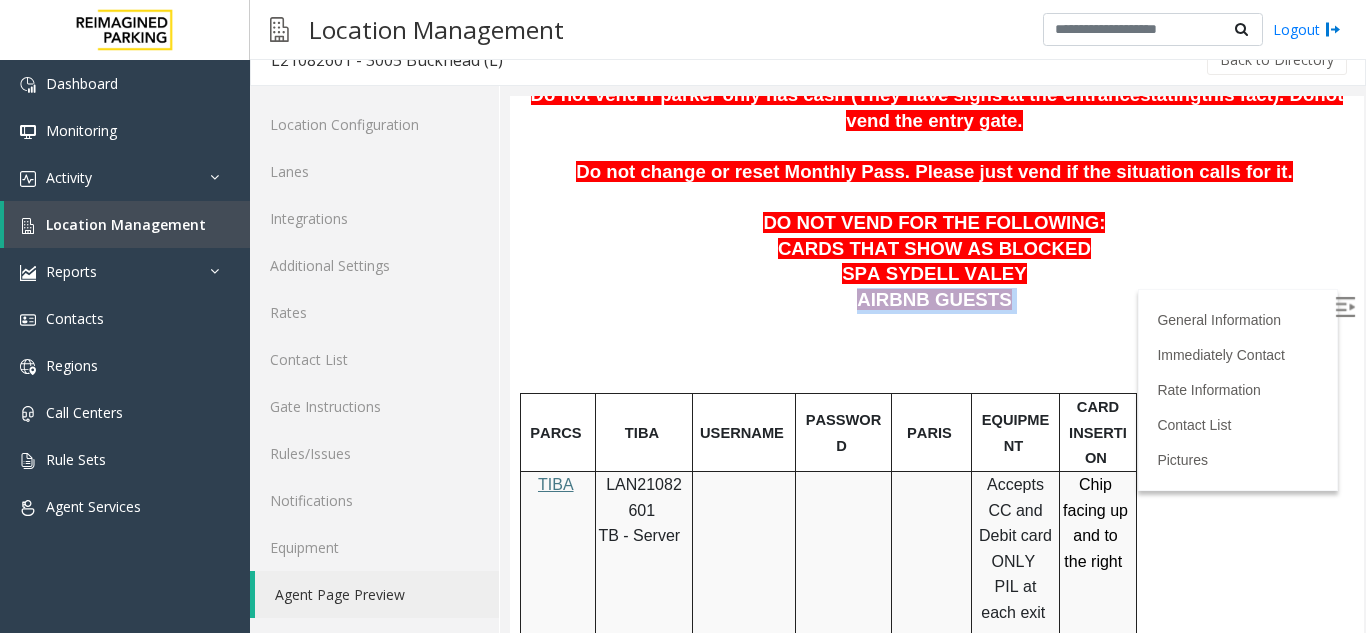 click on "THERE IS NO FREE PARKING IN THIS GARAGE- CUSTOMERS/RESIDENTS/GUESTS MUST HAVE A VALIDATION TO EXIT. If not, they must pay. For Monthly parkers please ask for Decal ID and verify in TIBA before vending.     Do not vend if parker only has cash (They have signs at the entrance  stating  this fact). Do  not vend the entry gate.     Do not change or reset Monthly Pass. Please just vend if the situation calls for it.     DO NOT VEND FOR THE FOLLOWING:   CARDS THAT SHOW AS BLOCKED   SPA SYDELL VALEY   AIRBNB GUESTS       PARCS   TIBA   USERNAME   PASSWORD   PARIS   EQUIPMENT   CARD INSERTION   TIBA   LAN21082601   TB - Server         Accepts CC and Debit card ONLY   PIL at each exit   Chip facing up and to the right     MANDATORY FIELDS   VALIDATIONS   APPROVED VALIDATION LIST   TICKET   MONTHLY CARDS/TENANTS   GARAGE LAYOUT   LOCATION TIME     Validation from stores and restaurants are only 2 hours       V        Barcode facing up .        portion  of the deck." at bounding box center (937, 1414) 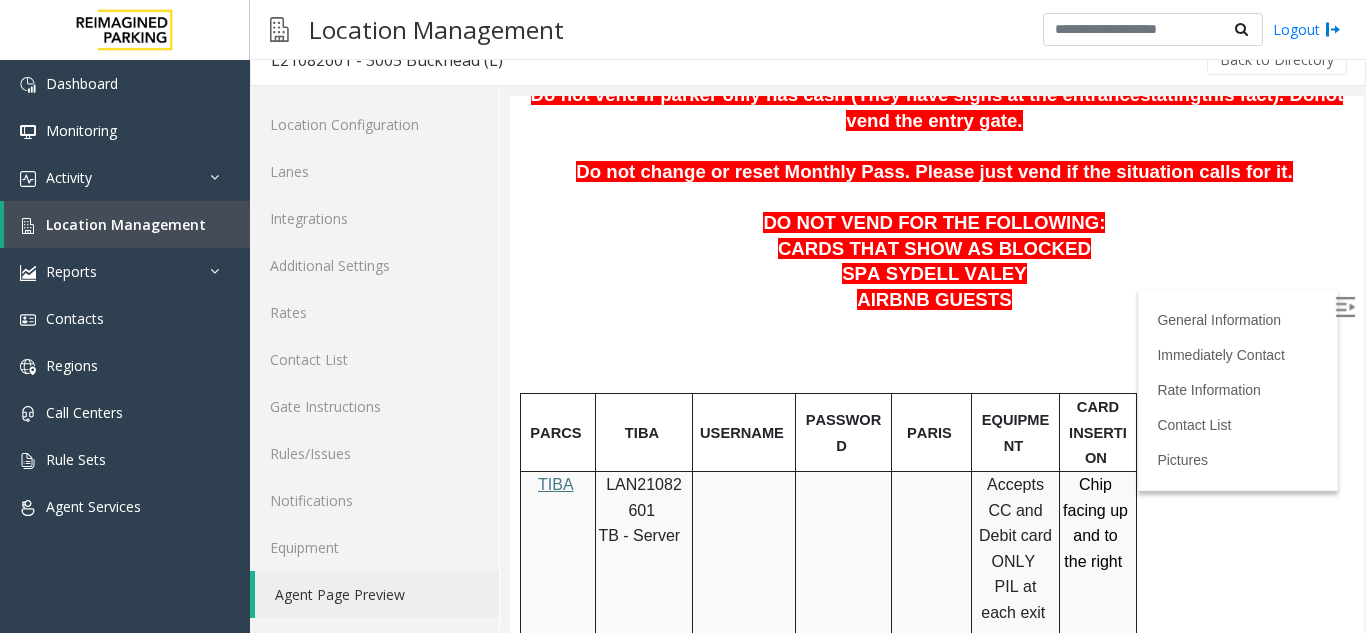 click on "CARDS THAT SHOW AS BLOCKED   SPA SYDELL VALEY" at bounding box center (937, 262) 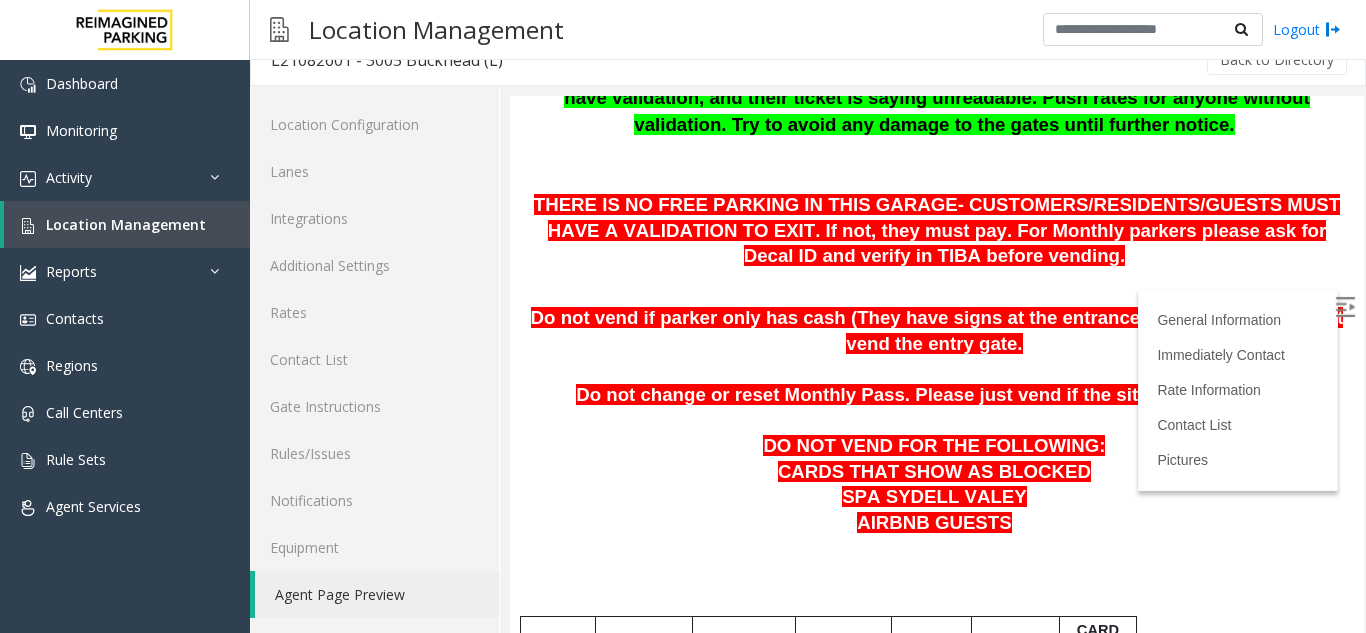 scroll, scrollTop: 319, scrollLeft: 0, axis: vertical 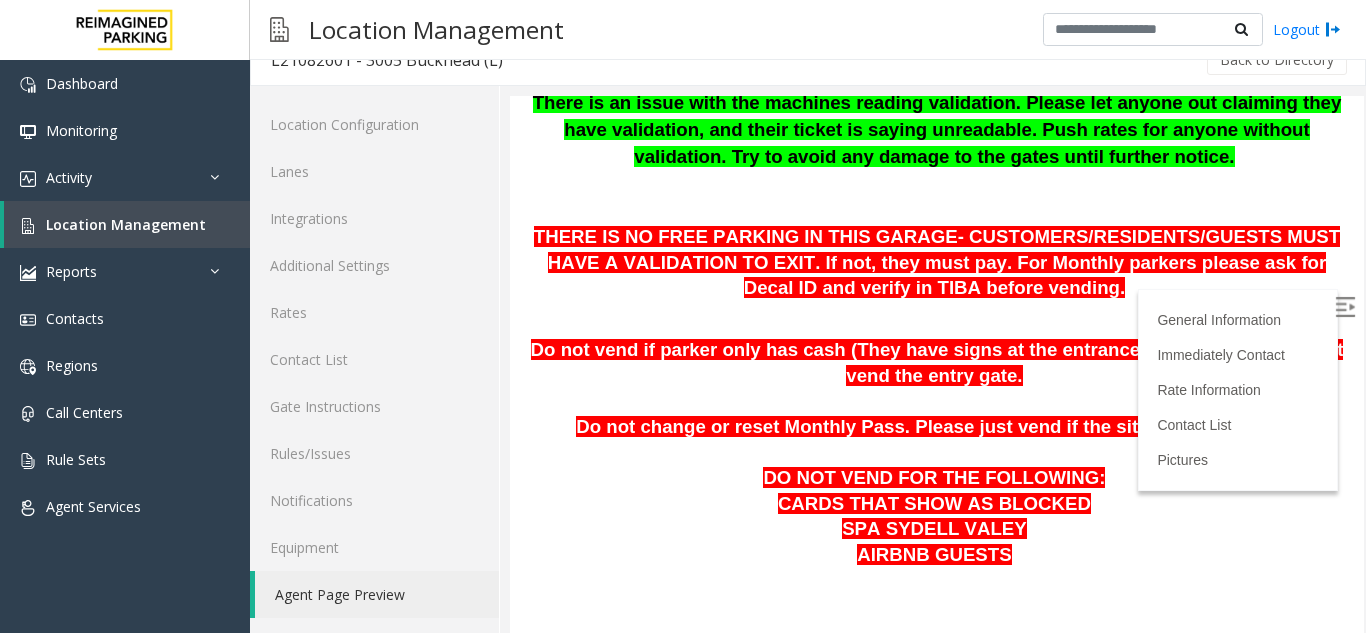 click at bounding box center [937, 453] 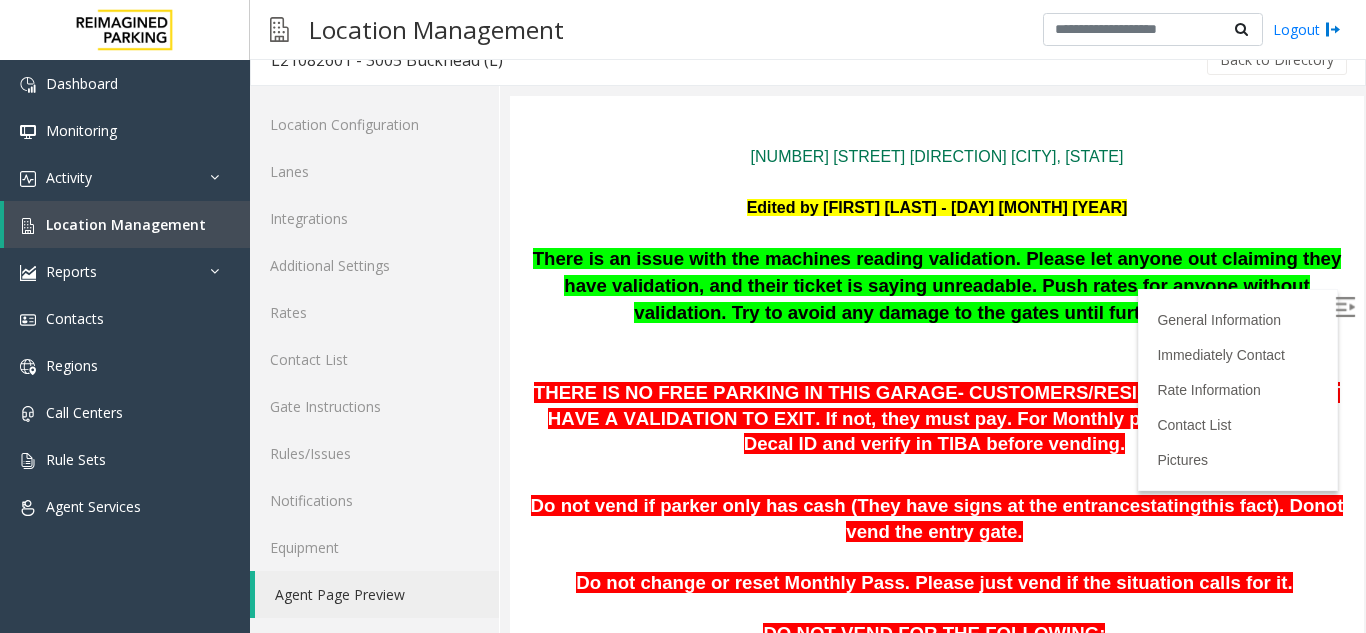 scroll, scrollTop: 119, scrollLeft: 0, axis: vertical 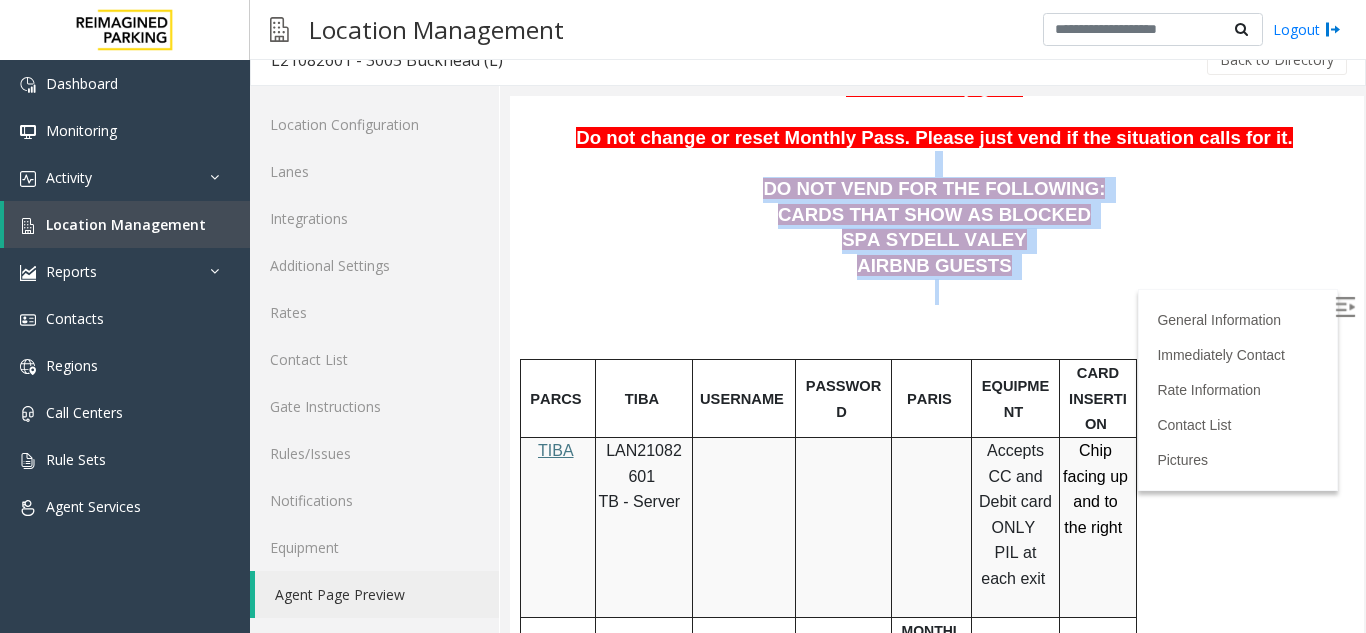 drag, startPoint x: 1050, startPoint y: 293, endPoint x: 781, endPoint y: 175, distance: 293.74307 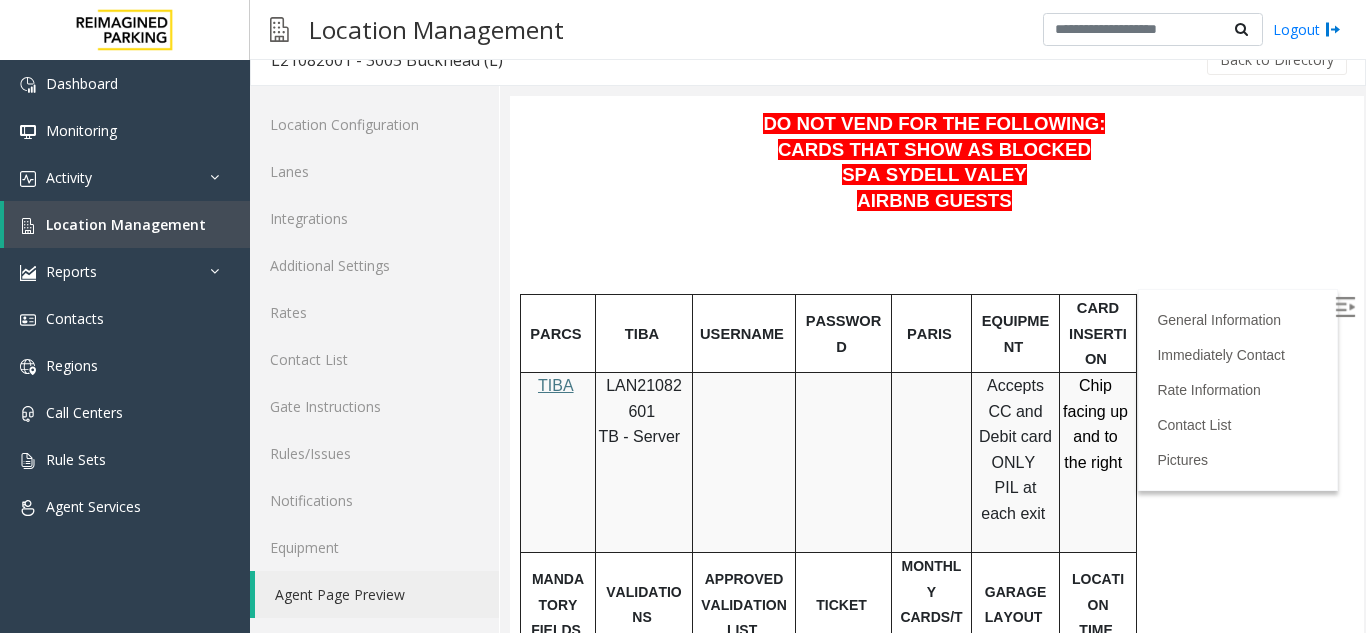 scroll, scrollTop: 708, scrollLeft: 0, axis: vertical 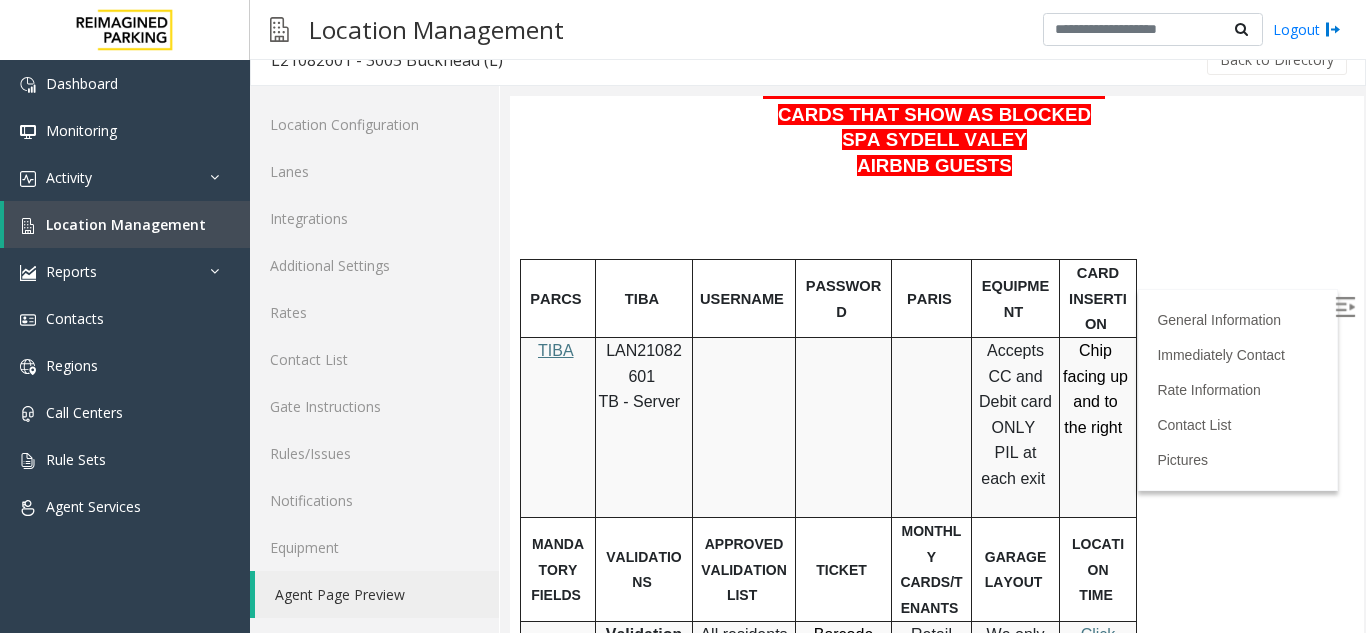 drag, startPoint x: 1349, startPoint y: 213, endPoint x: 1349, endPoint y: 241, distance: 28 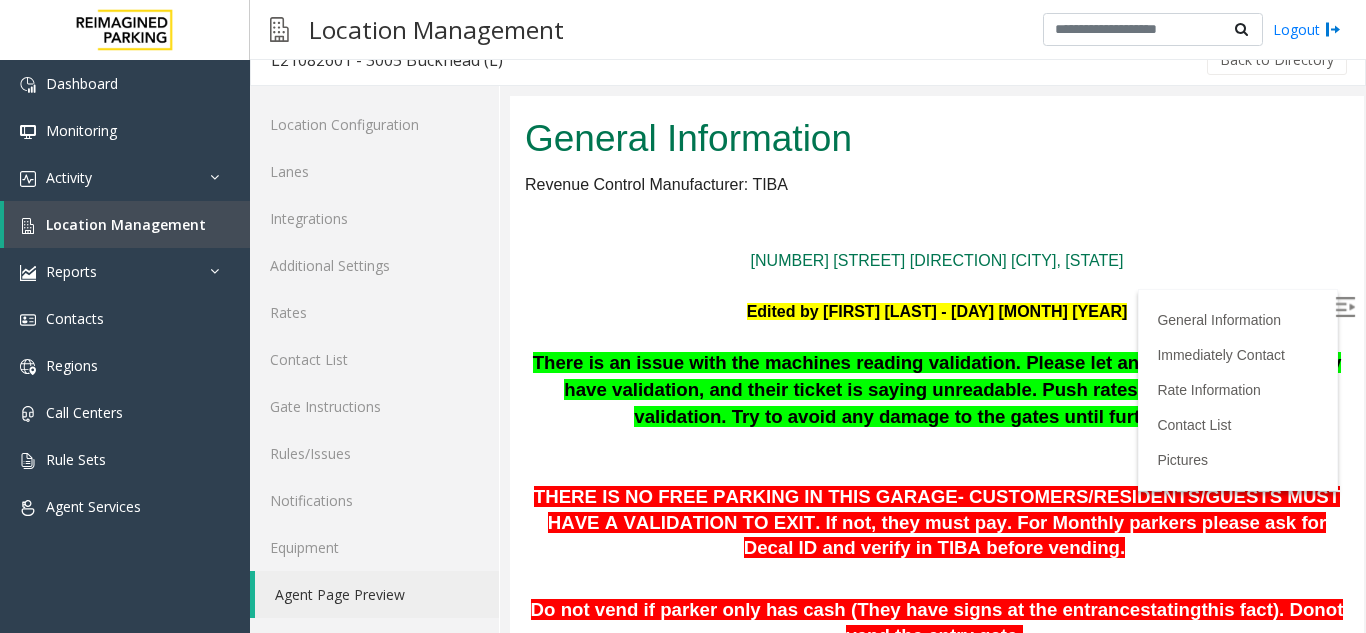 scroll, scrollTop: 49, scrollLeft: 0, axis: vertical 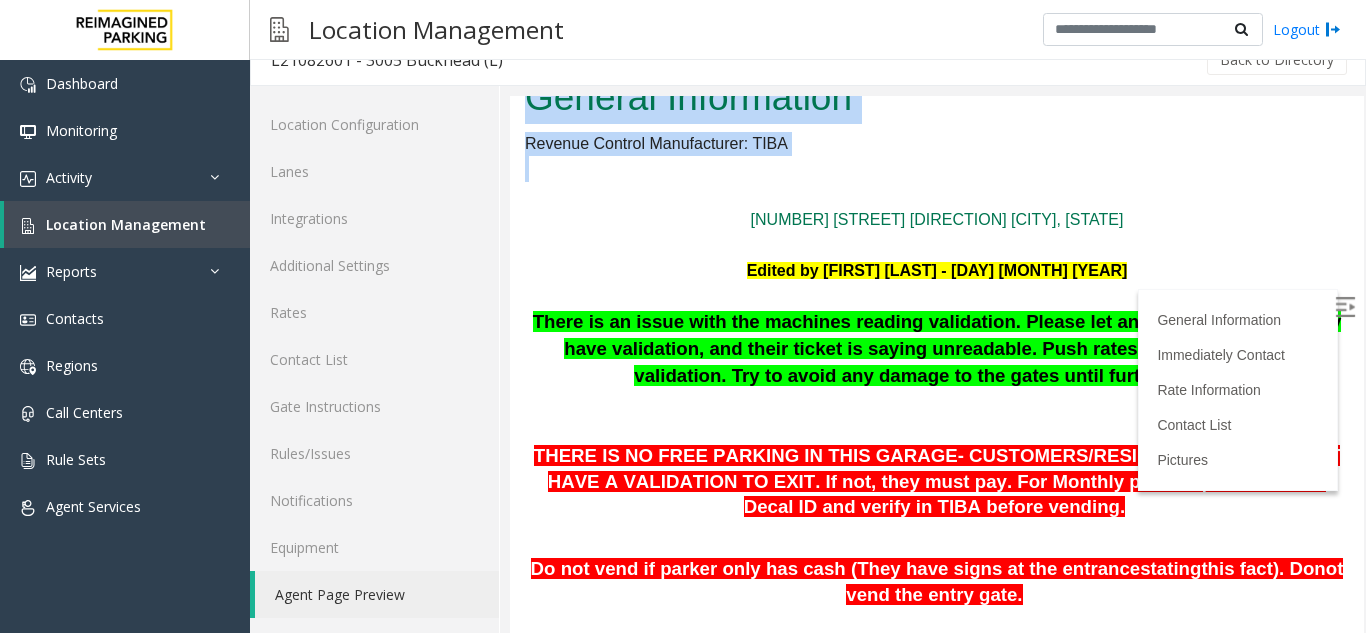 drag, startPoint x: 1333, startPoint y: 166, endPoint x: 1339, endPoint y: 192, distance: 26.683329 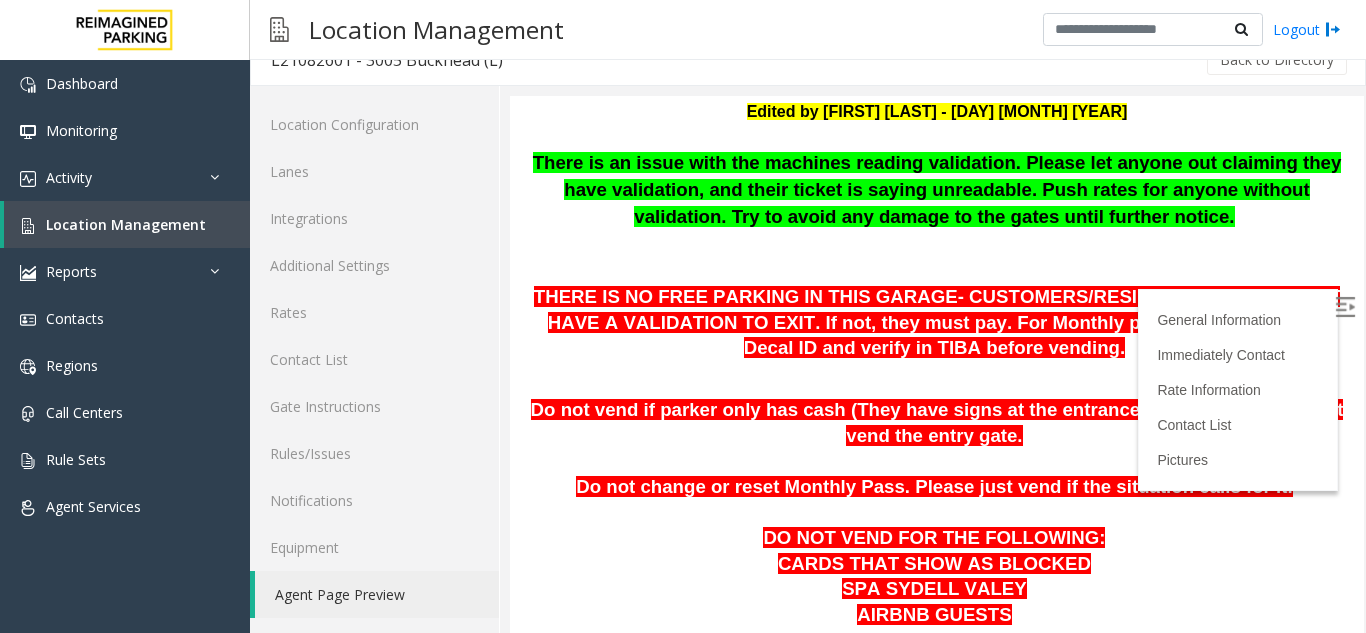 scroll, scrollTop: 217, scrollLeft: 0, axis: vertical 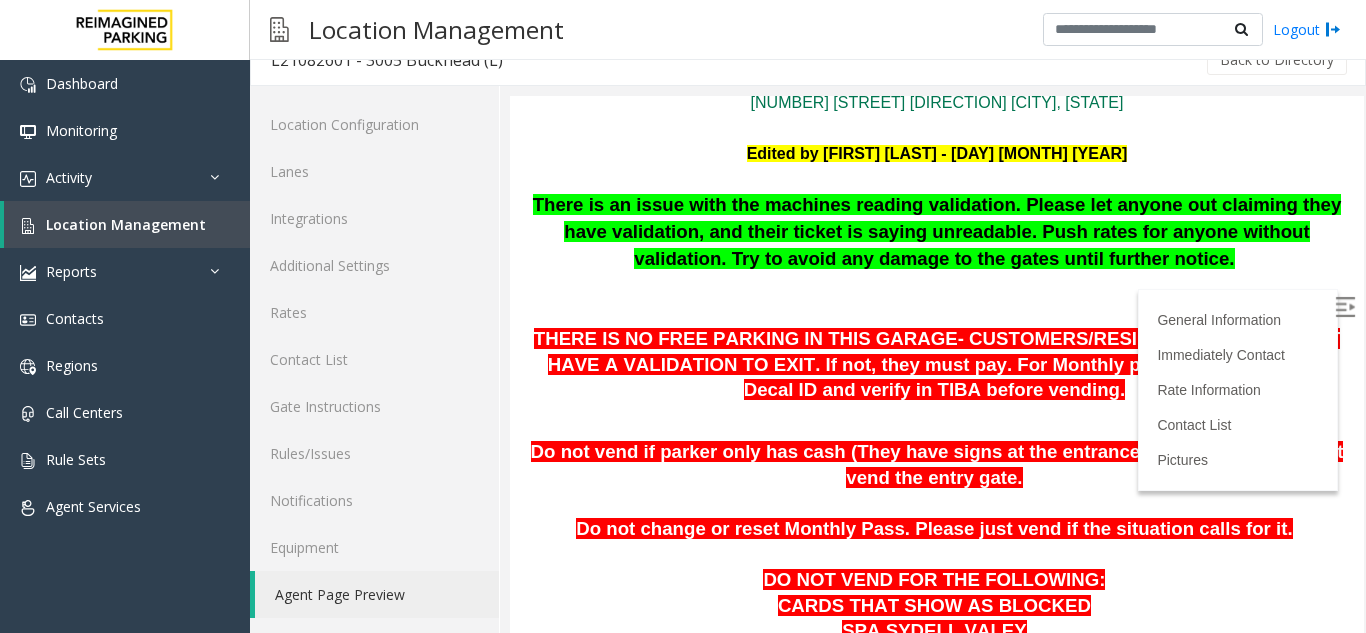 click on "THERE IS NO FREE PARKING IN THIS GARAGE- CUSTOMERS/RESIDENTS/GUESTS MUST HAVE A VALIDATION TO EXIT. If not, they must pay. For Monthly parkers please ask for Decal ID and verify in TIBA before vending." at bounding box center (937, 364) 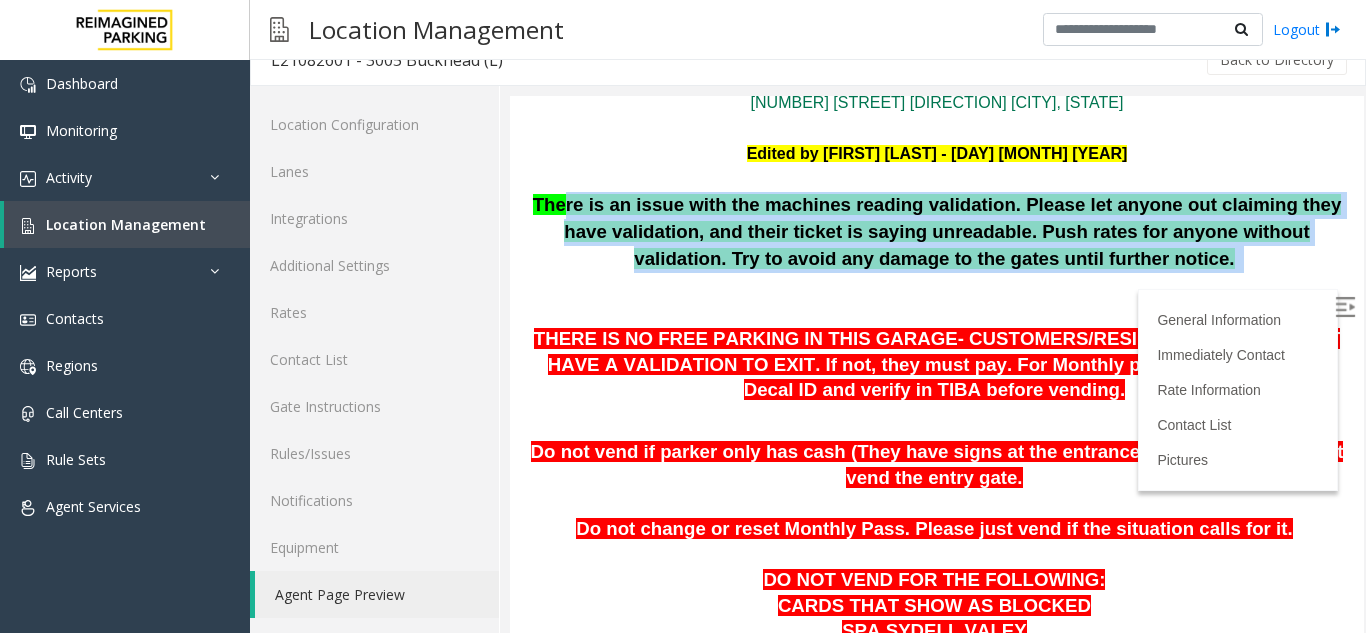 drag, startPoint x: 581, startPoint y: 199, endPoint x: 1041, endPoint y: 285, distance: 467.9701 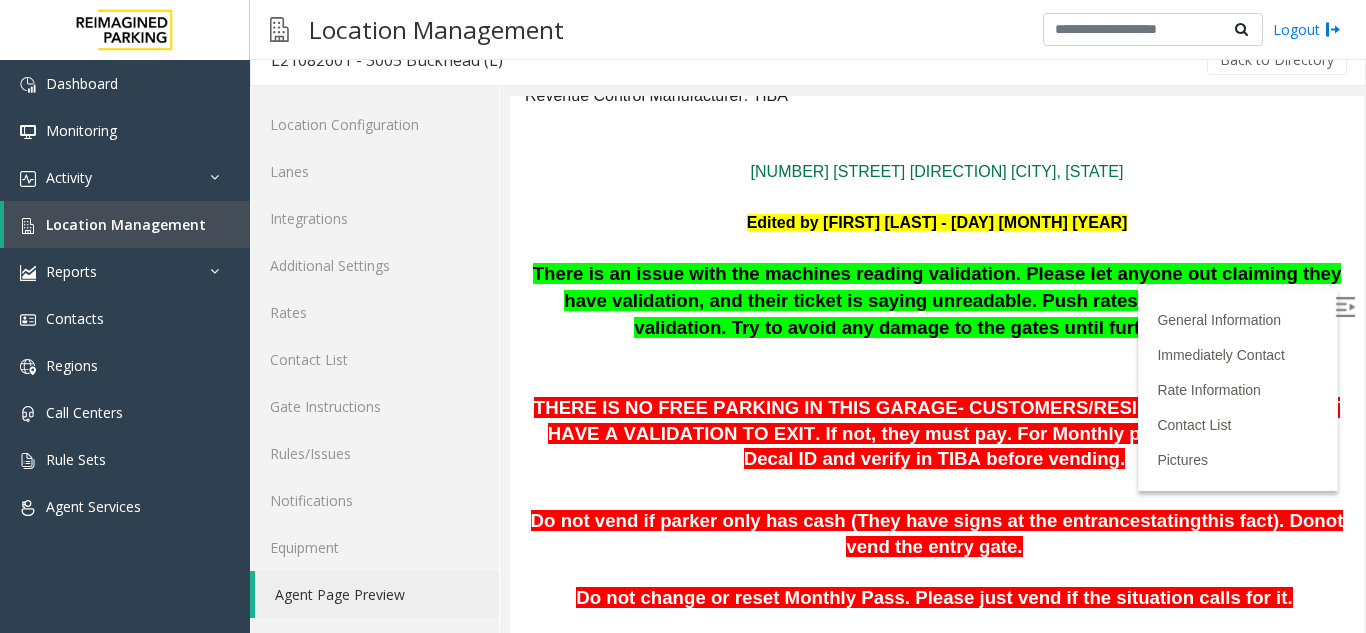 scroll, scrollTop: 117, scrollLeft: 0, axis: vertical 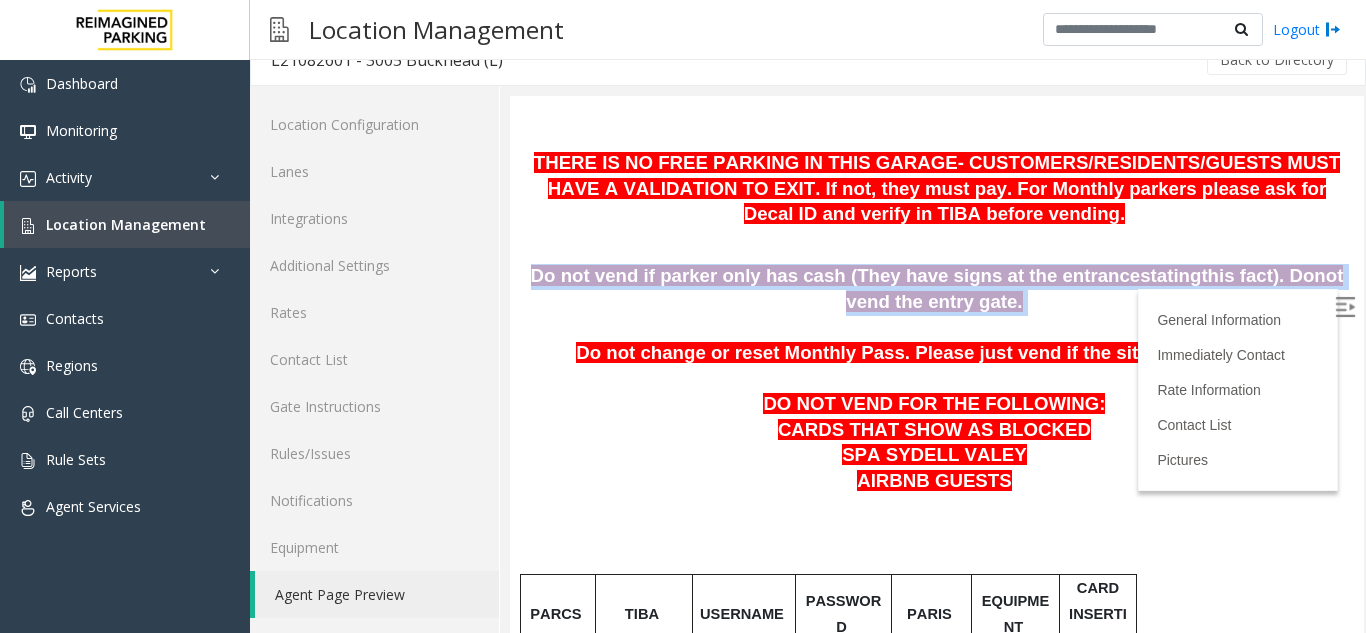 drag, startPoint x: 1120, startPoint y: 303, endPoint x: 510, endPoint y: 281, distance: 610.3966 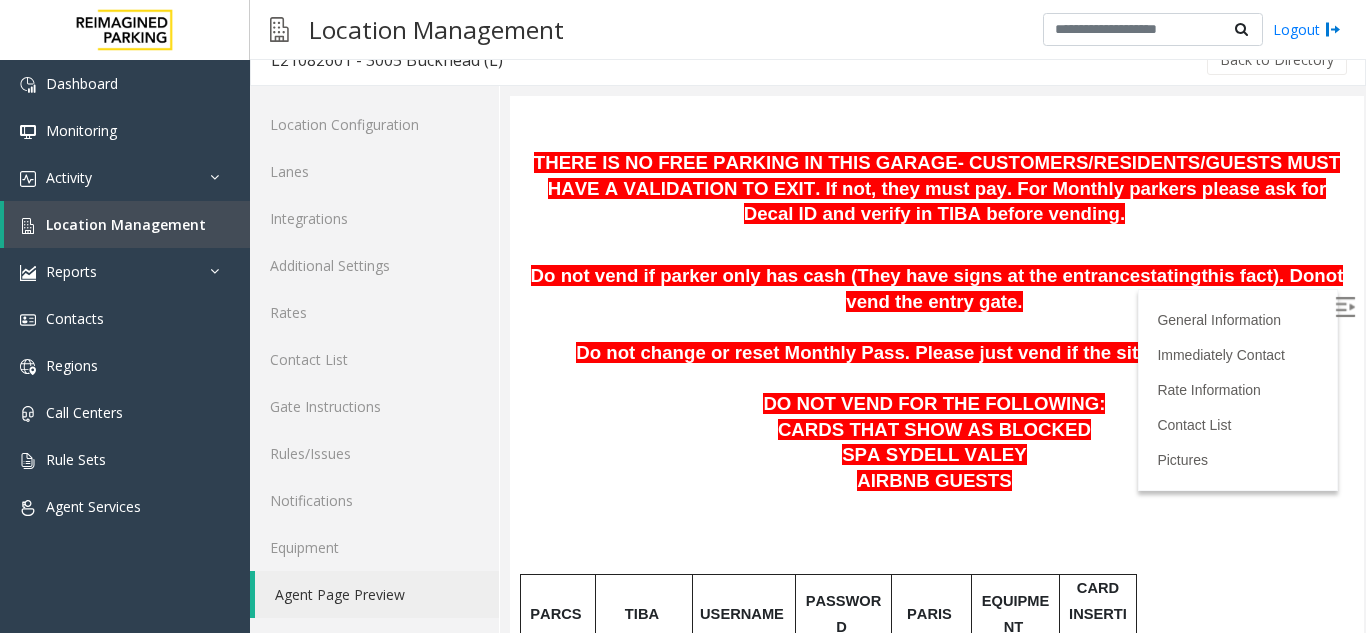 click at bounding box center [937, 328] 